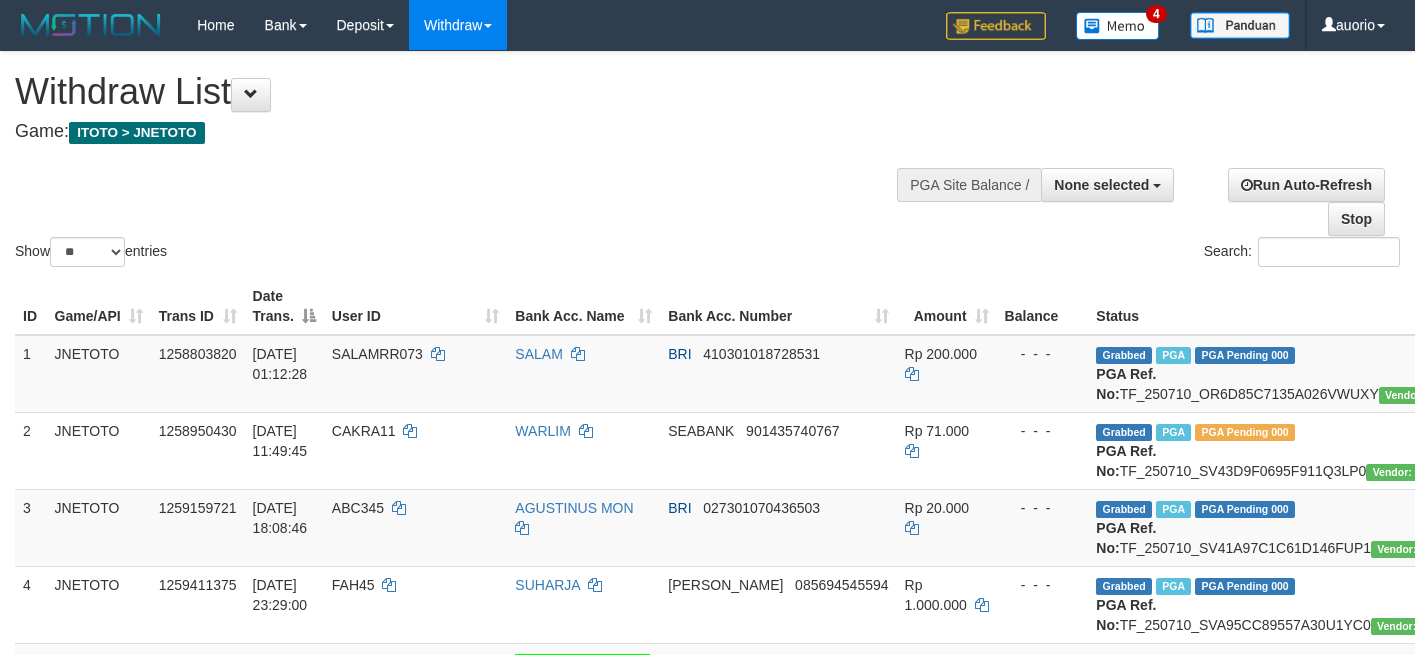 select 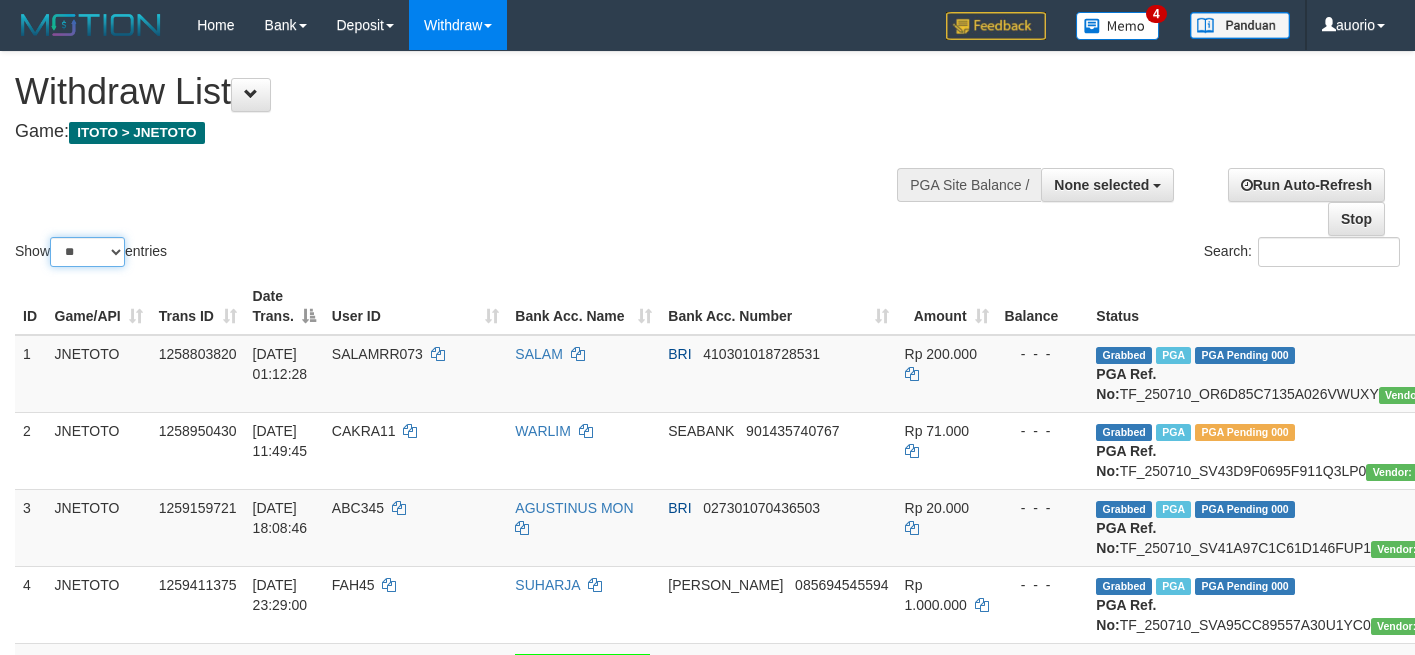 click on "** ** ** ***" at bounding box center [87, 252] 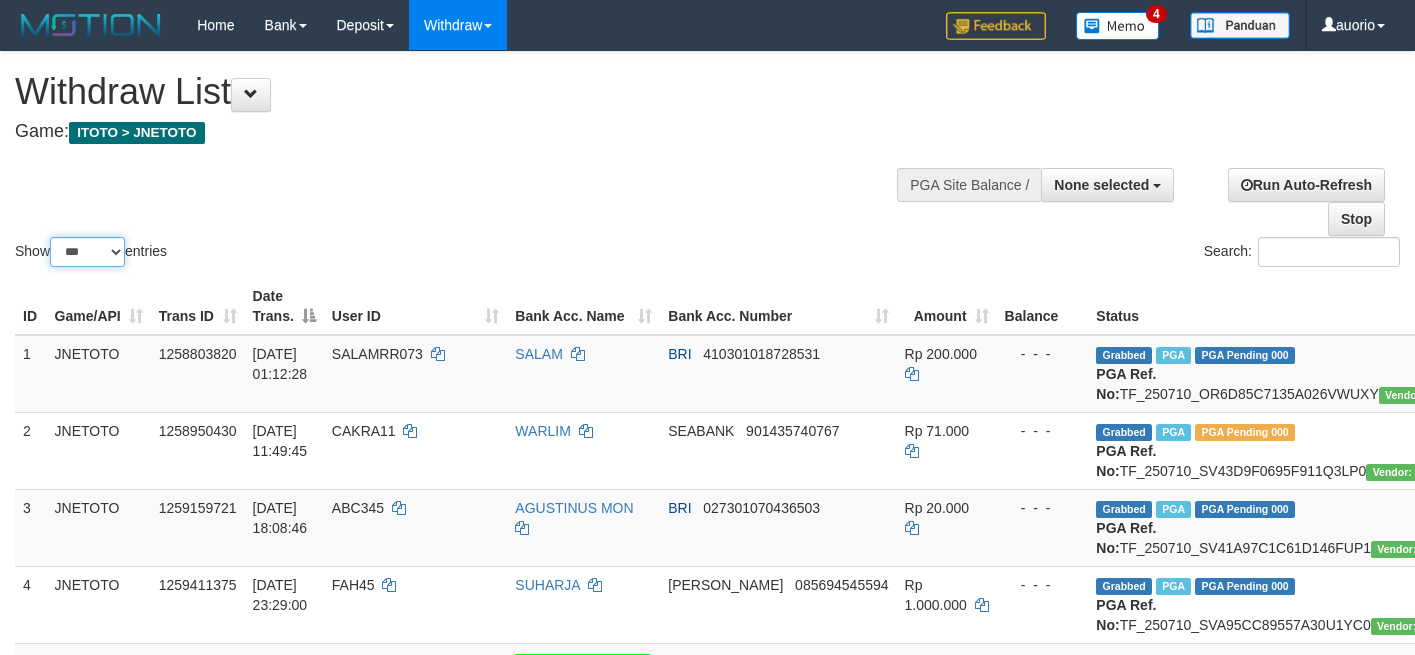 click on "***" at bounding box center (0, 0) 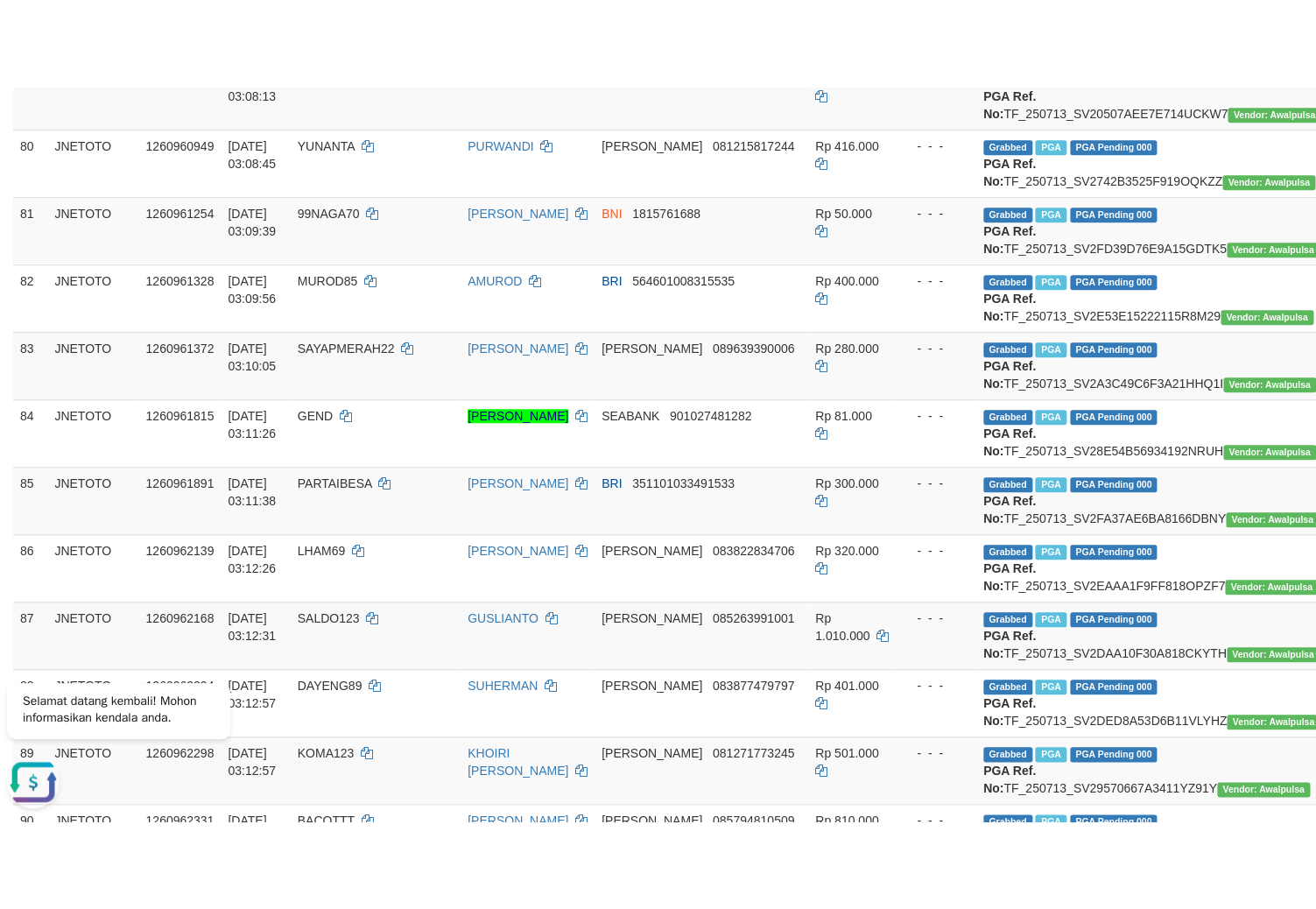 scroll, scrollTop: 6222, scrollLeft: 0, axis: vertical 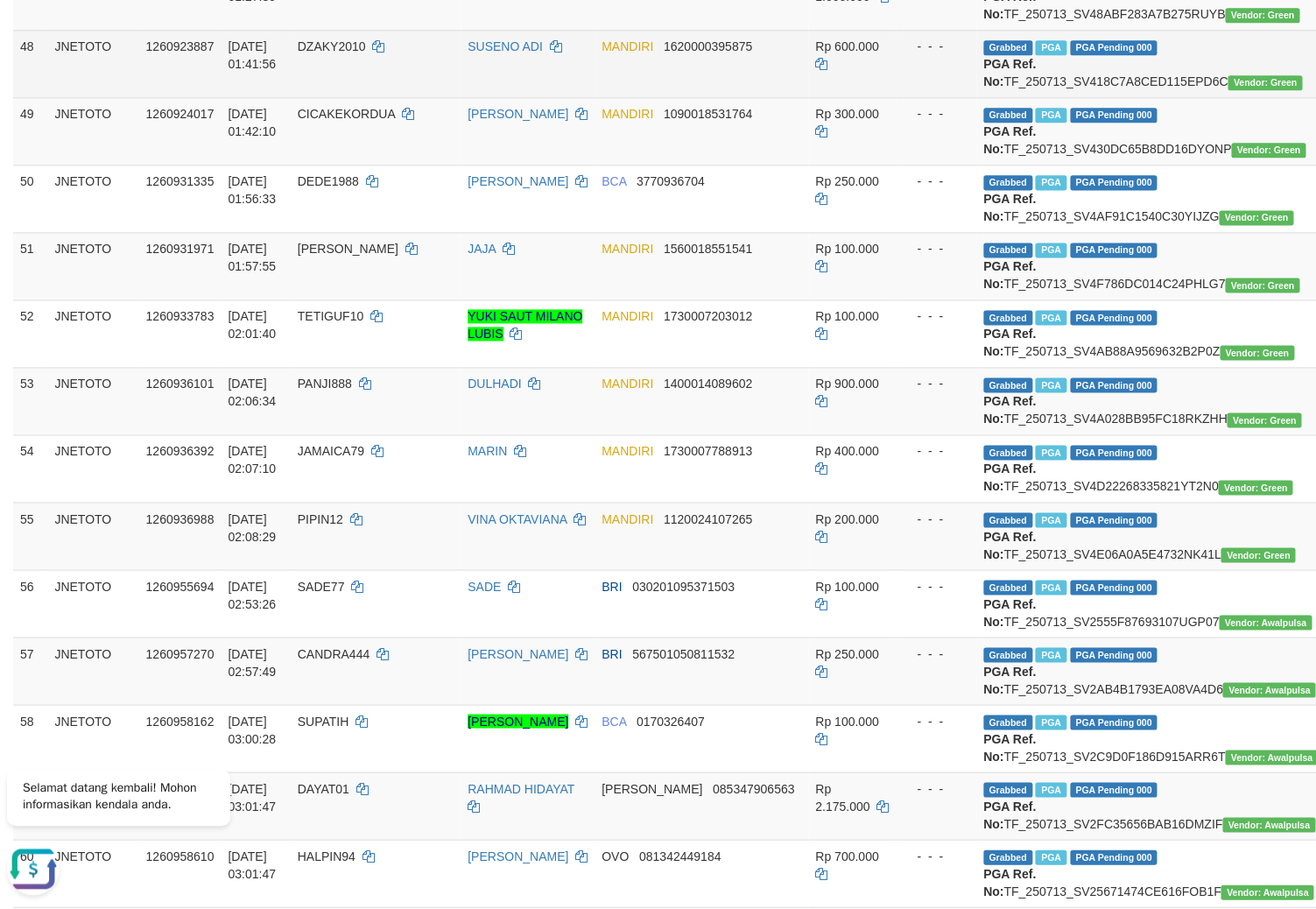 click on "Rp 600.000" at bounding box center (852, 63) 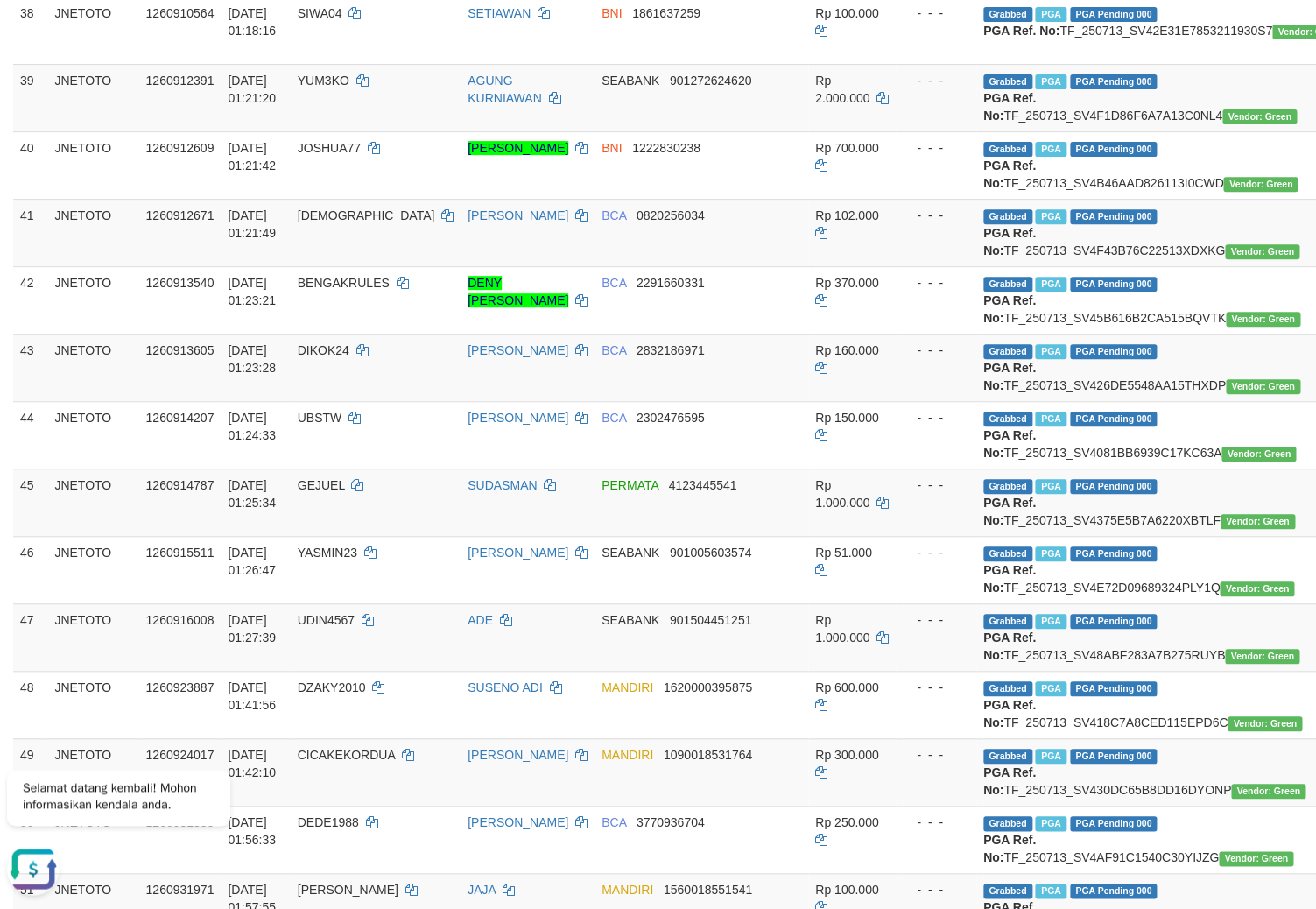 scroll, scrollTop: 2789, scrollLeft: 0, axis: vertical 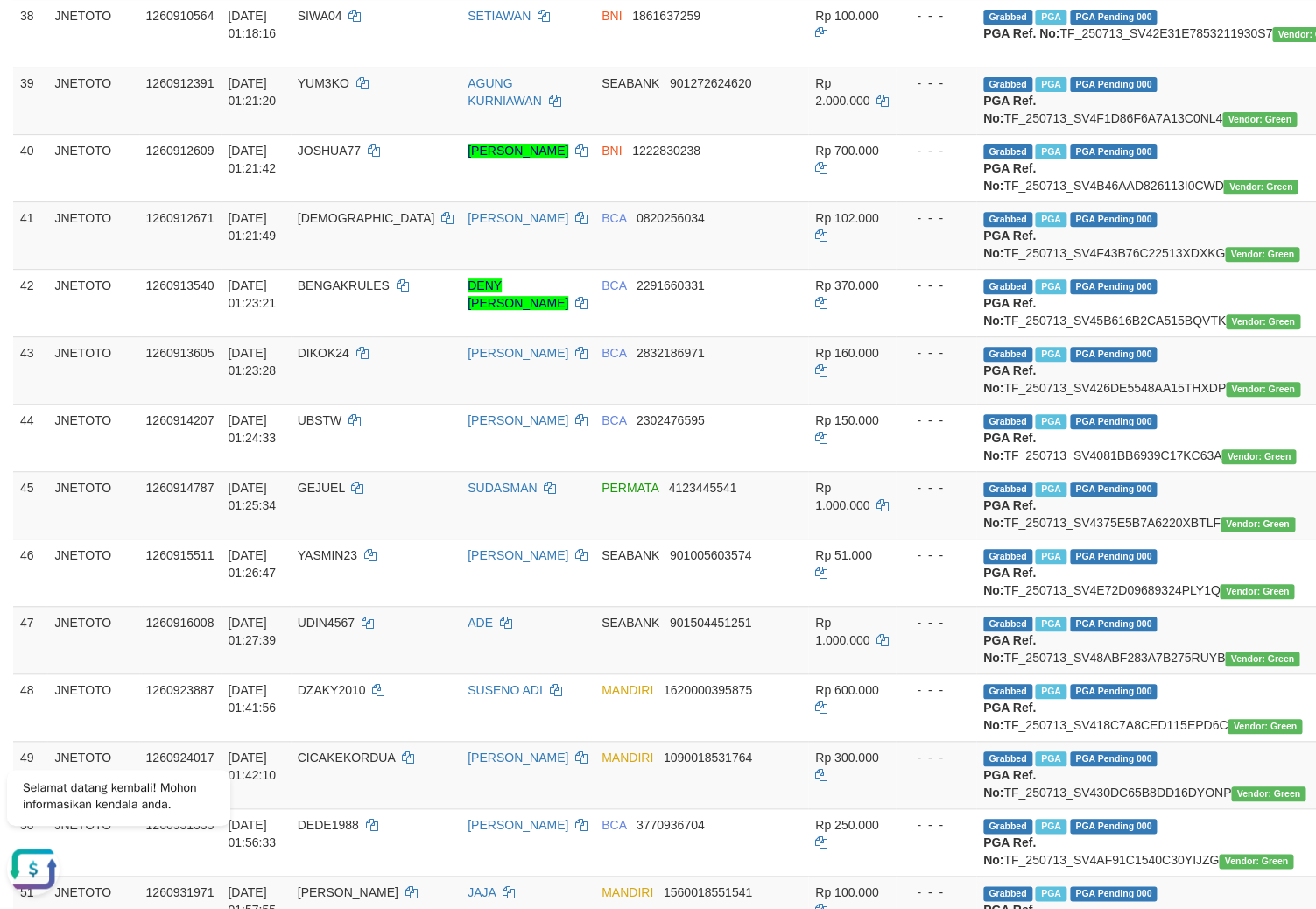 click on "Grabbed   PGA   PGA Pending 000 {"status":"000","data":{"unique_id":"615-1260336355-20250712","reference_no":"TF_250712_SV40D0D57E0FE21RMSSM","amount":"500000.00","fee":"0.00","merchant_surcharge_rate":"0.00","charge_to":"MERC","payout_amount":"500000.00","disbursement_status":0,"disbursement_description":"ON PROCESS","created_at":"[DATE] 10:48:21","executed_at":"[DATE] 10:48:21","bank":{"code":"[PERSON_NAME]","name":"[PERSON_NAME]","account_number":"081364137439","account_name":"RION REDI"},"note":"auoradja","merchant_balance":{"balance_effective":8901726326,"balance_pending":3460363307,"balance_disbursement":446634000,"balance_collection":105380712402}}} PGA Ref. No:  TF_250712_SV40D0D57E0FE21RMSSM  Vendor: Green" at bounding box center (1165, -305) 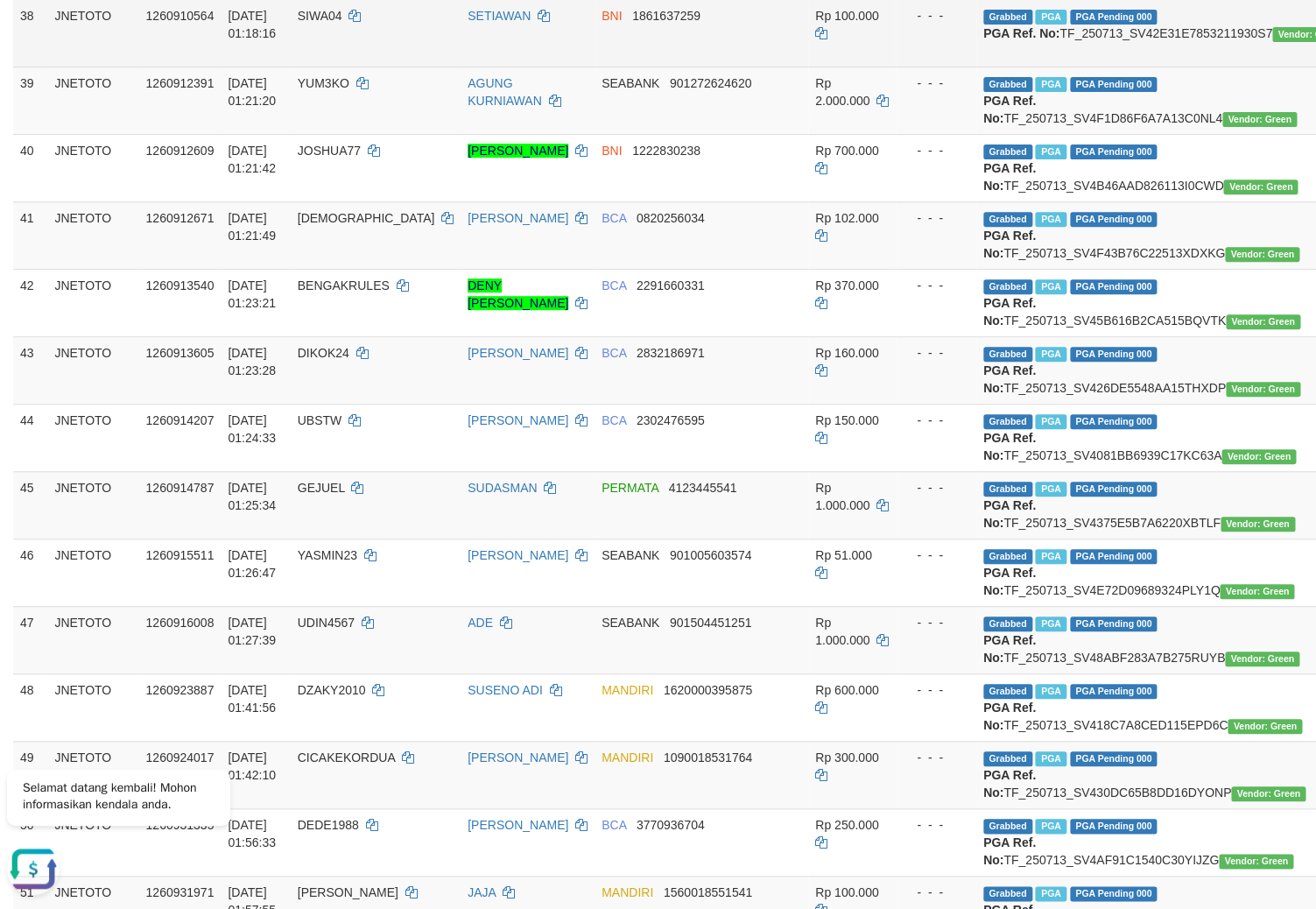 click on "Grabbed   PGA   PGA Pending 000 {"status":"000","data":{"unique_id":"615-1260910564-20250713","reference_no":"TF_250713_SV42E31E7853211930S7","amount":"100000.00","fee":"0.00","merchant_surcharge_rate":"0.00","charge_to":"MERC","payout_amount":"100000.00","disbursement_status":0,"disbursement_description":"ON PROCESS","created_at":"[DATE] 01:30:11","executed_at":"[DATE] 01:30:11","bank":{"code":"009","name":"BANK NEGARA INDONESIA","account_number":"1861637259","account_name":"SETIAWAN"},"note":"auowiliam","merchant_balance":{"balance_effective":7201726326,"balance_pending":4734502758,"balance_disbursement":233966000,"balance_collection":105380712402}}} PGA Ref. No:  TF_250713_SV42E31E7853211930S7  Vendor: Green" at bounding box center [1165, 32] 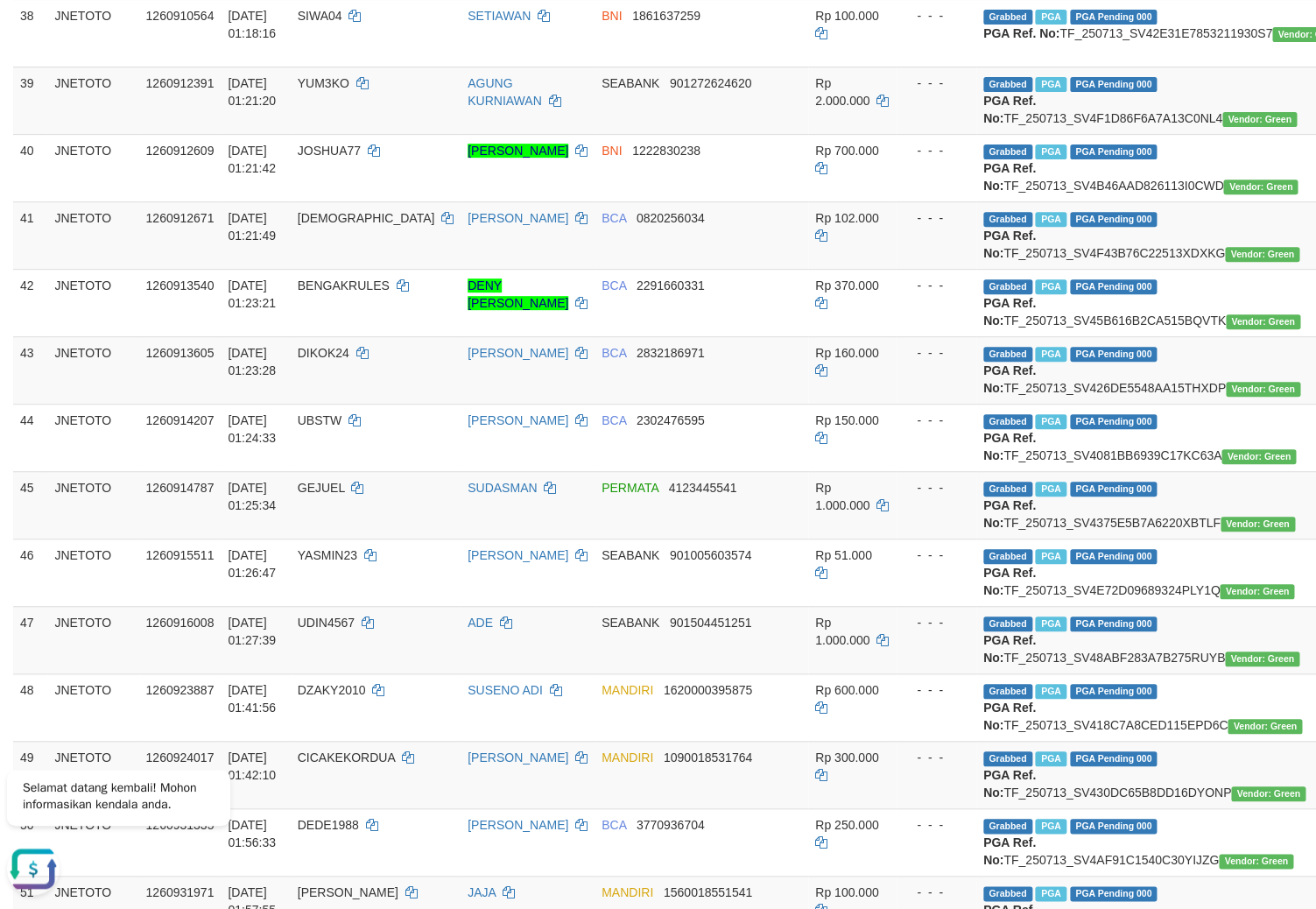 copy on "TF_250713_SV42E31E7853211930S7" 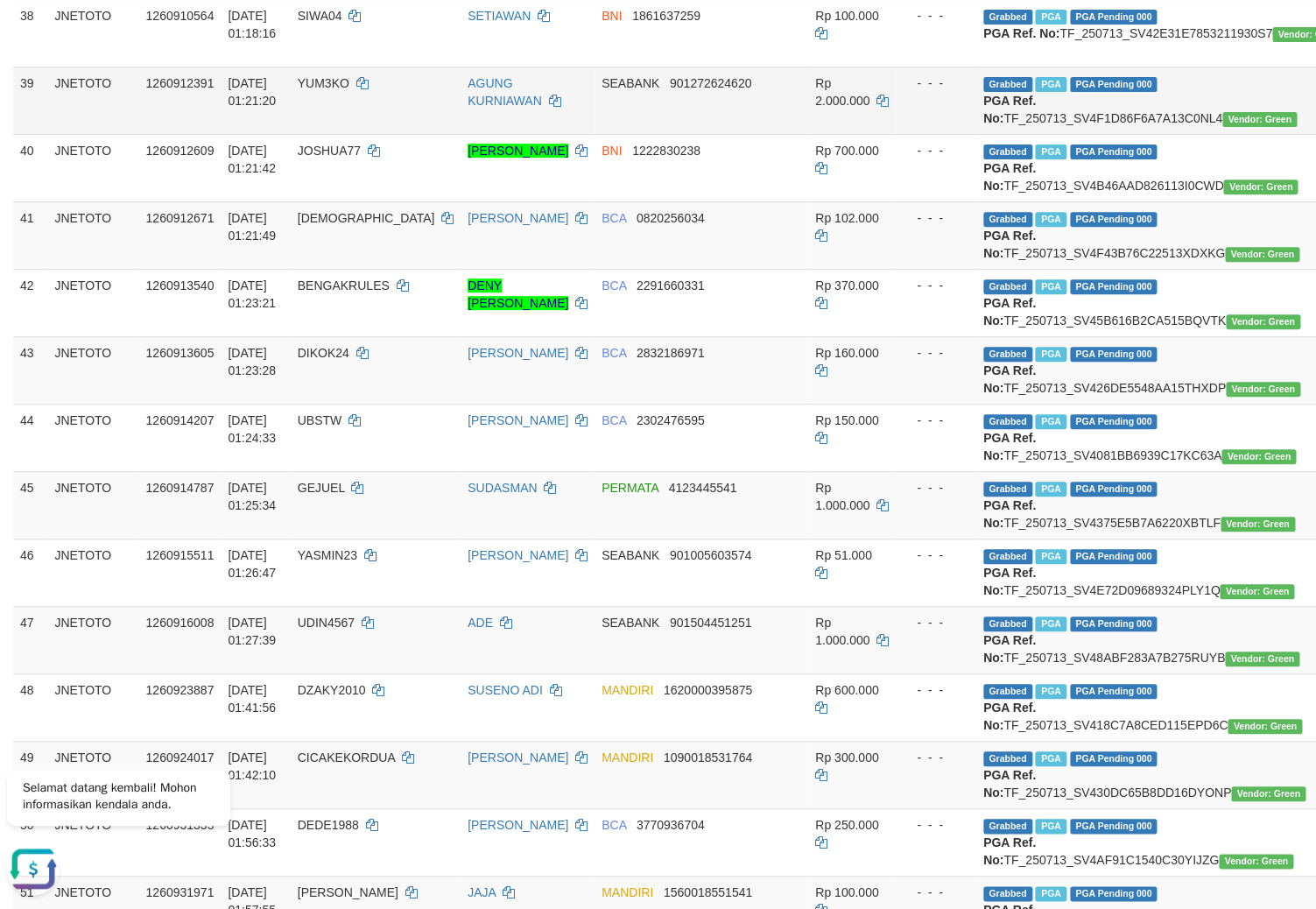 click on "Grabbed   PGA   PGA Pending 000 {"status":"000","data":{"unique_id":"615-1260912391-20250713","reference_no":"TF_250713_SV4F1D86F6A7A13C0NL4","amount":"2000000.00","fee":"0.00","merchant_surcharge_rate":"0.00","charge_to":"MERC","payout_amount":"2000000.00","disbursement_status":0,"disbursement_description":"ON PROCESS","created_at":"[DATE] 01:30:13","executed_at":"[DATE] 01:30:13","bank":{"code":"535","name":"BANK SEABANK INDONESIA","account_number":"901272624620","account_name":"[PERSON_NAME]"},"note":"auowiliam","merchant_balance":{"balance_effective":7201726326,"balance_pending":4734502758,"balance_disbursement":230616000,"balance_collection":105380712402}}} PGA Ref. No:  TF_250713_SV4F1D86F6A7A13C0NL4  Vendor: Green" at bounding box center (1165, 100) 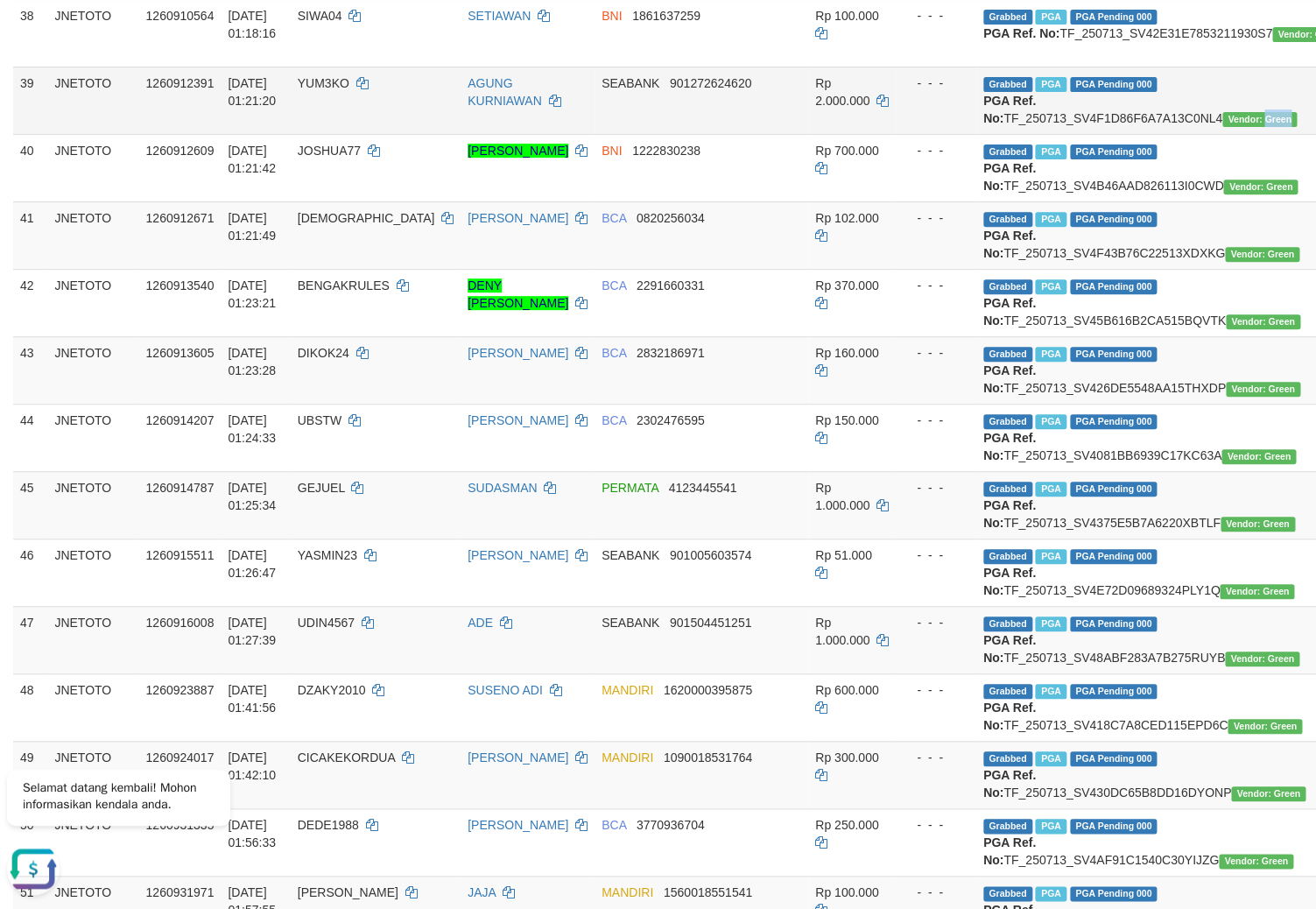 click on "Grabbed   PGA   PGA Pending 000 {"status":"000","data":{"unique_id":"615-1260912391-20250713","reference_no":"TF_250713_SV4F1D86F6A7A13C0NL4","amount":"2000000.00","fee":"0.00","merchant_surcharge_rate":"0.00","charge_to":"MERC","payout_amount":"2000000.00","disbursement_status":0,"disbursement_description":"ON PROCESS","created_at":"[DATE] 01:30:13","executed_at":"[DATE] 01:30:13","bank":{"code":"535","name":"BANK SEABANK INDONESIA","account_number":"901272624620","account_name":"[PERSON_NAME]"},"note":"auowiliam","merchant_balance":{"balance_effective":7201726326,"balance_pending":4734502758,"balance_disbursement":230616000,"balance_collection":105380712402}}} PGA Ref. No:  TF_250713_SV4F1D86F6A7A13C0NL4  Vendor: Green" at bounding box center (1165, 100) 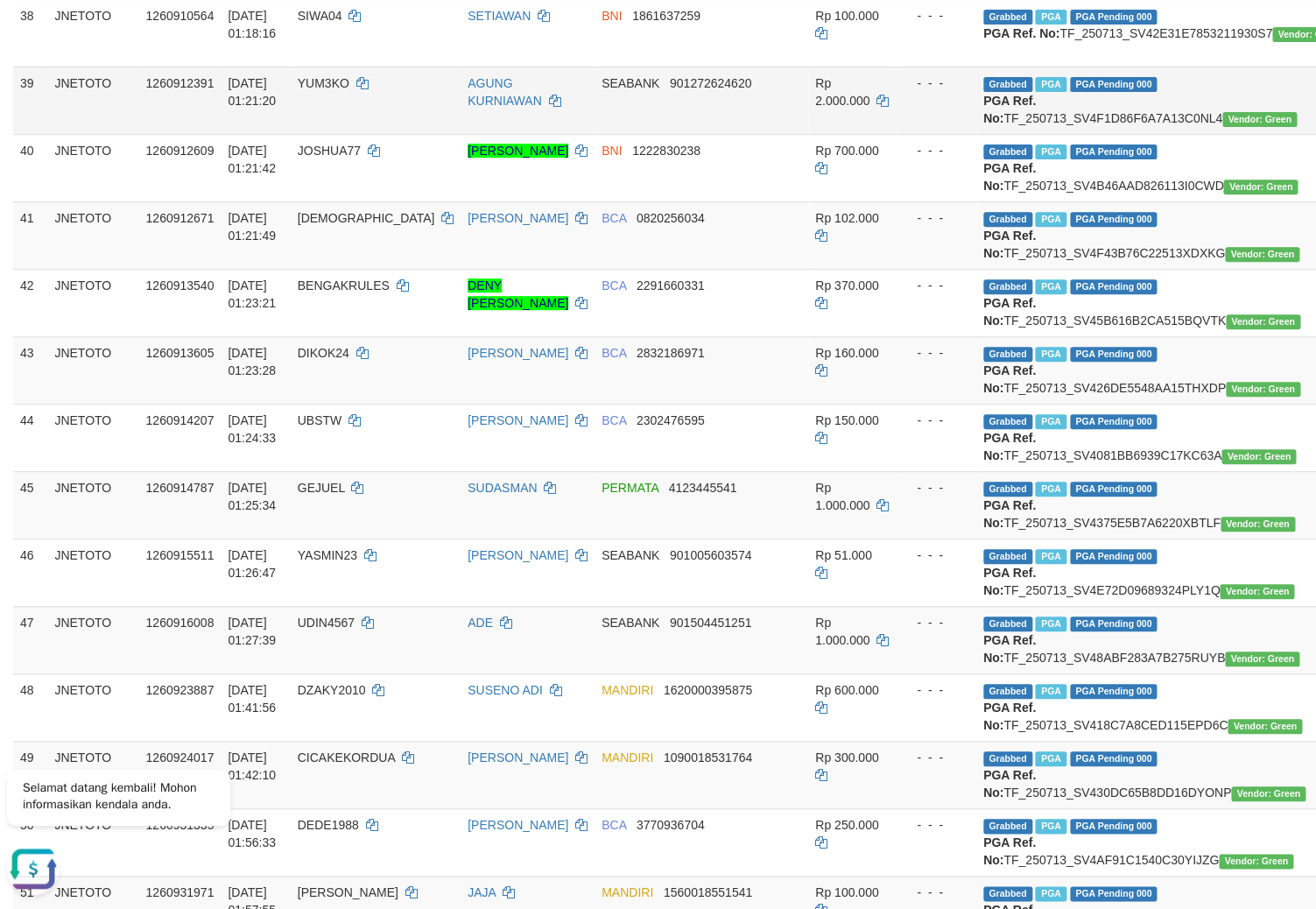 click on "Grabbed   PGA   PGA Pending 000 {"status":"000","data":{"unique_id":"615-1260912391-20250713","reference_no":"TF_250713_SV4F1D86F6A7A13C0NL4","amount":"2000000.00","fee":"0.00","merchant_surcharge_rate":"0.00","charge_to":"MERC","payout_amount":"2000000.00","disbursement_status":0,"disbursement_description":"ON PROCESS","created_at":"[DATE] 01:30:13","executed_at":"[DATE] 01:30:13","bank":{"code":"535","name":"BANK SEABANK INDONESIA","account_number":"901272624620","account_name":"[PERSON_NAME]"},"note":"auowiliam","merchant_balance":{"balance_effective":7201726326,"balance_pending":4734502758,"balance_disbursement":230616000,"balance_collection":105380712402}}} PGA Ref. No:  TF_250713_SV4F1D86F6A7A13C0NL4  Vendor: Green" at bounding box center [1165, 100] 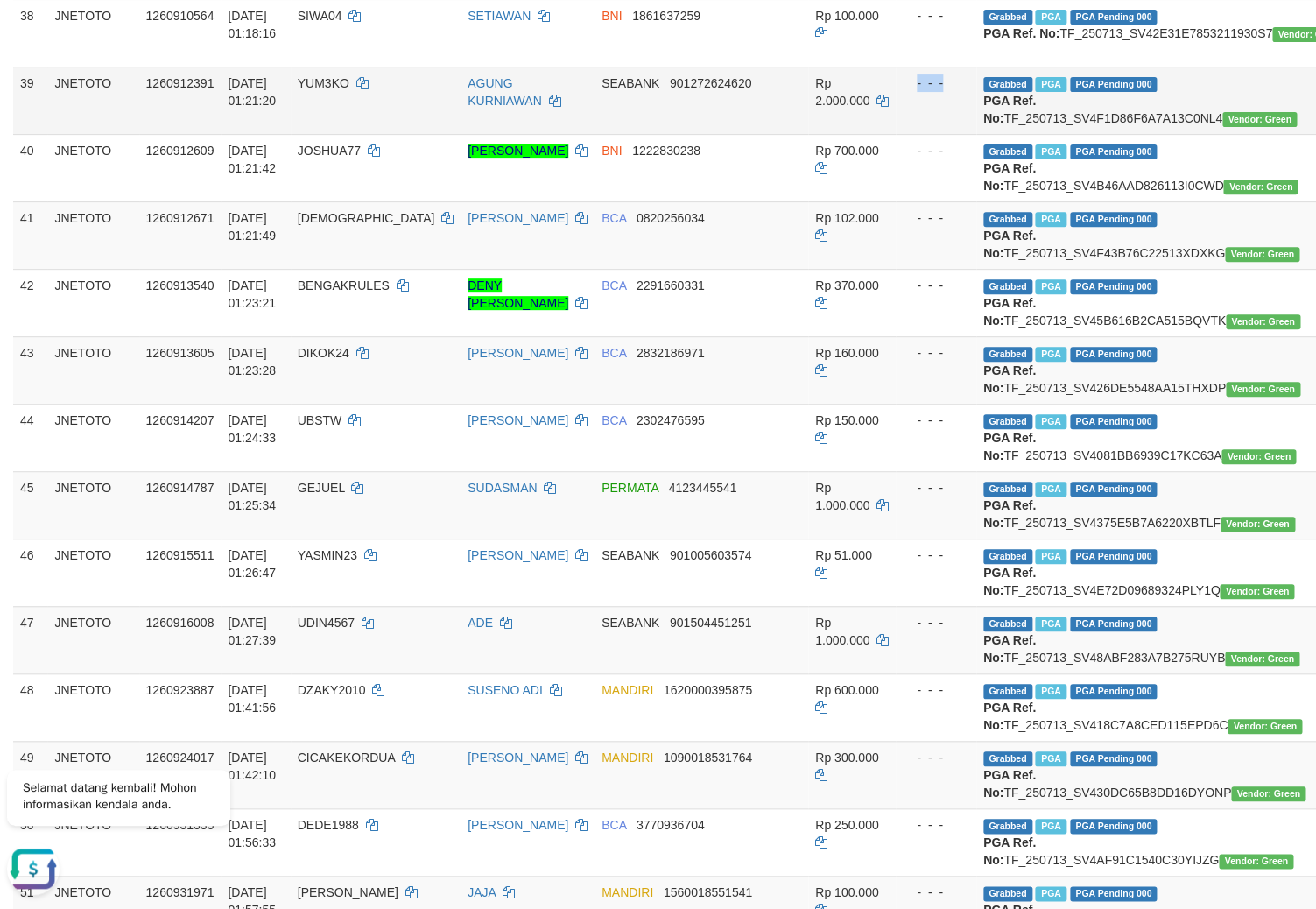 click on "Grabbed   PGA   PGA Pending 000 {"status":"000","data":{"unique_id":"615-1260912391-20250713","reference_no":"TF_250713_SV4F1D86F6A7A13C0NL4","amount":"2000000.00","fee":"0.00","merchant_surcharge_rate":"0.00","charge_to":"MERC","payout_amount":"2000000.00","disbursement_status":0,"disbursement_description":"ON PROCESS","created_at":"[DATE] 01:30:13","executed_at":"[DATE] 01:30:13","bank":{"code":"535","name":"BANK SEABANK INDONESIA","account_number":"901272624620","account_name":"[PERSON_NAME]"},"note":"auowiliam","merchant_balance":{"balance_effective":7201726326,"balance_pending":4734502758,"balance_disbursement":230616000,"balance_collection":105380712402}}} PGA Ref. No:  TF_250713_SV4F1D86F6A7A13C0NL4  Vendor: Green" at bounding box center (1165, 100) 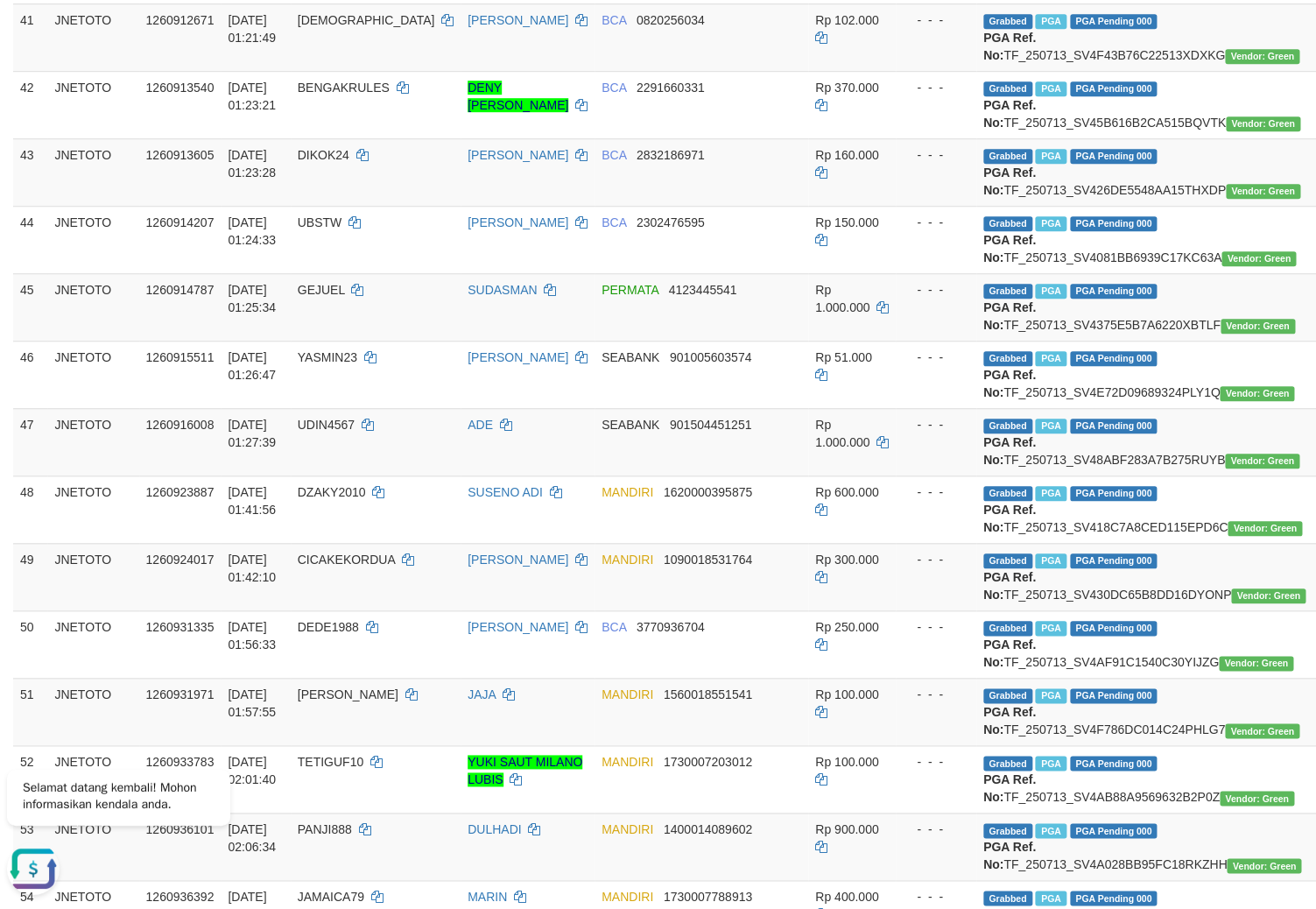 scroll, scrollTop: 3004, scrollLeft: 0, axis: vertical 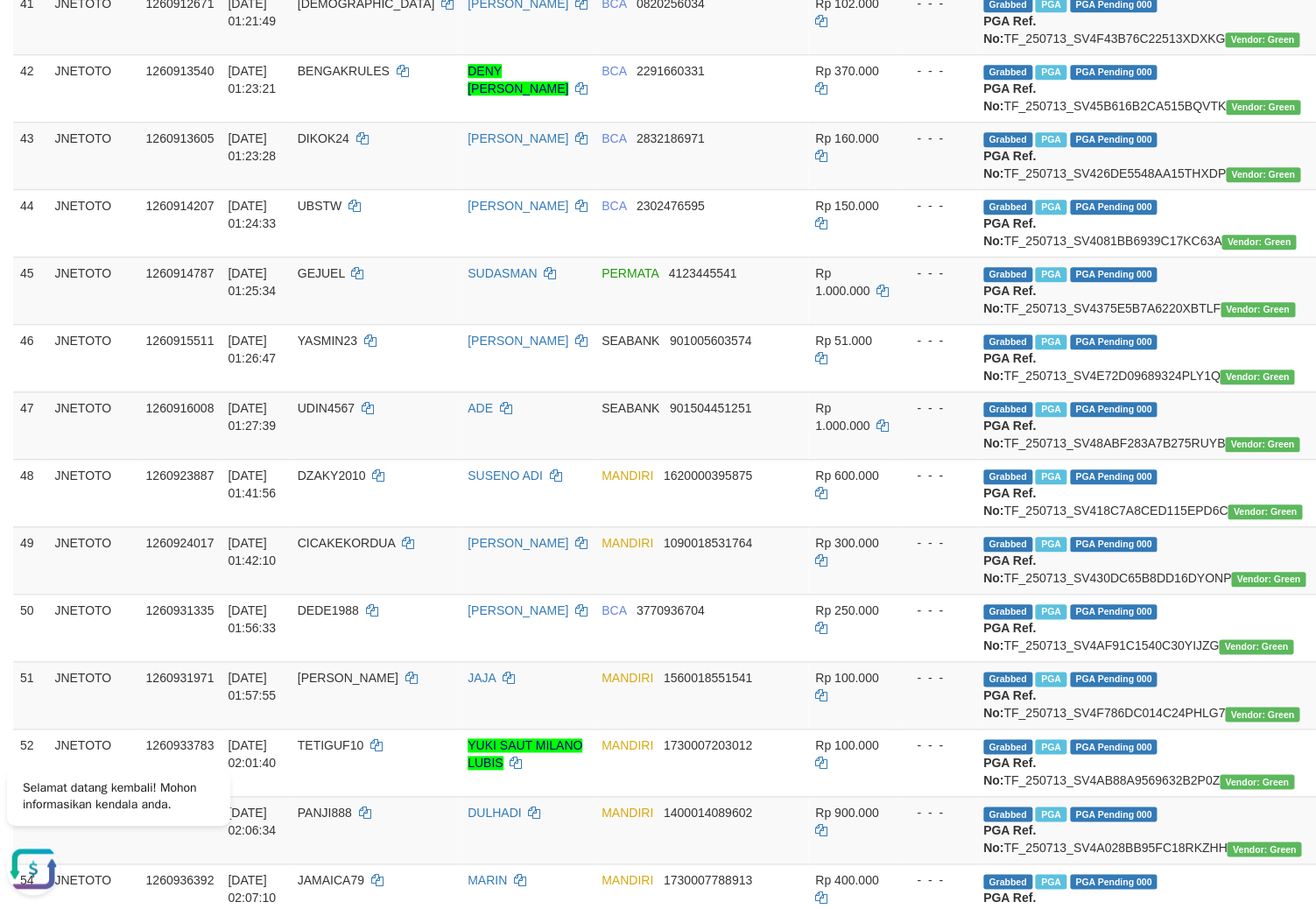 click on "Grabbed   PGA   PGA Pending 000 {"status":"000","data":{"unique_id":"615-1260912609-20250713","reference_no":"TF_250713_SV4B46AAD826113I0CWD","amount":"700000.00","fee":"0.00","merchant_surcharge_rate":"0.00","charge_to":"MERC","payout_amount":"700000.00","disbursement_status":0,"disbursement_description":"ON PROCESS","created_at":"[DATE] 01:30:13","executed_at":"[DATE] 01:30:13","bank":{"code":"009","name":"BANK NEGARA INDONESIA","account_number":"1222830238","account_name":"[PERSON_NAME]"},"note":"auoradja","merchant_balance":{"balance_effective":7201726326,"balance_pending":4734502758,"balance_disbursement":229816000,"balance_collection":105380712402}}} PGA Ref. No:  TF_250713_SV4B46AAD826113I0CWD  Vendor: Green" at bounding box center (1165, -47) 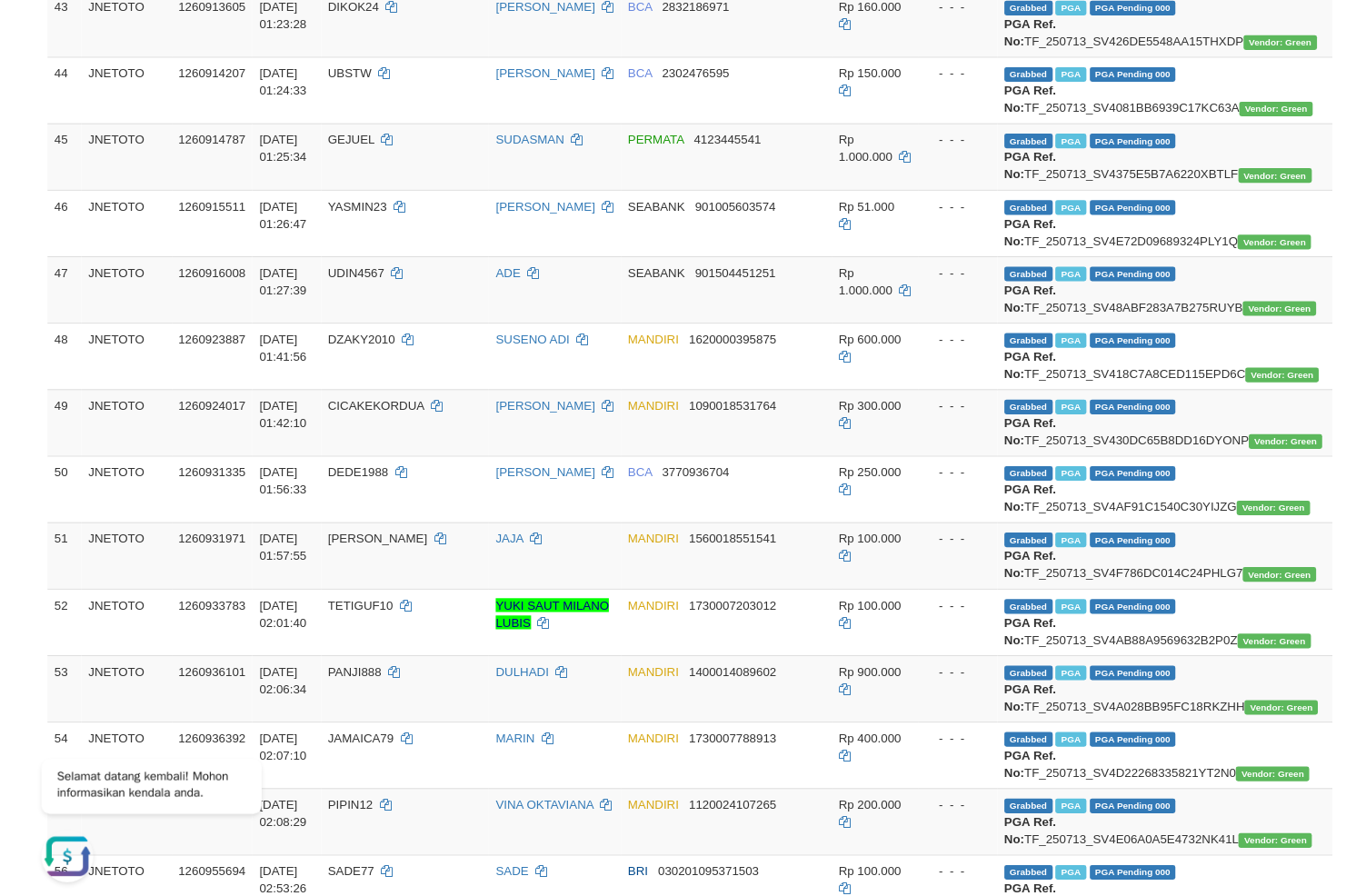scroll, scrollTop: 3340, scrollLeft: 0, axis: vertical 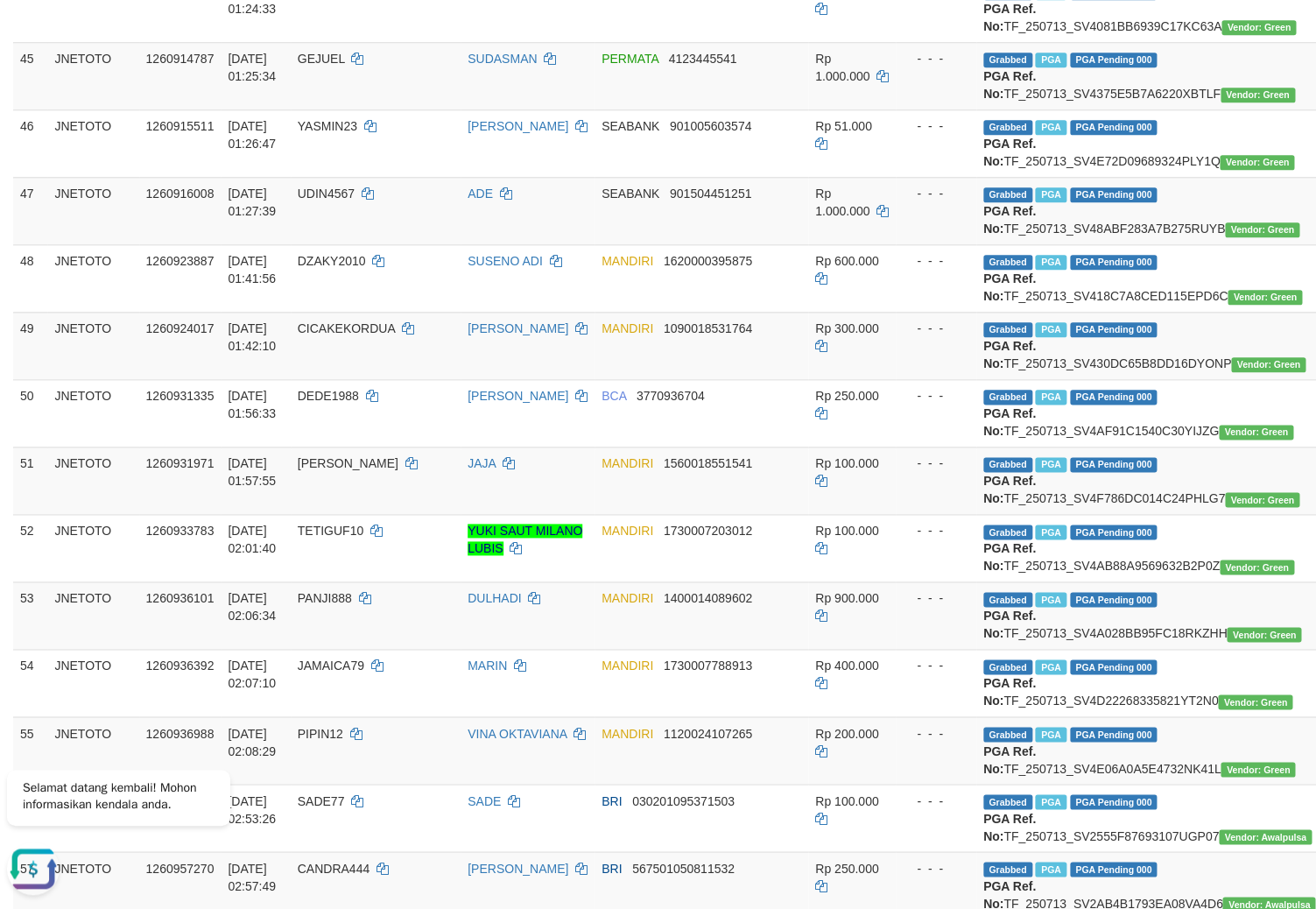 click on "Grabbed   PGA   PGA Pending 000 {"status":"000","data":{"unique_id":"615-1260912671-20250713","reference_no":"TF_250713_SV4F43B76C22513XDXKG","amount":"102000.00","fee":"0.00","merchant_surcharge_rate":"0.00","charge_to":"MERC","payout_amount":"102000.00","disbursement_status":0,"disbursement_description":"ON PROCESS","created_at":"[DATE] 01:30:13","executed_at":"[DATE] 01:30:13","bank":{"code":"014","name":"BANK CENTRAL ASIA","account_number":"0820256034","account_name":"RIKI REJEKI"},"note":"auoradja","merchant_balance":{"balance_effective":7201726326,"balance_pending":4734502758,"balance_disbursement":229412000,"balance_collection":105380712402}}} PGA Ref. No:  TF_250713_SV4F43B76C22513XDXKG  Vendor: Green" at bounding box center [1165, -194] 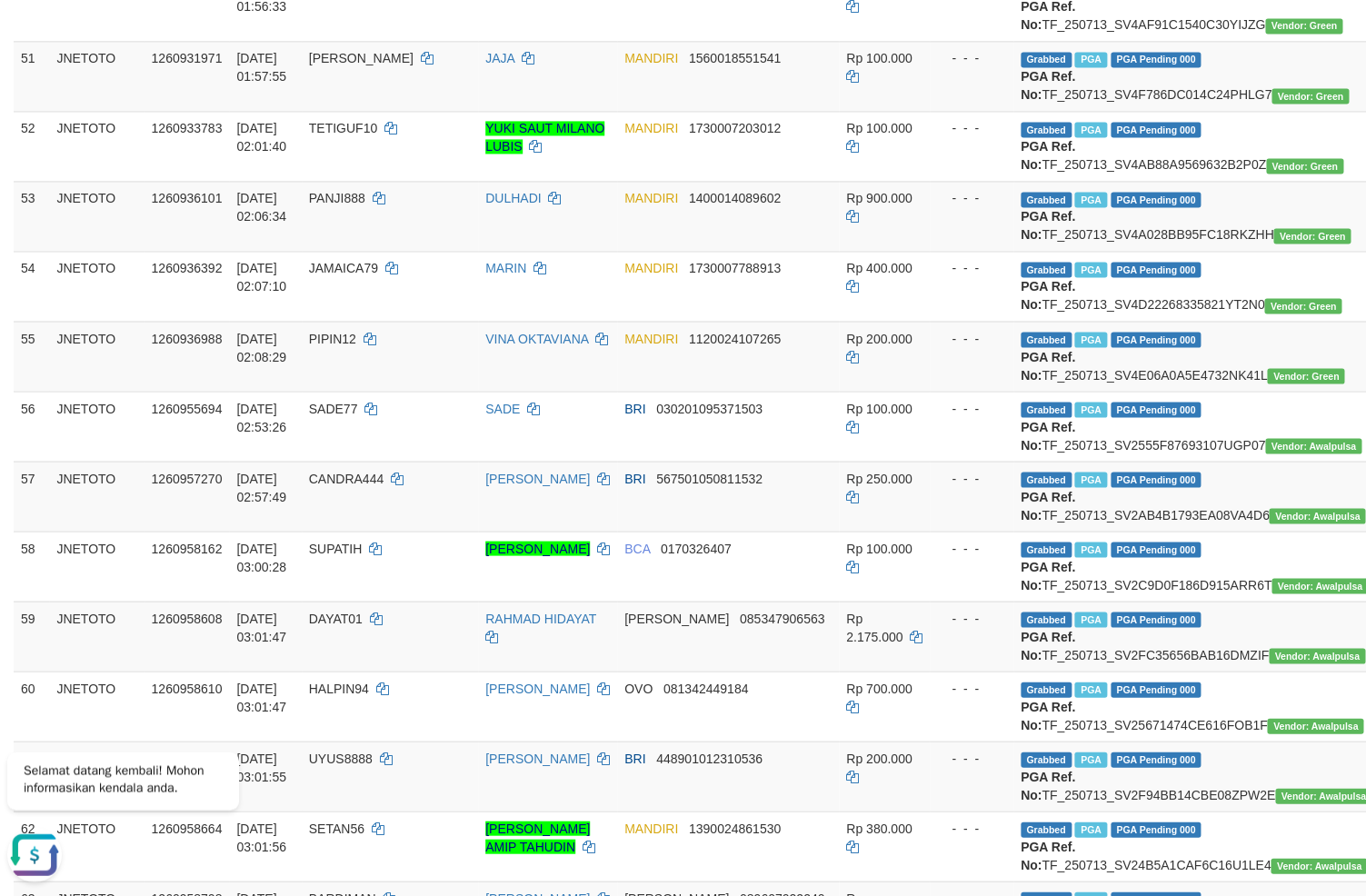 scroll, scrollTop: 3785, scrollLeft: 0, axis: vertical 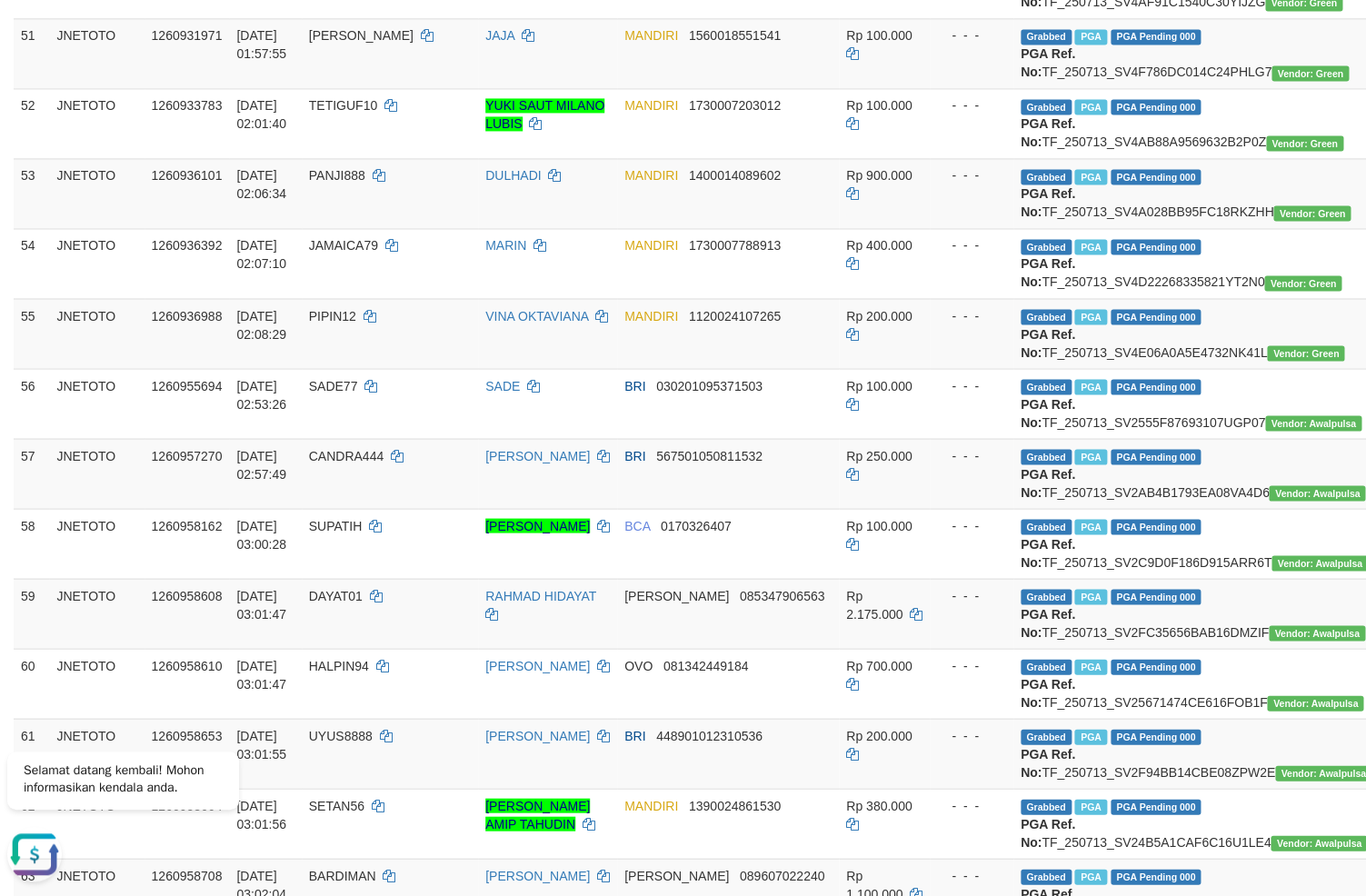 click on "Grabbed   PGA   PGA Pending 000 {"status":"000","data":{"unique_id":"615-1260913605-20250713","reference_no":"TF_250713_SV426DE5548AA15THXDP","amount":"160000.00","fee":"0.00","merchant_surcharge_rate":"0.00","charge_to":"MERC","payout_amount":"160000.00","disbursement_status":0,"disbursement_description":"ON PROCESS","created_at":"[DATE] 01:30:15","executed_at":"[DATE] 01:30:15","bank":{"code":"014","name":"BANK CENTRAL ASIA","account_number":"2832186971","account_name":"[PERSON_NAME]"},"note":"auoradja","merchant_balance":{"balance_effective":7201726326,"balance_pending":4734502758,"balance_disbursement":227769000,"balance_collection":105380712402}}} PGA Ref. No:  TF_250713_SV426DE5548AA15THXDP  Vendor: Green" at bounding box center (1210, -507) 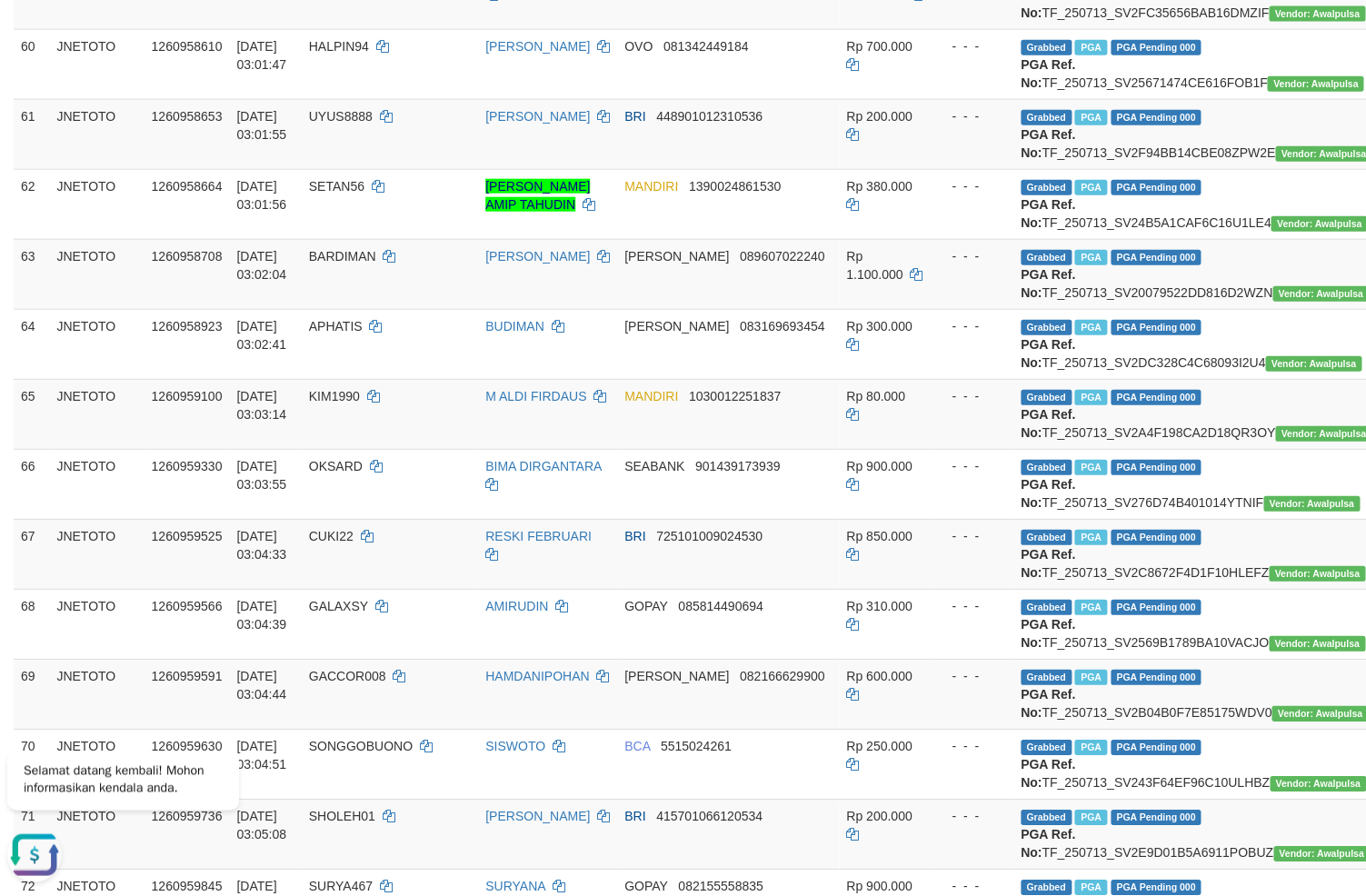 scroll, scrollTop: 4453, scrollLeft: 0, axis: vertical 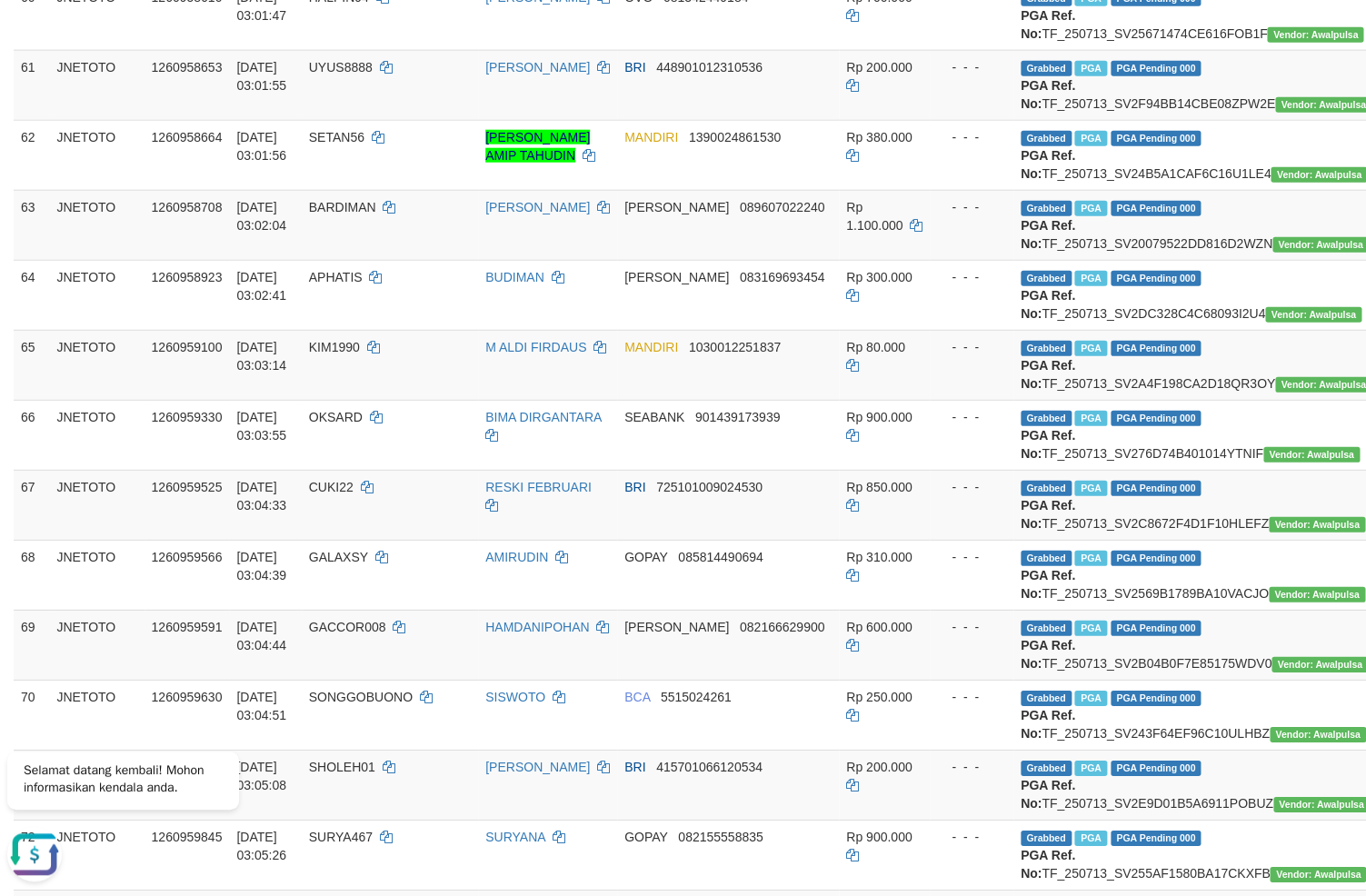 click on "Grabbed   PGA   PGA Pending 000 {"status":"000","data":{"unique_id":"615-1260924017-20250713","reference_no":"TF_250713_SV430DC65B8DD16DYONP","amount":"300000.00","fee":"0.00","merchant_surcharge_rate":"0.00","charge_to":"MERC","payout_amount":"300000.00","disbursement_status":0,"disbursement_description":"ON PROCESS","created_at":"[DATE] 01:48:16","executed_at":"[DATE] 01:48:16","bank":{"code":"008","name":"BANK MANDIRI","account_number":"1090018531764","account_name":"[PERSON_NAME]"},"note":"auoradja","merchant_balance":{"balance_effective":7201726326,"balance_pending":4747567844,"balance_disbursement":183442000,"balance_collection":105380712402}}} PGA Ref. No:  TF_250713_SV430DC65B8DD16DYONP  Vendor: Green" at bounding box center [1210, -755] 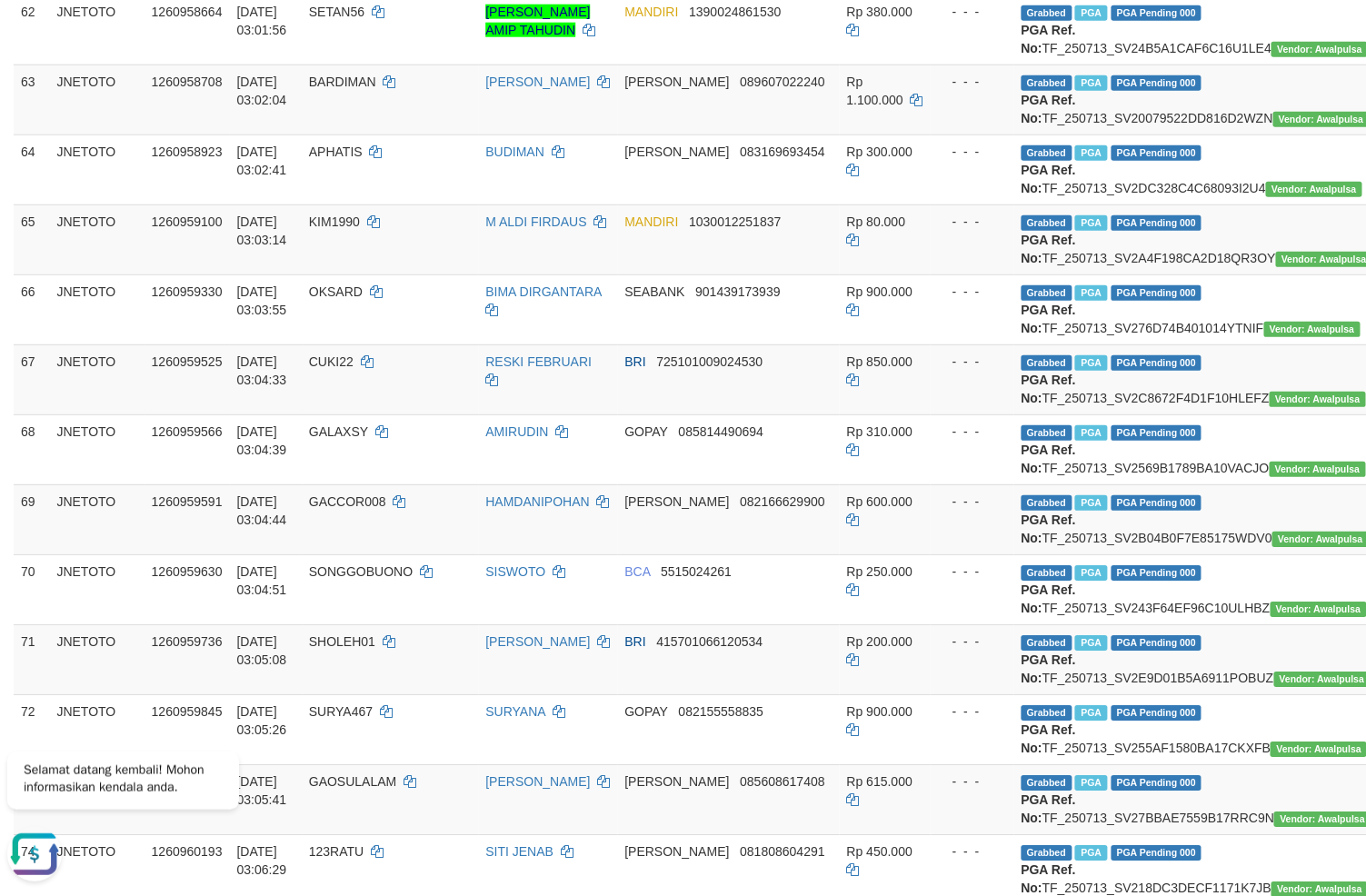 scroll, scrollTop: 4675, scrollLeft: 0, axis: vertical 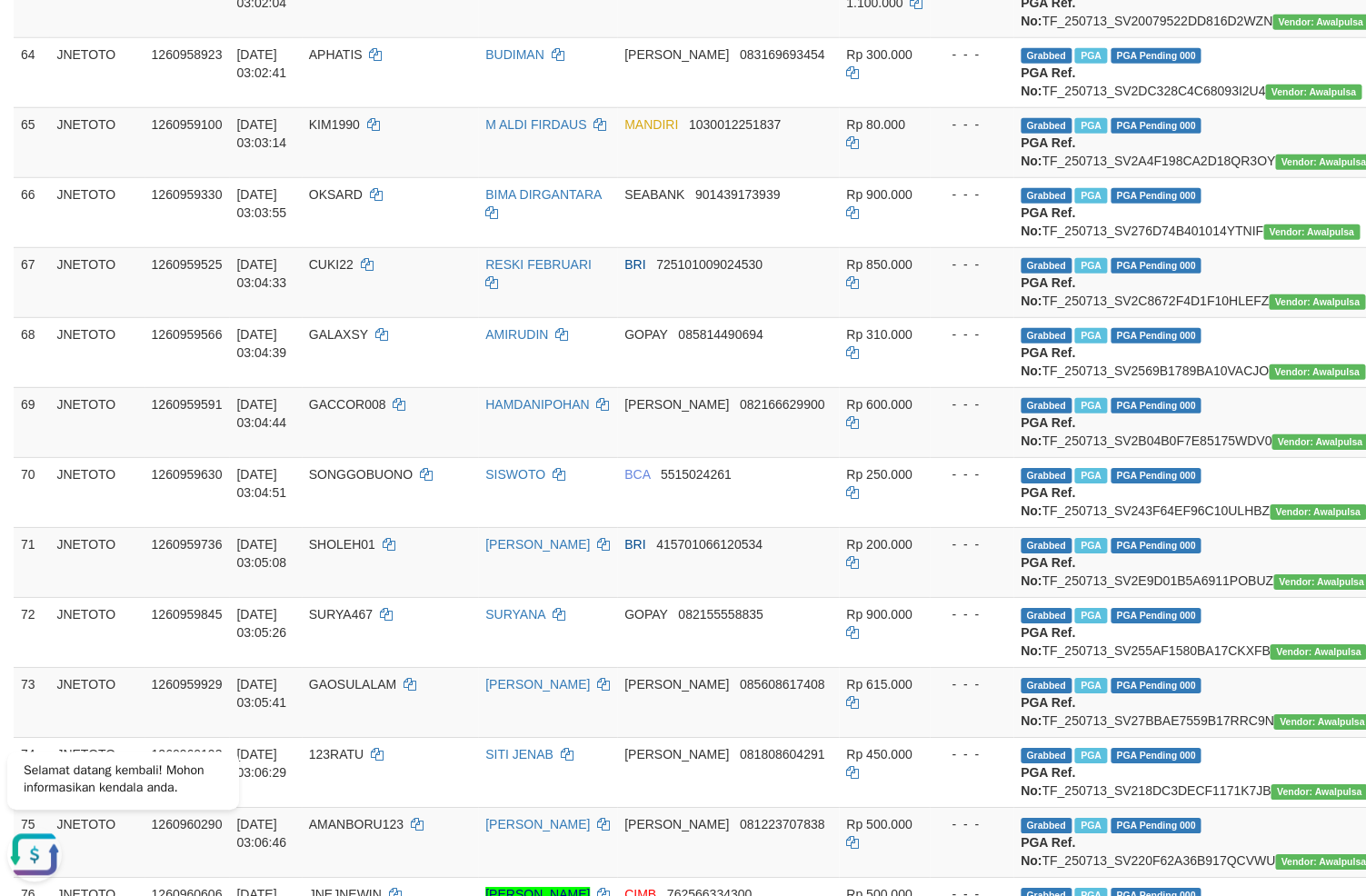 click on "Grabbed   PGA   PGA Pending 000 {"status":"000","data":{"unique_id":"615-1260955694-20250713","reference_no":"TF_250713_SV2555F87693107UGP07","amount":"100000.00","fee":"0.00","merchant_surcharge_rate":"0.00","charge_to":"MERC","payout_amount":"100000.00","disbursement_status":0,"disbursement_description":"ON PROCESS","created_at":"[DATE] 03:09:07","executed_at":"[DATE] 03:09:07","bank":{"code":"002","name":"BANK RAKYAT INDONESIA","account_number":"030201095371503","account_name":"SADE"},"note":"auowiliam","merchant_balance":{"balance_effective":665674726,"balance_pending":131154521,"balance_disbursement":81481000,"balance_collection":7627679090}}} PGA Ref. No:  TF_250713_SV2555F87693107UGP07  Vendor: Awalpulsa" at bounding box center (1210, -488) 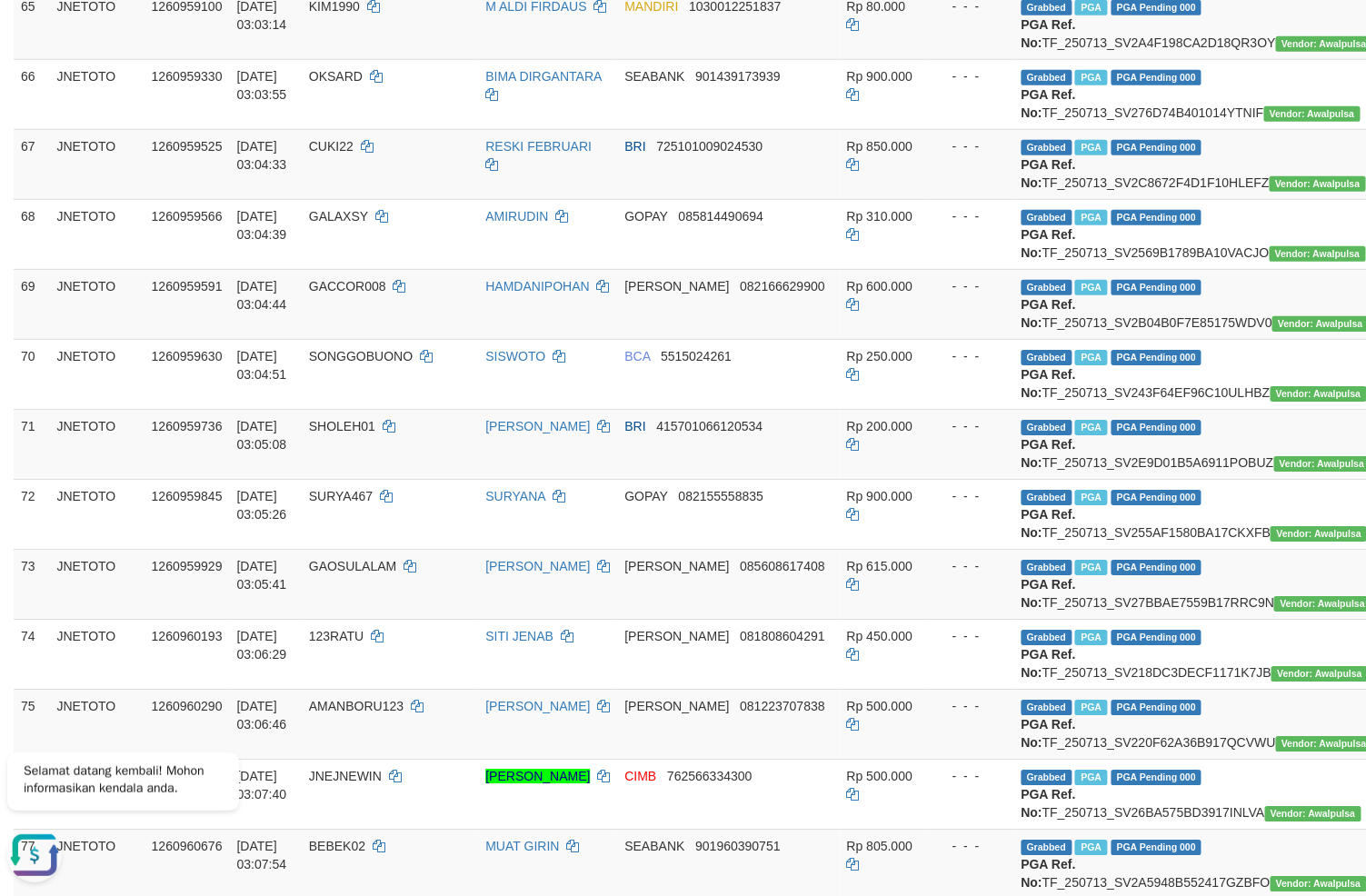 scroll, scrollTop: 4898, scrollLeft: 0, axis: vertical 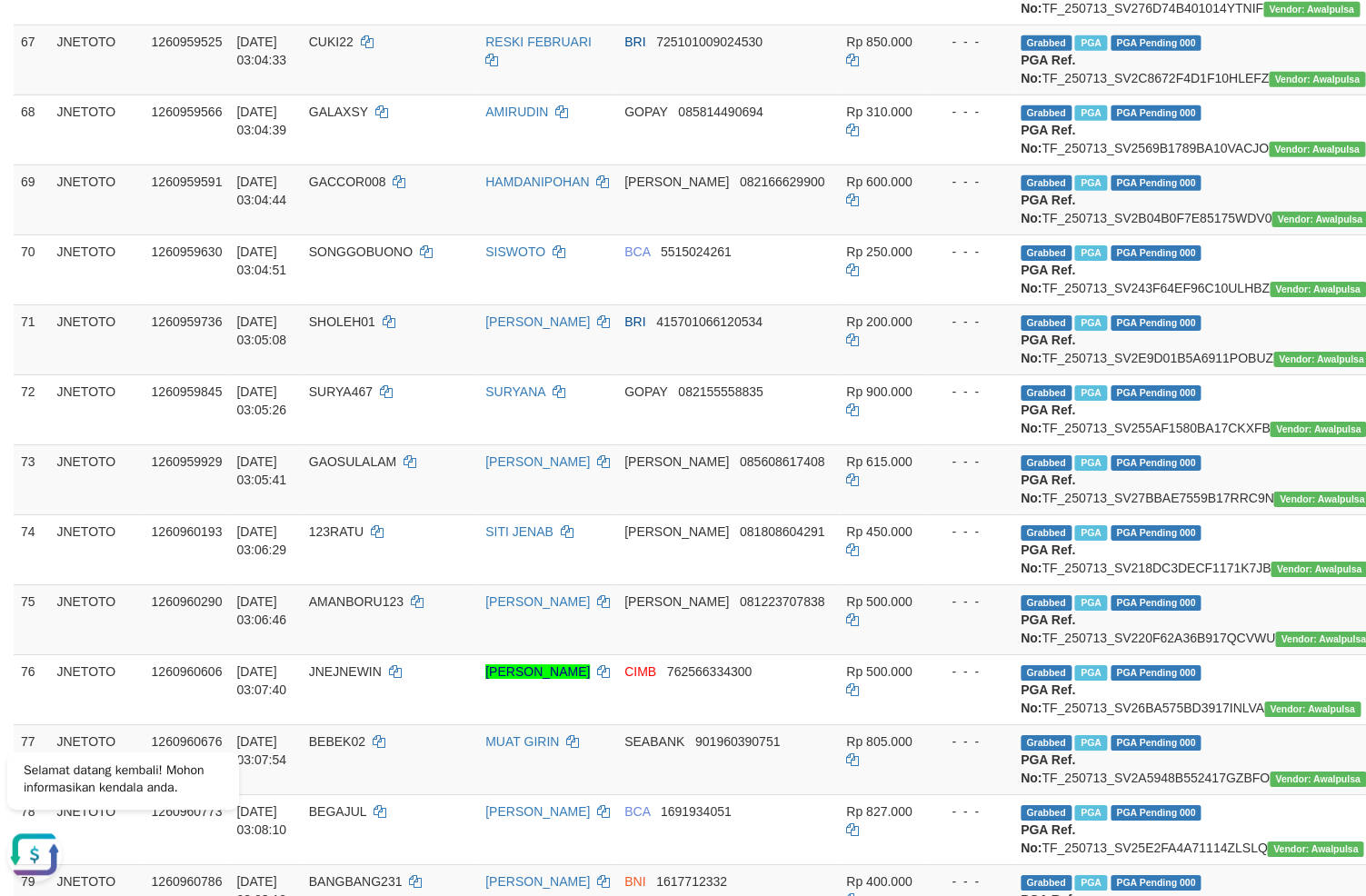 click on "Grabbed   PGA   PGA Pending 000 {"status":"000","data":{"unique_id":"615-1260957270-20250713","reference_no":"TF_250713_SV2AB4B1793EA08VA4D6","amount":"250000.00","fee":"0.00","merchant_surcharge_rate":"0.00","charge_to":"MERC","payout_amount":"250000.00","disbursement_status":0,"disbursement_description":"ON PROCESS","created_at":"[DATE] 03:09:07","executed_at":"[DATE] 03:09:07","bank":{"code":"002","name":"BANK RAKYAT INDONESIA","account_number":"567501050811532","account_name":"[PERSON_NAME]"},"note":"auowiliam","merchant_balance":{"balance_effective":665674726,"balance_pending":131154521,"balance_disbursement":81231000,"balance_collection":7627679090}}} PGA Ref. No:  TF_250713_SV2AB4B1793EA08VA4D6  Vendor: Awalpulsa" at bounding box center (1210, -641) 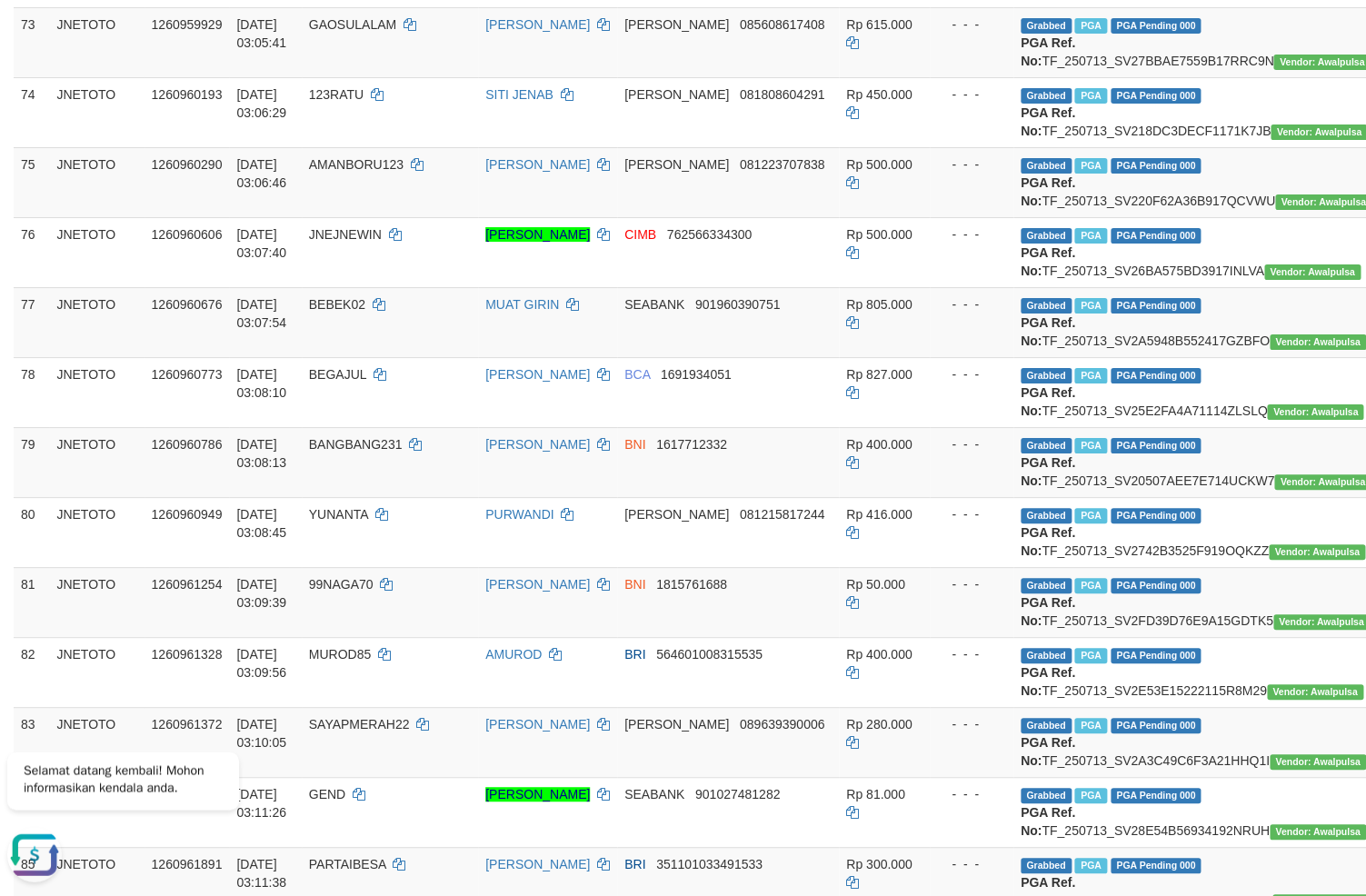 scroll, scrollTop: 5343, scrollLeft: 0, axis: vertical 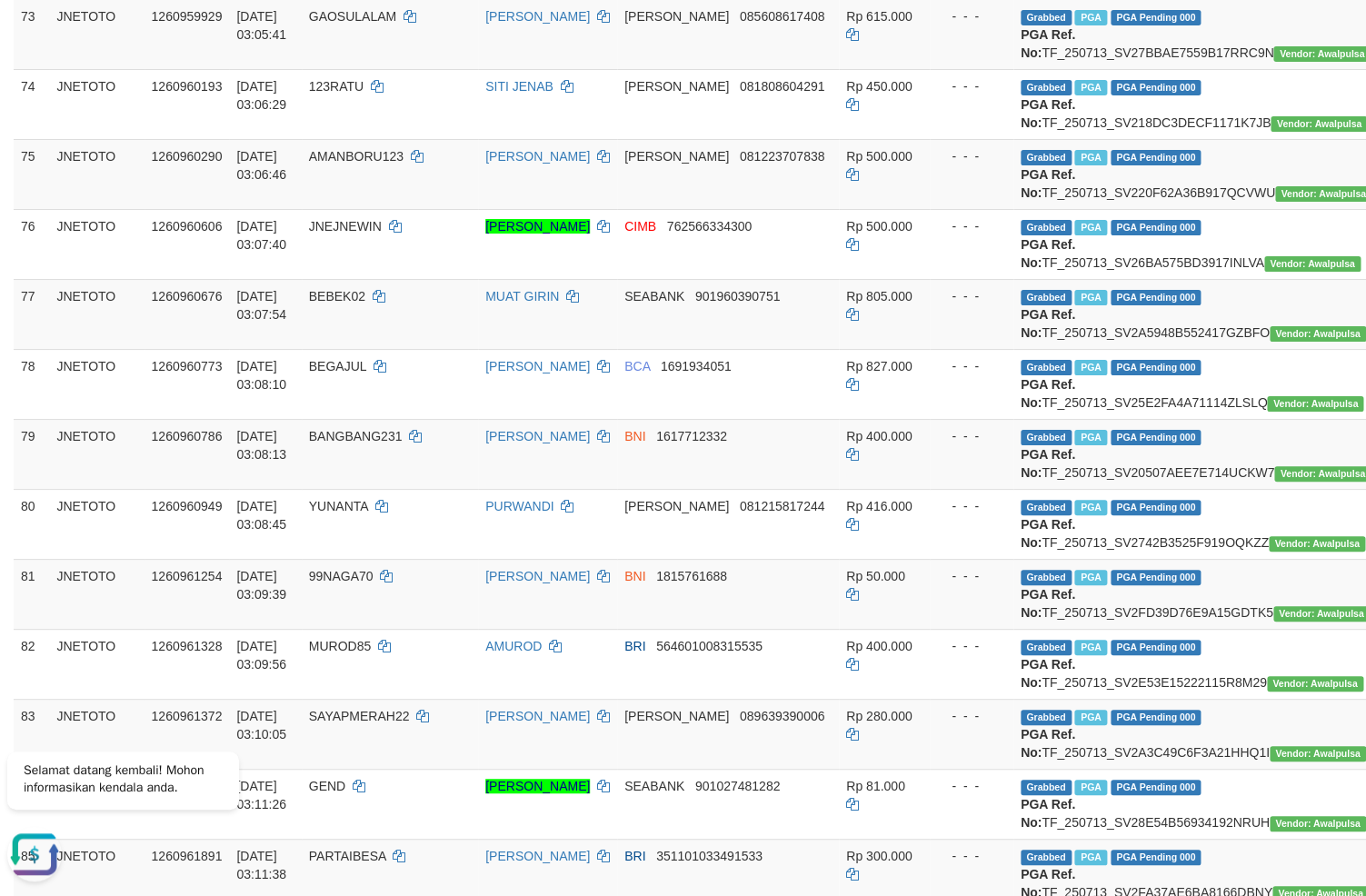 click on "Grabbed   PGA   PGA Pending 000 {"status":"000","data":{"unique_id":"615-1260958664-20250713","reference_no":"TF_250713_SV24B5A1CAF6C16U1LE4","amount":"380000.00","fee":"0.00","merchant_surcharge_rate":"0.00","charge_to":"MERC","payout_amount":"380000.00","disbursement_status":0,"disbursement_description":"ON PROCESS","created_at":"[DATE] 03:06:16","executed_at":"[DATE] 03:06:16","bank":{"code":"008","name":"BANK MANDIRI","account_number":"1390024861530","account_name":"[PERSON_NAME] AMIP TAHUDIN"},"note":"auowiliam","merchant_balance":{"balance_effective":665674726,"balance_pending":130387603,"balance_disbursement":82971000,"balance_collection":7627679090}}} PGA Ref. No:  TF_250713_SV24B5A1CAF6C16U1LE4  Vendor: Awalpulsa" at bounding box center (1210, -736) 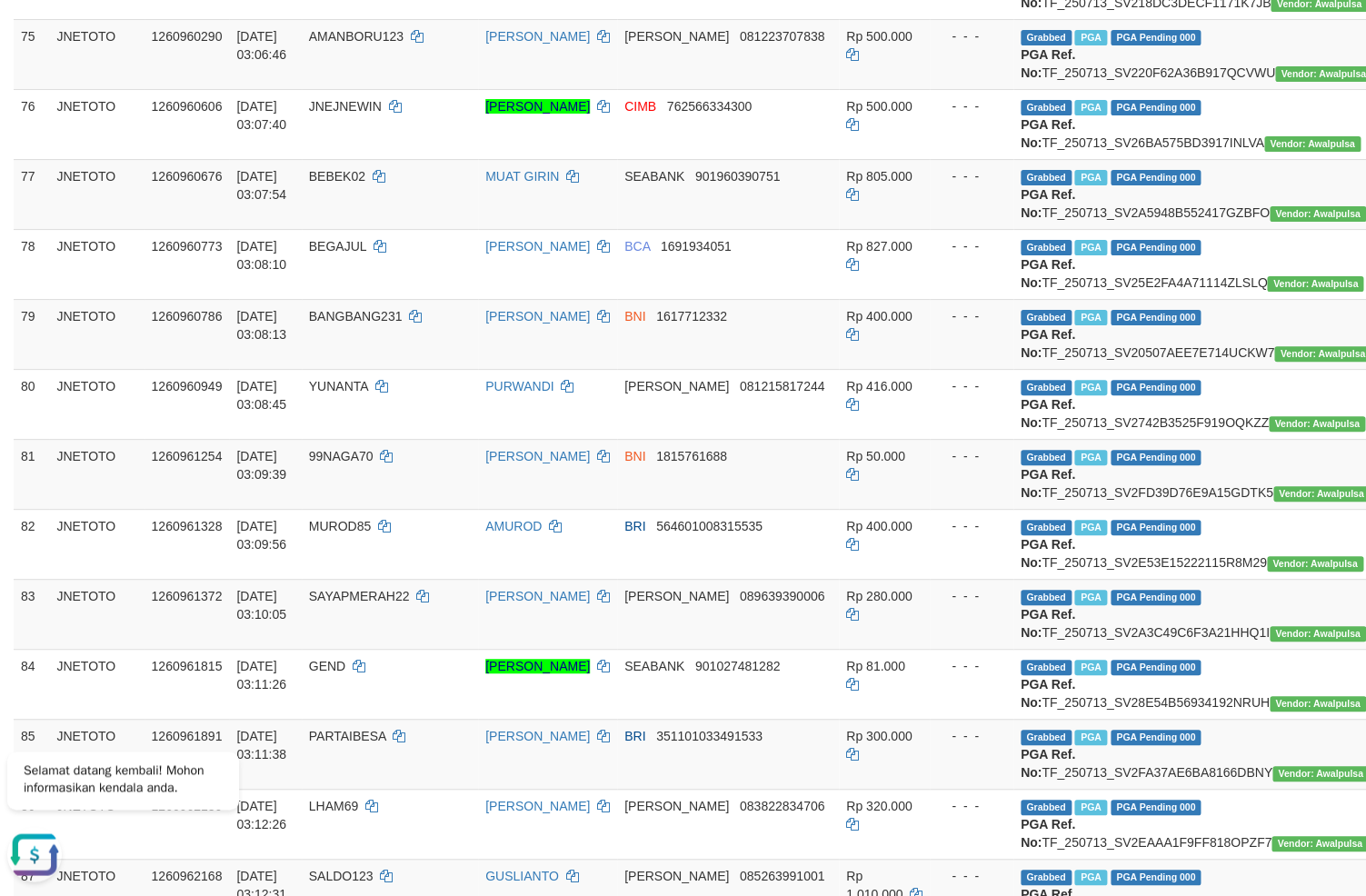 scroll, scrollTop: 5566, scrollLeft: 0, axis: vertical 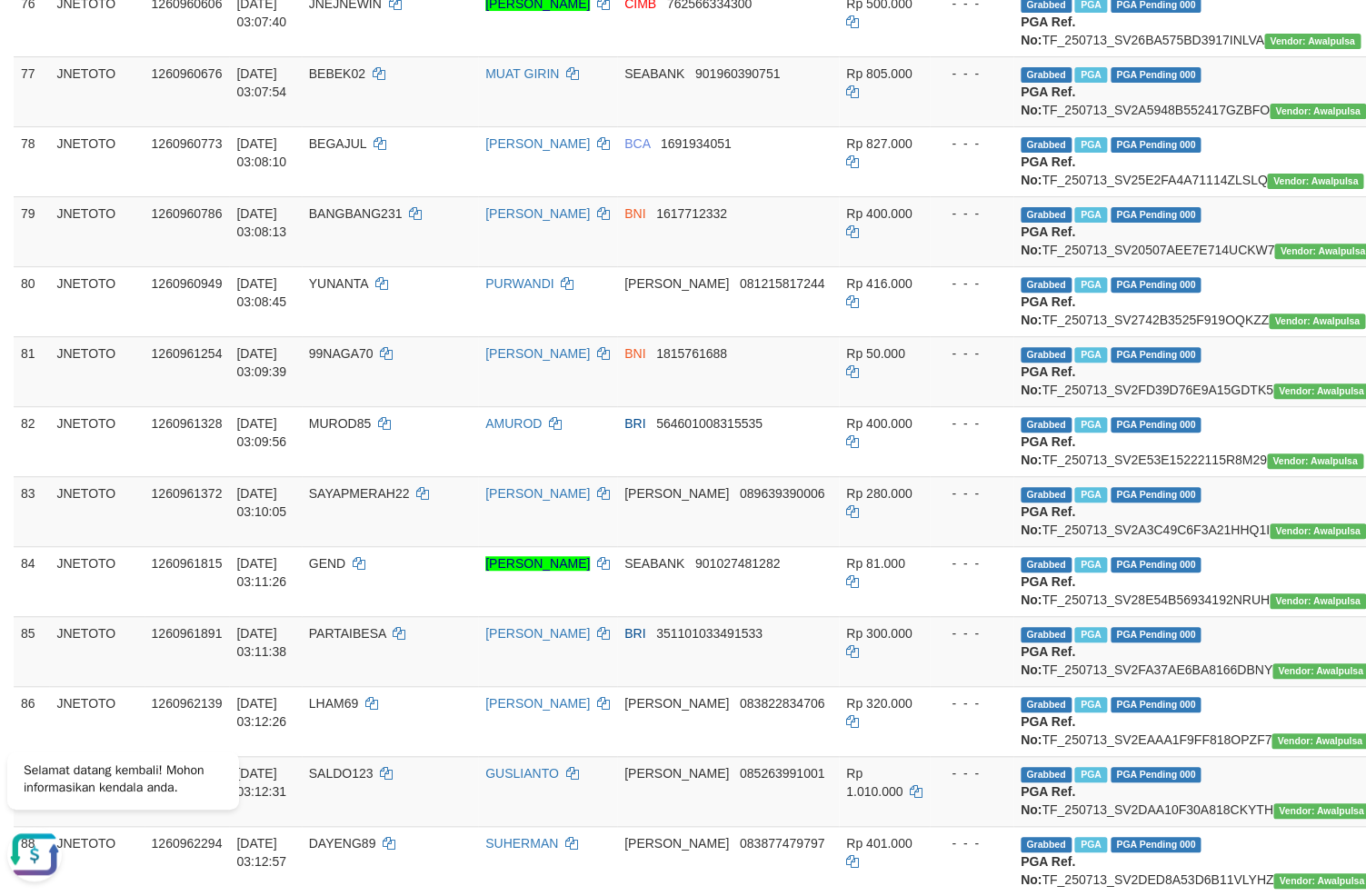 click on "Grabbed   PGA   PGA Pending 000 {"status":"000","data":{"unique_id":"615-1260959100-20250713","reference_no":"TF_250713_SV2A4F198CA2D18QR3OY","amount":"80000.00","fee":"0.00","merchant_surcharge_rate":"0.00","charge_to":"MERC","payout_amount":"80000.00","disbursement_status":0,"disbursement_description":"ON PROCESS","created_at":"[DATE] 03:06:18","executed_at":"[DATE] 03:06:18","bank":{"code":"008","name":"BANK MANDIRI","account_number":"1030012251837","account_name":"M ALDI FIRDAUS"},"note":"auowiliam","merchant_balance":{"balance_effective":665674726,"balance_pending":130387603,"balance_disbursement":81581000,"balance_collection":7627679090}}} PGA Ref. No:  TF_250713_SV2A4F198CA2D18QR3OY  Vendor: Awalpulsa" at bounding box center (1210, -749) 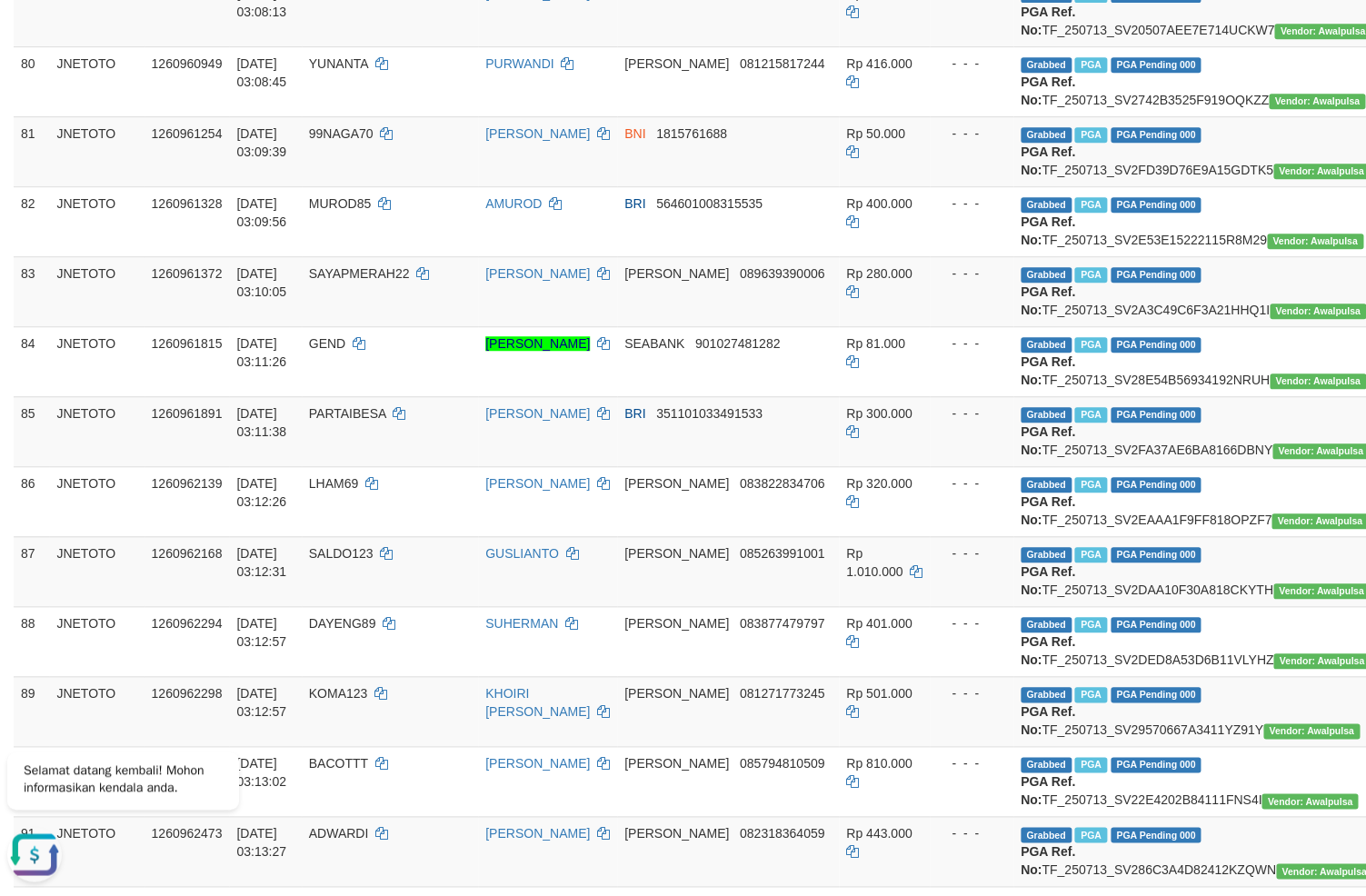 scroll, scrollTop: 5789, scrollLeft: 0, axis: vertical 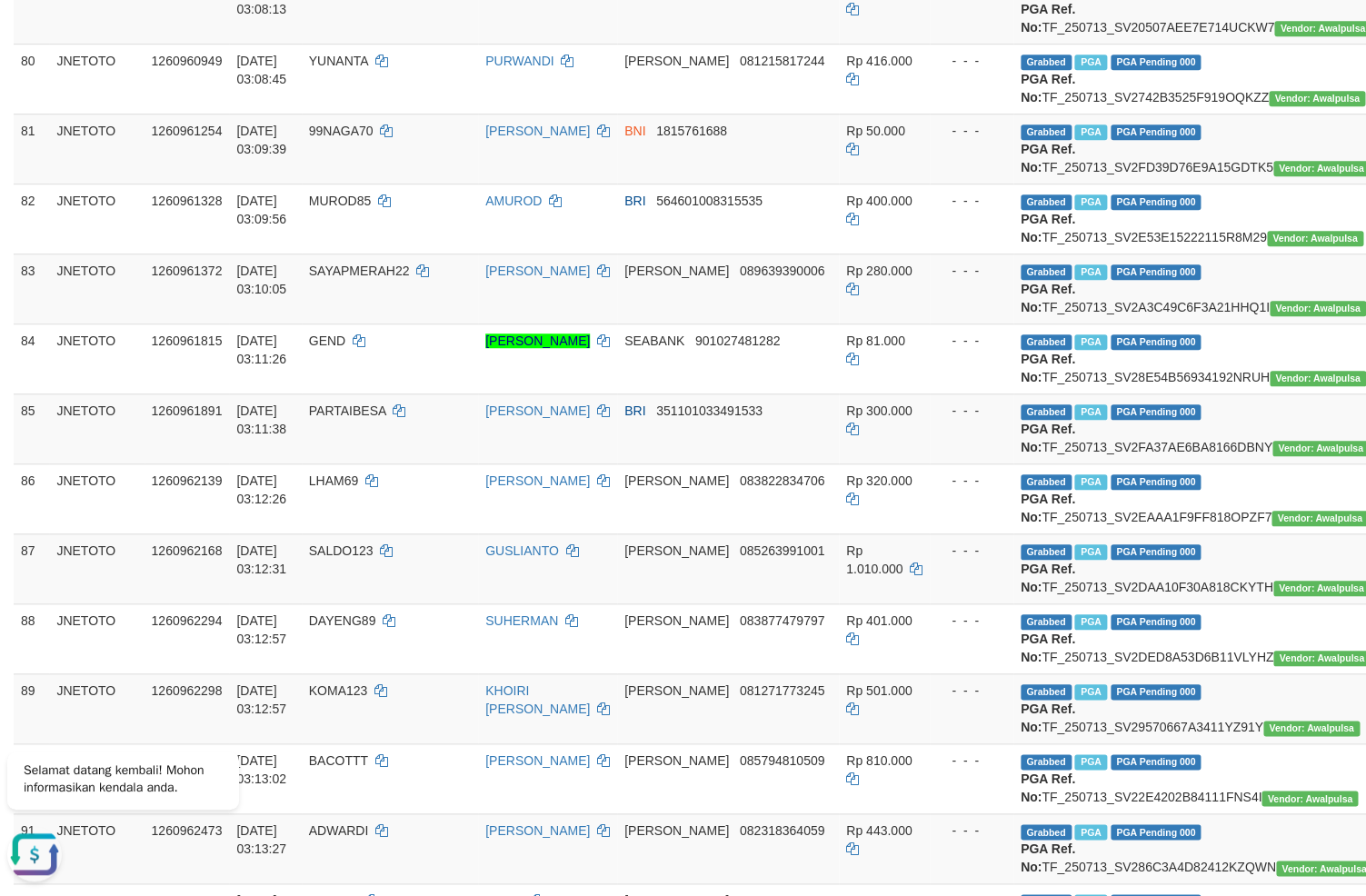 click on "Grabbed   PGA   PGA Pending 000 {"status":"000","data":{"unique_id":"615-1260959630-20250713","reference_no":"TF_250713_SV243F64EF96C10ULHBZ","amount":"250000.00","fee":"0.00","merchant_surcharge_rate":"0.00","charge_to":"MERC","payout_amount":"250000.00","disbursement_status":0,"disbursement_description":"ON PROCESS","created_at":"[DATE] 03:09:10","executed_at":"[DATE] 03:09:10","bank":{"code":"014","name":"BANK CENTRAL ASIA","account_number":"5515024261","account_name":"SISWOTO"},"note":"auowiliam","merchant_balance":{"balance_effective":665674726,"balance_pending":131154521,"balance_disbursement":79631000,"balance_collection":7627679090}}} PGA Ref. No:  TF_250713_SV243F64EF96C10ULHBZ  Vendor: Awalpulsa" at bounding box center (1210, -622) 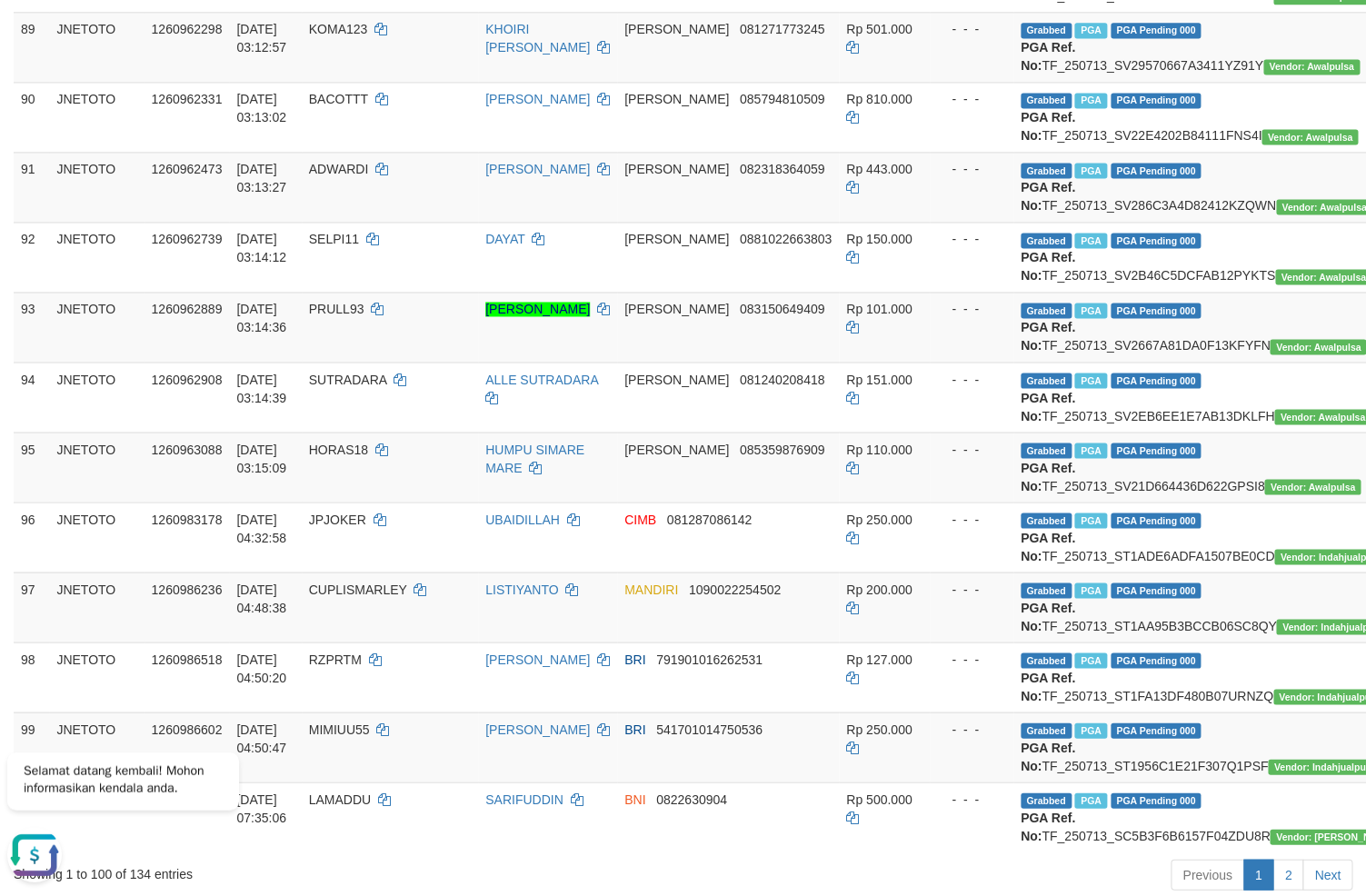 scroll, scrollTop: 6456, scrollLeft: 0, axis: vertical 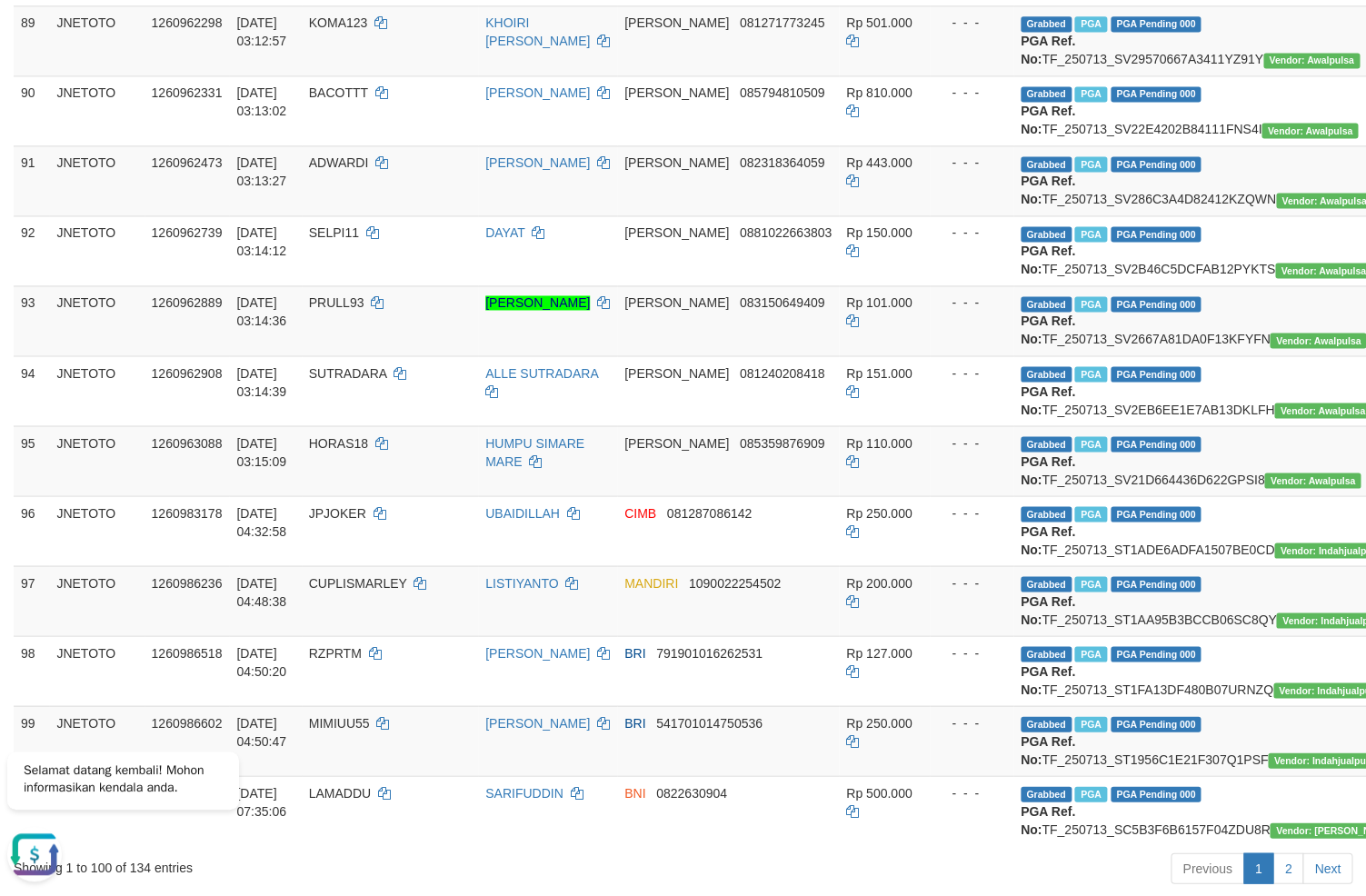 click on "Grabbed   PGA   PGA Pending 000 {"status":"000","data":{"unique_id":"615-1260959845-20250713","reference_no":"TF_250713_SV255AF1580BA17CKXFB","amount":"900000.00","fee":"0.00","merchant_surcharge_rate":"0.00","charge_to":"MERC","payout_amount":"900000.00","disbursement_status":0,"disbursement_description":"ON PROCESS","created_at":"[DATE] 03:12:17","executed_at":"[DATE] 03:12:17","bank":{"code":"1011","name":"GOPAY","account_number":"082155558835","account_name":"SURYANA"},"note":"auowiliam","merchant_balance":{"balance_effective":665674726,"balance_pending":132386298,"balance_disbursement":77521000,"balance_collection":7627679090}}} PGA Ref. No:  TF_250713_SV255AF1580BA17CKXFB  Vendor: Awalpulsa" at bounding box center [1210, -1150] 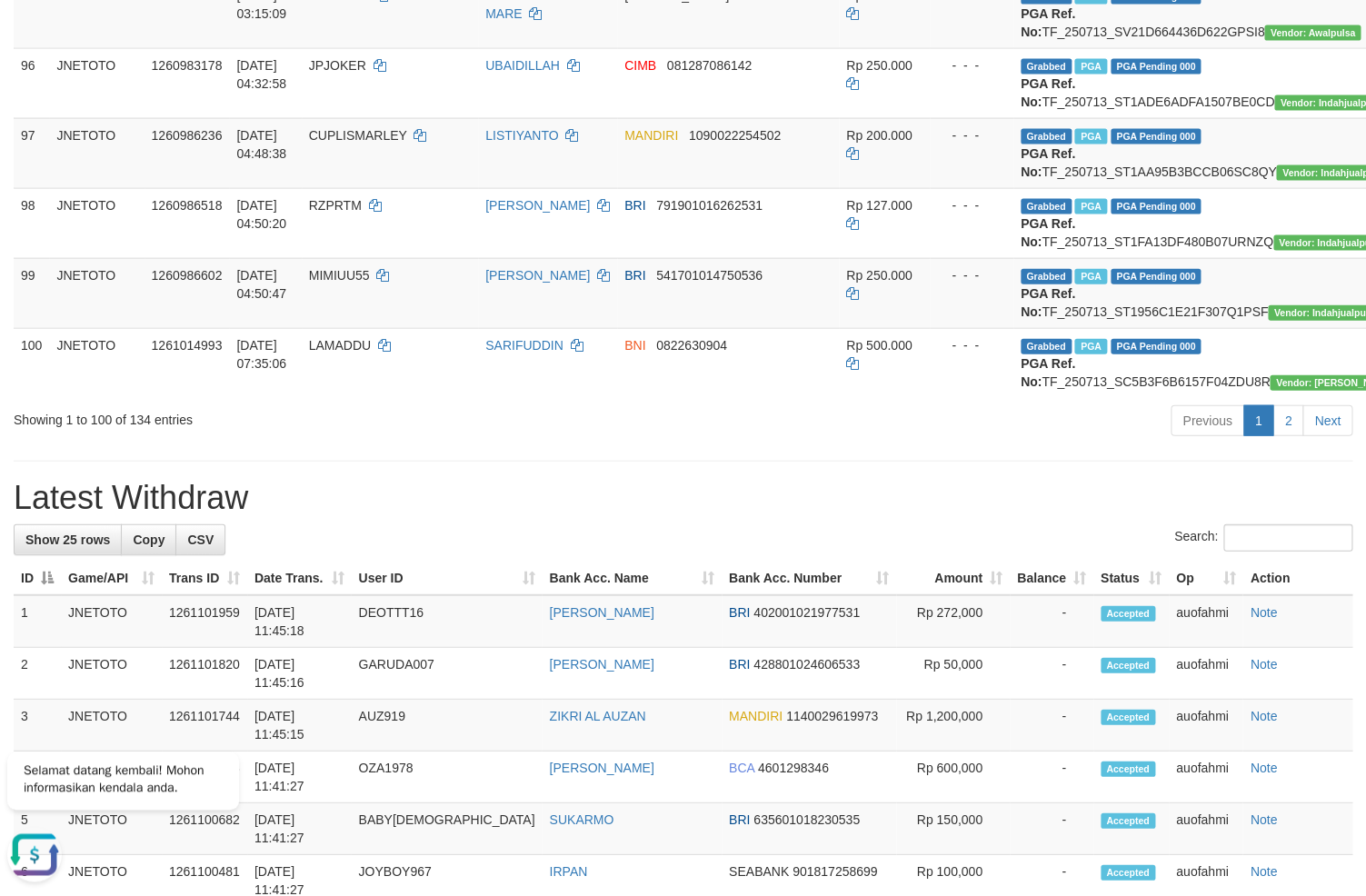 scroll, scrollTop: 6902, scrollLeft: 0, axis: vertical 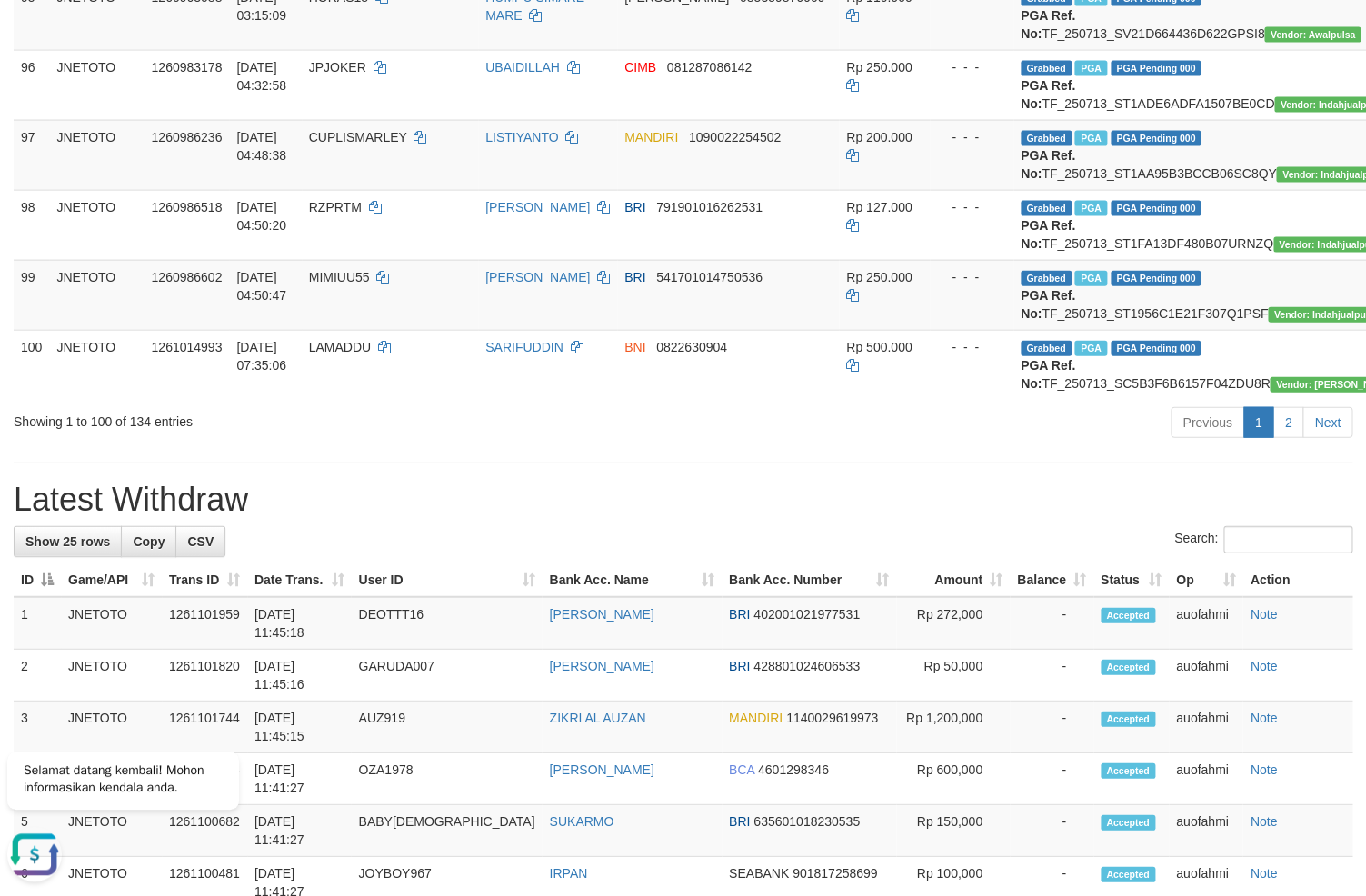 click on "Grabbed   PGA   PGA Pending 000 {"status":"000","data":{"unique_id":"615-1260960786-20250713","reference_no":"TF_250713_SV20507AEE7E714UCKW7","amount":"400000.00","fee":"0.00","merchant_surcharge_rate":"0.00","charge_to":"MERC","payout_amount":"400000.00","disbursement_status":0,"disbursement_description":"ON PROCESS","created_at":"[DATE] 03:15:14","executed_at":"[DATE] 03:15:14","bank":{"code":"009","name":"BANK NEGARA INDONESIA","account_number":"1617712332","account_name":"[PERSON_NAME]"},"note":"auoradja","merchant_balance":{"balance_effective":665674726,"balance_pending":133773353,"balance_disbursement":74810000,"balance_collection":7627679090}}} PGA Ref. No:  TF_250713_SV20507AEE7E714UCKW7  Vendor: Awalpulsa" at bounding box center (1210, -1105) 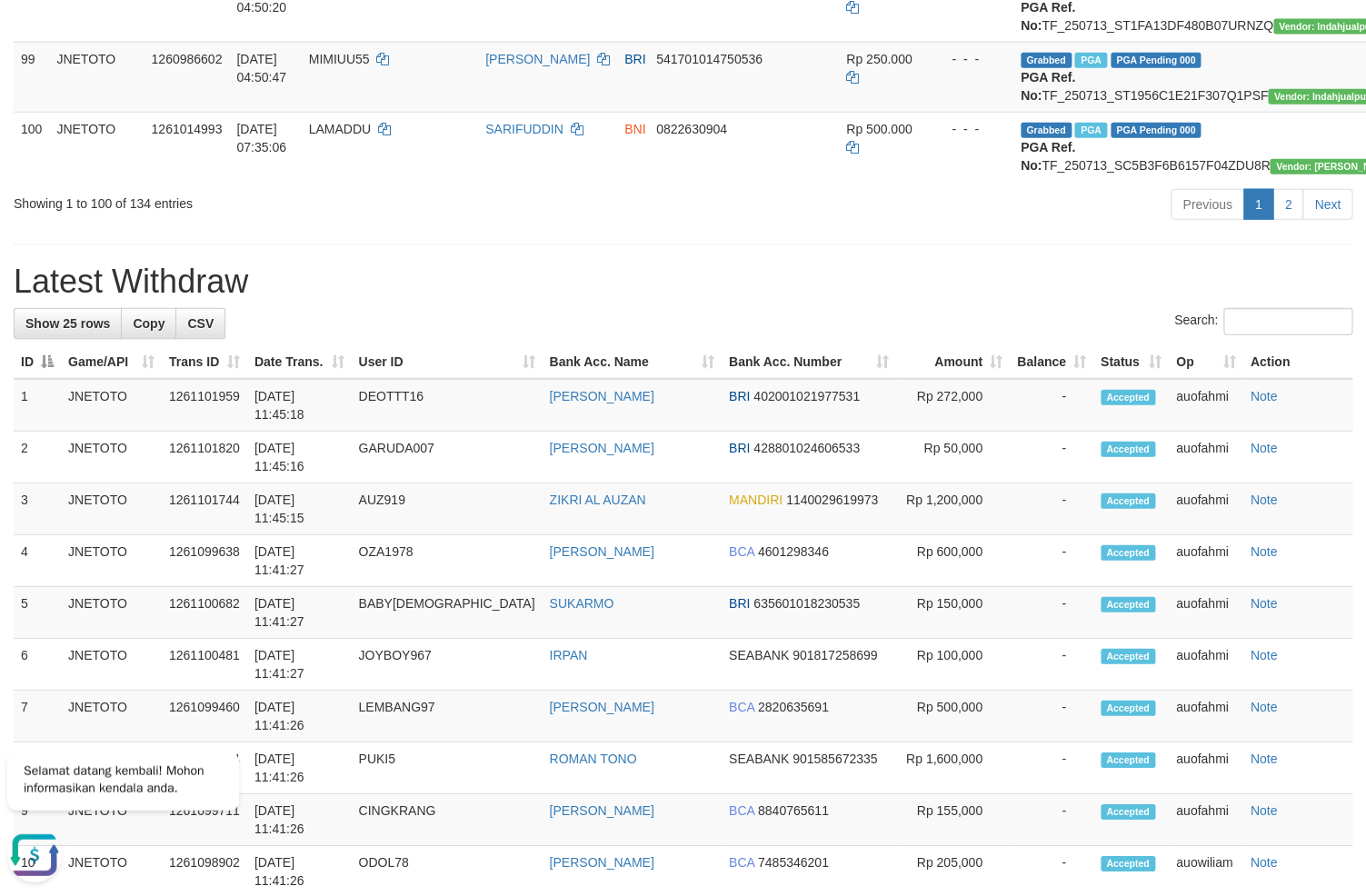 scroll, scrollTop: 7124, scrollLeft: 0, axis: vertical 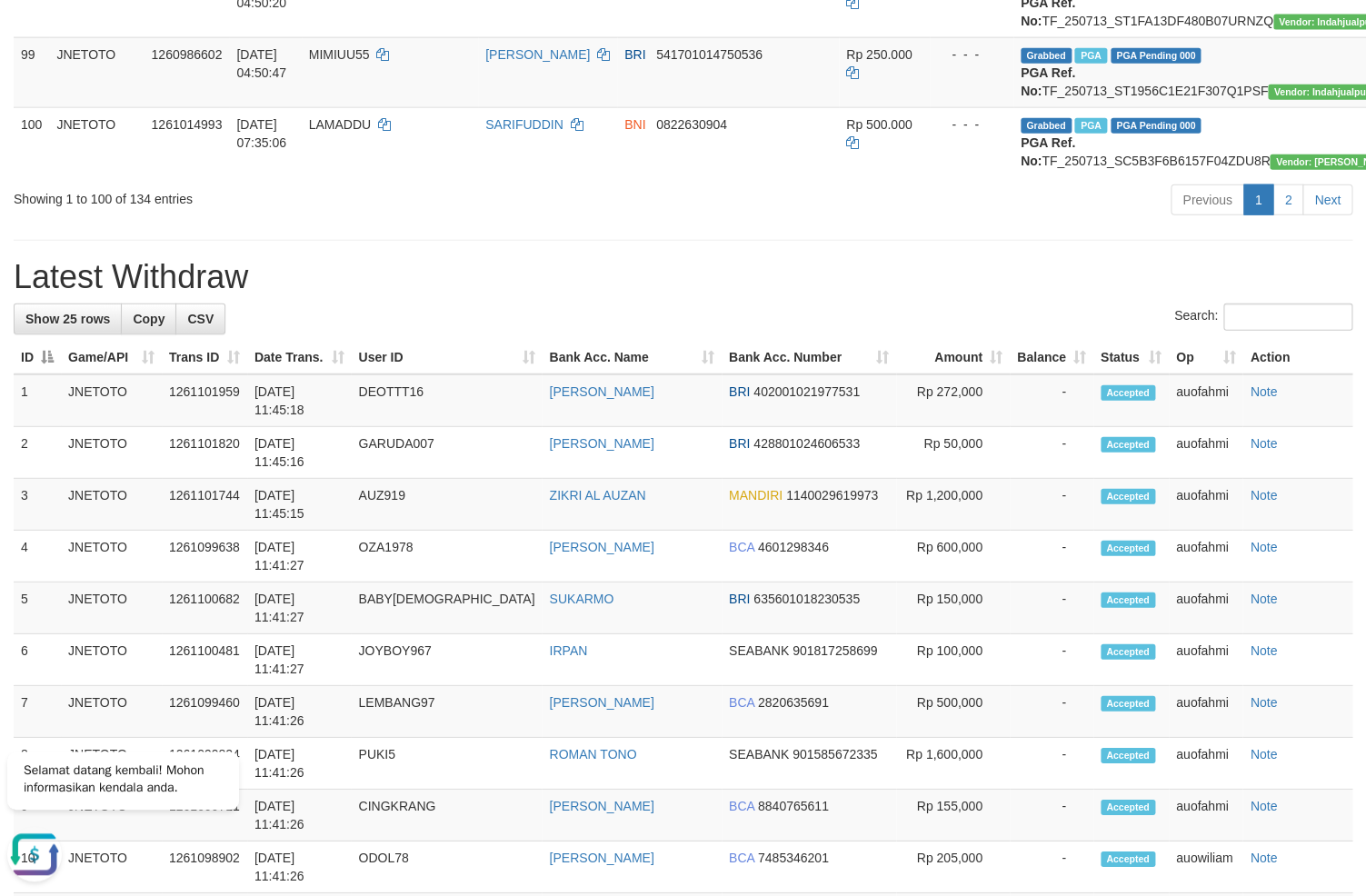 click on "Grabbed   PGA   PGA Pending 000 {"status":"000","data":{"unique_id":"615-1260961891-20250713","reference_no":"TF_250713_SV2FA37AE6BA8166DBNY","amount":"300000.00","fee":"0.00","merchant_surcharge_rate":"0.00","charge_to":"MERC","payout_amount":"300000.00","disbursement_status":0,"disbursement_description":"ON PROCESS","created_at":"[DATE] 03:15:16","executed_at":"[DATE] 03:15:16","bank":{"code":"002","name":"BANK RAKYAT INDONESIA","account_number":"351101033491533","account_name":"[PERSON_NAME]"},"note":"auowiliam","merchant_balance":{"balance_effective":665674726,"balance_pending":133873326,"balance_disbursement":73233000,"balance_collection":7627679090}}} PGA Ref. No:  TF_250713_SV2FA37AE6BA8166DBNY  Vendor: Awalpulsa" at bounding box center [1210, -908] 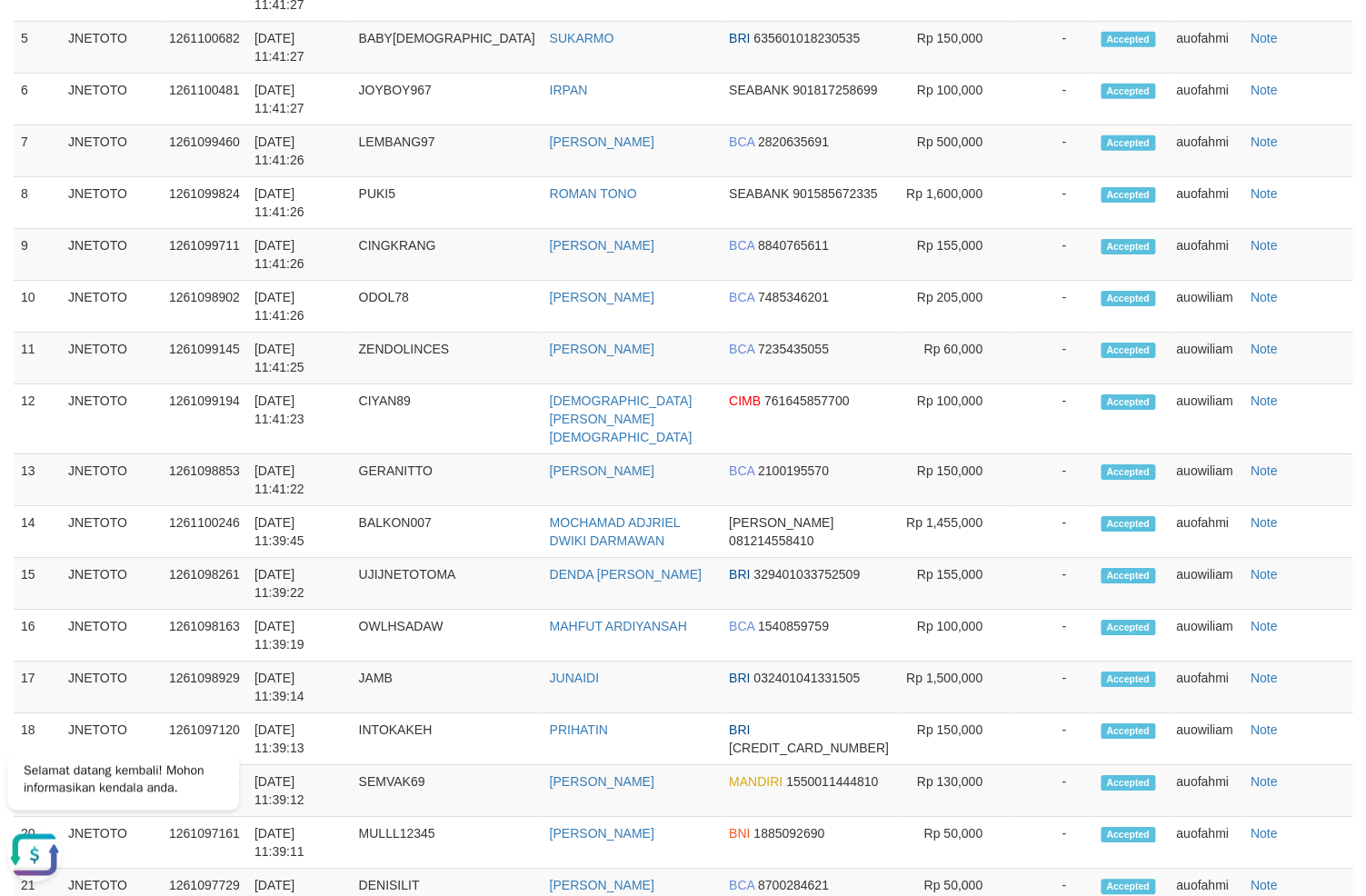 scroll, scrollTop: 7792, scrollLeft: 0, axis: vertical 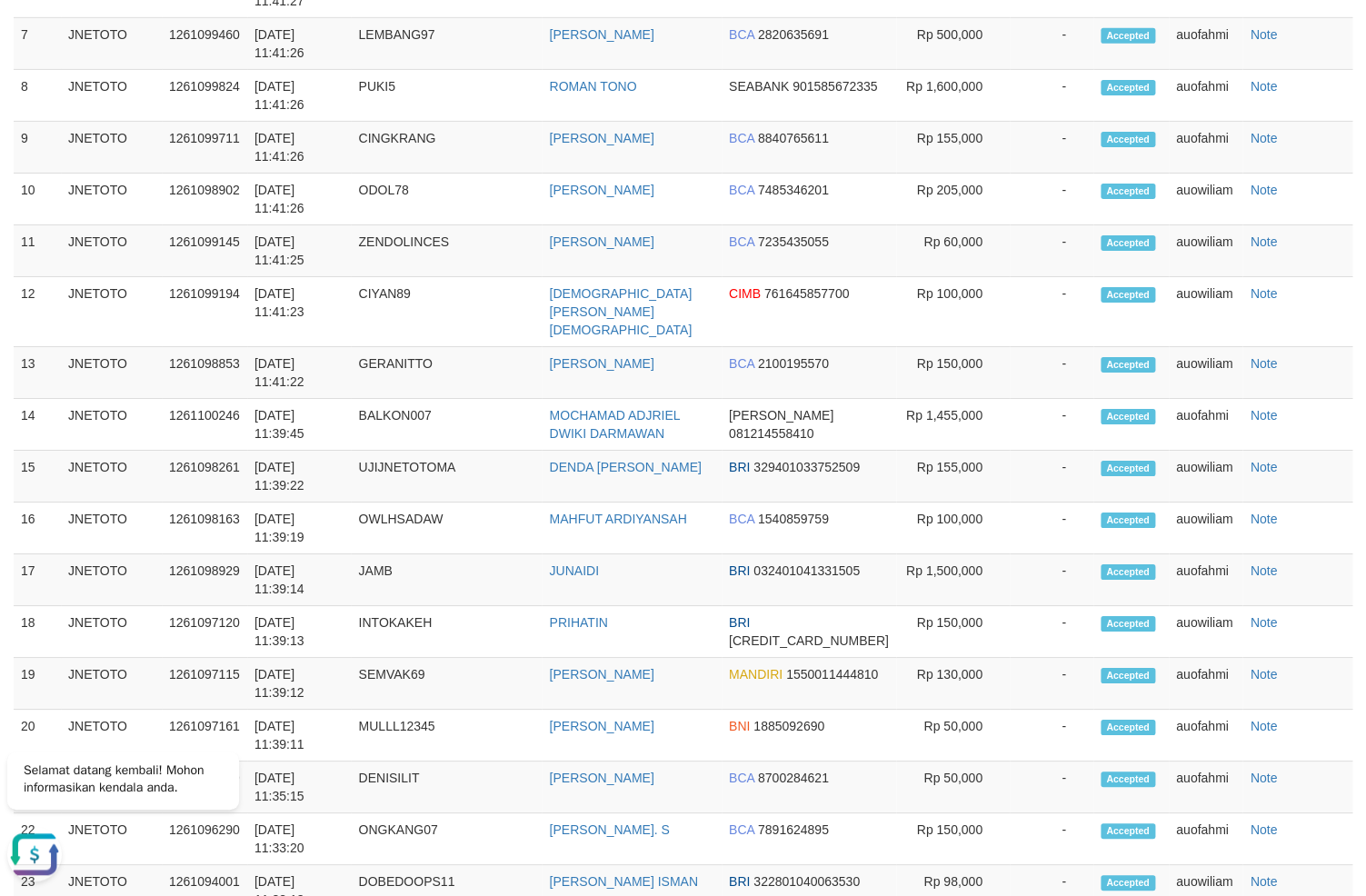 click on "Grabbed   PGA   PGA Pending 000 {"status":"000","data":{"unique_id":"615-1260962168-20250713","reference_no":"TF_250713_SV2DAA10F30A818CKYTH","amount":"1010000.00","fee":"0.00","merchant_surcharge_rate":"0.00","charge_to":"MERC","payout_amount":"1010000.00","disbursement_status":0,"disbursement_description":"ON PROCESS","created_at":"[DATE] 03:15:18","executed_at":"[DATE] 03:15:18","bank":{"code":"1012","name":"[PERSON_NAME]","account_number":"085263991001","account_name":"GUSLIANTO"},"note":"auoradja","merchant_balance":{"balance_effective":665674726,"balance_pending":133873326,"balance_disbursement":71903000,"balance_collection":7627679090}}} PGA Ref. No:  TF_250713_SV2DAA10F30A818CKYTH  Vendor: Awalpulsa" at bounding box center (1210, -1436) 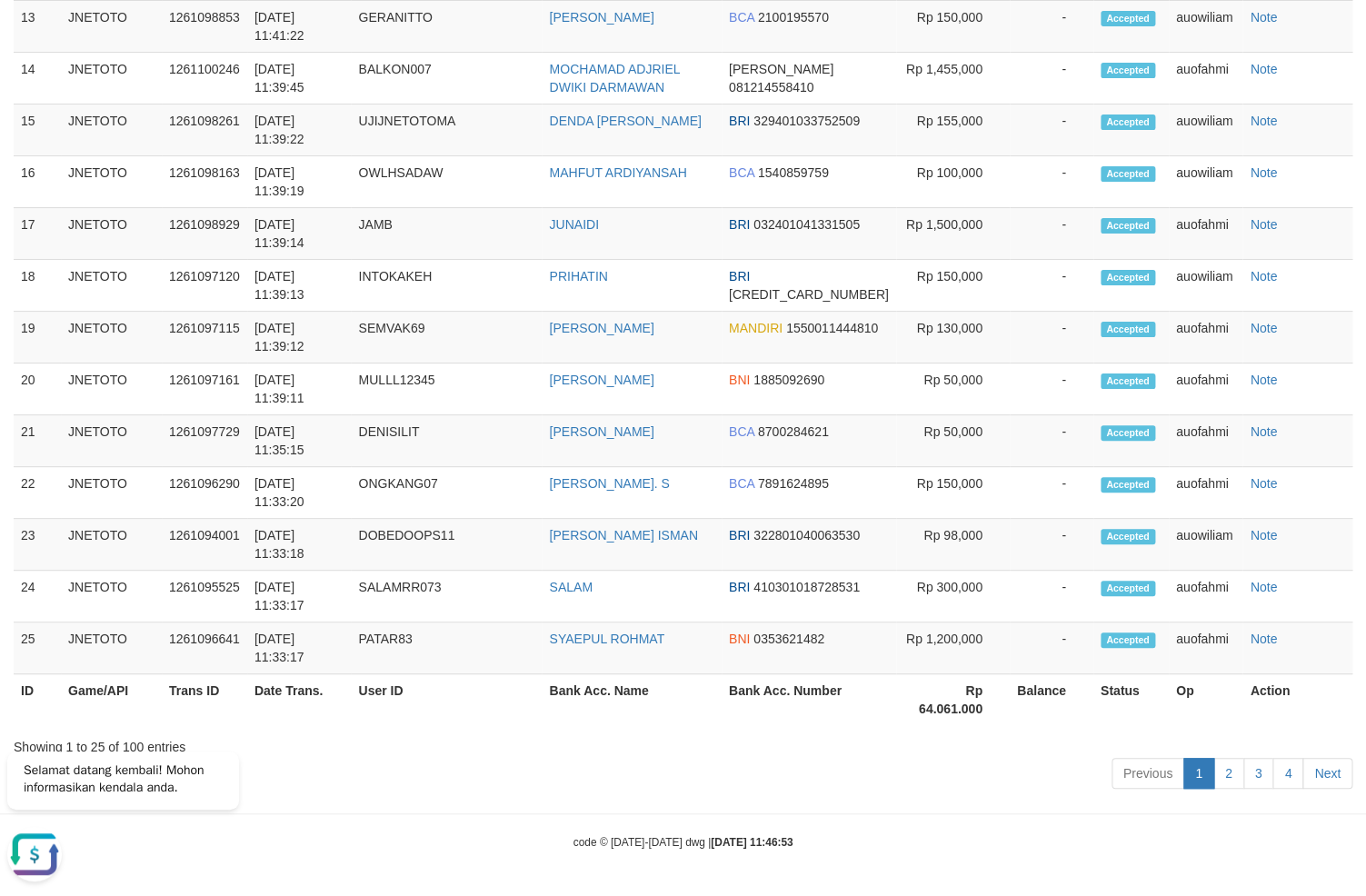 scroll, scrollTop: 8460, scrollLeft: 0, axis: vertical 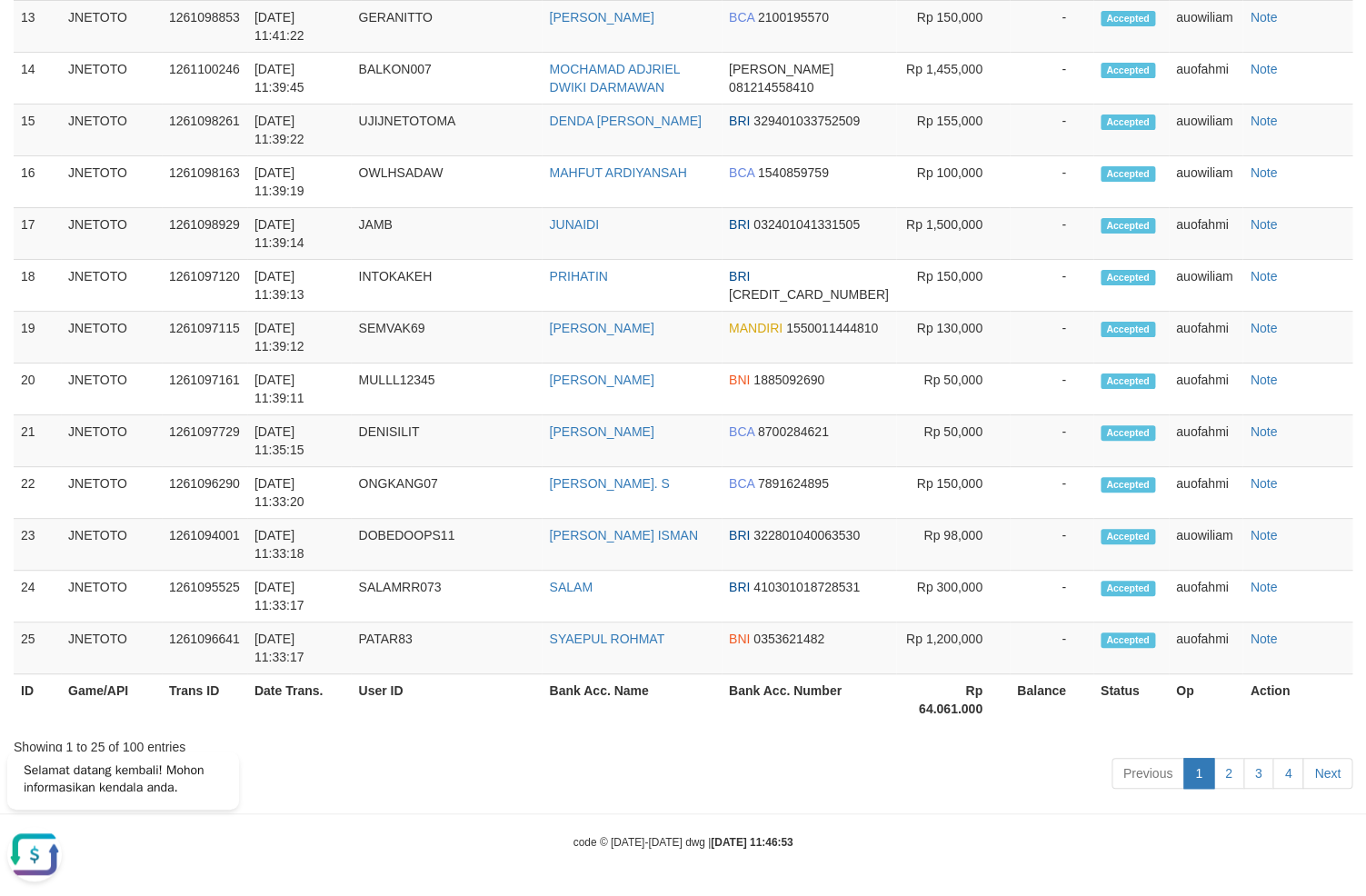 click on "Grabbed   PGA   PGA Pending 000 {"status":"000","data":{"unique_id":"615-1260962908-20250713","reference_no":"TF_250713_SV2EB6EE1E7AB13DKLFH","amount":"151000.00","fee":"0.00","merchant_surcharge_rate":"0.00","charge_to":"MERC","payout_amount":"151000.00","disbursement_status":0,"disbursement_description":"ON PROCESS","created_at":"[DATE] 03:18:13","executed_at":"[DATE] 03:18:13","bank":{"code":"1012","name":"[PERSON_NAME]","account_number":"081240208418","account_name":"ALLE SUTRADARA"},"note":"auowiliam","merchant_balance":{"balance_effective":665674726,"balance_pending":135419912,"balance_disbursement":69447000,"balance_collection":7627679090}}} PGA Ref. No:  TF_250713_SV2EB6EE1E7AB13DKLFH  Vendor: Awalpulsa" at bounding box center [1210, -1292] 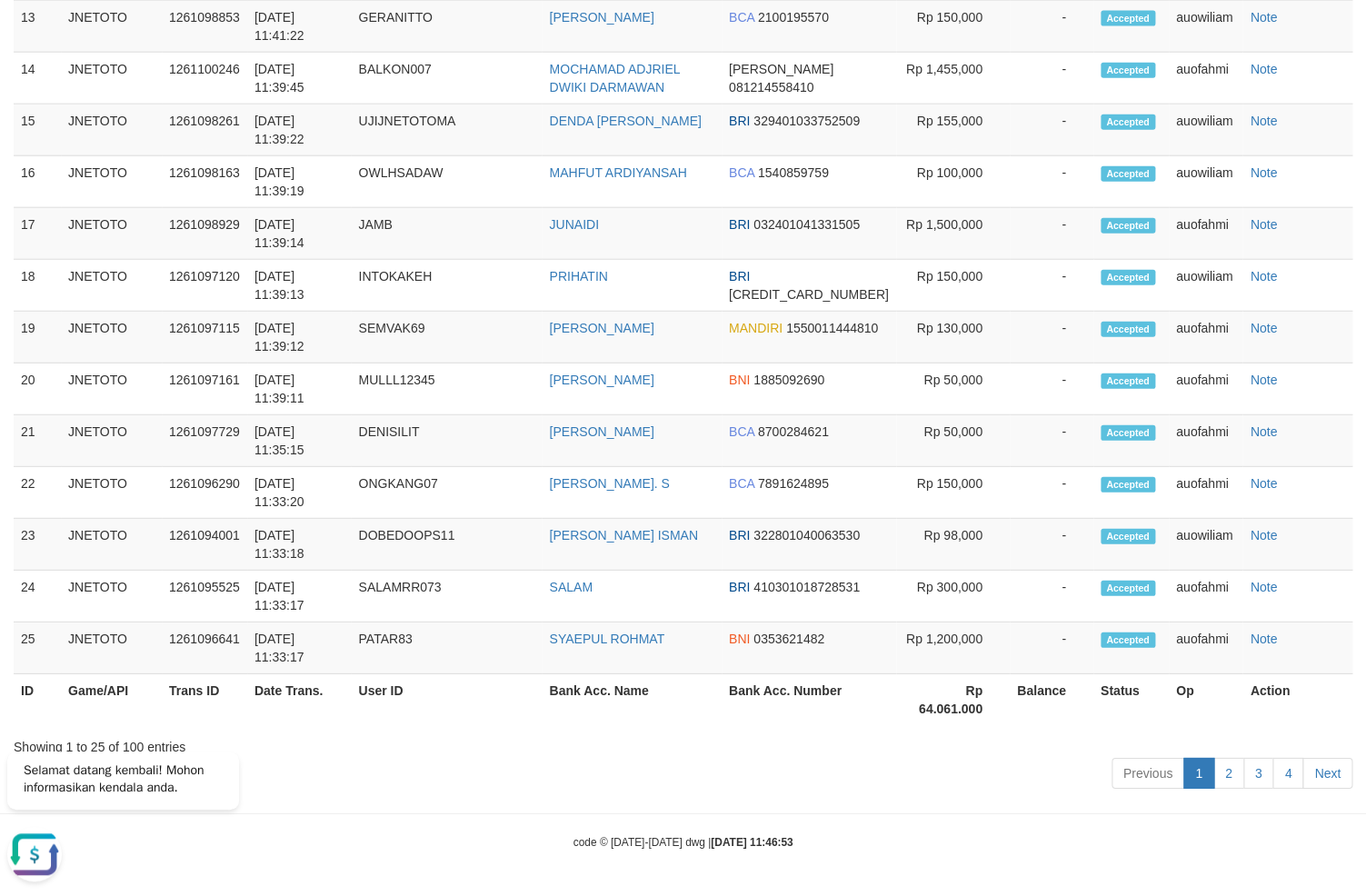 scroll, scrollTop: 3559, scrollLeft: 0, axis: vertical 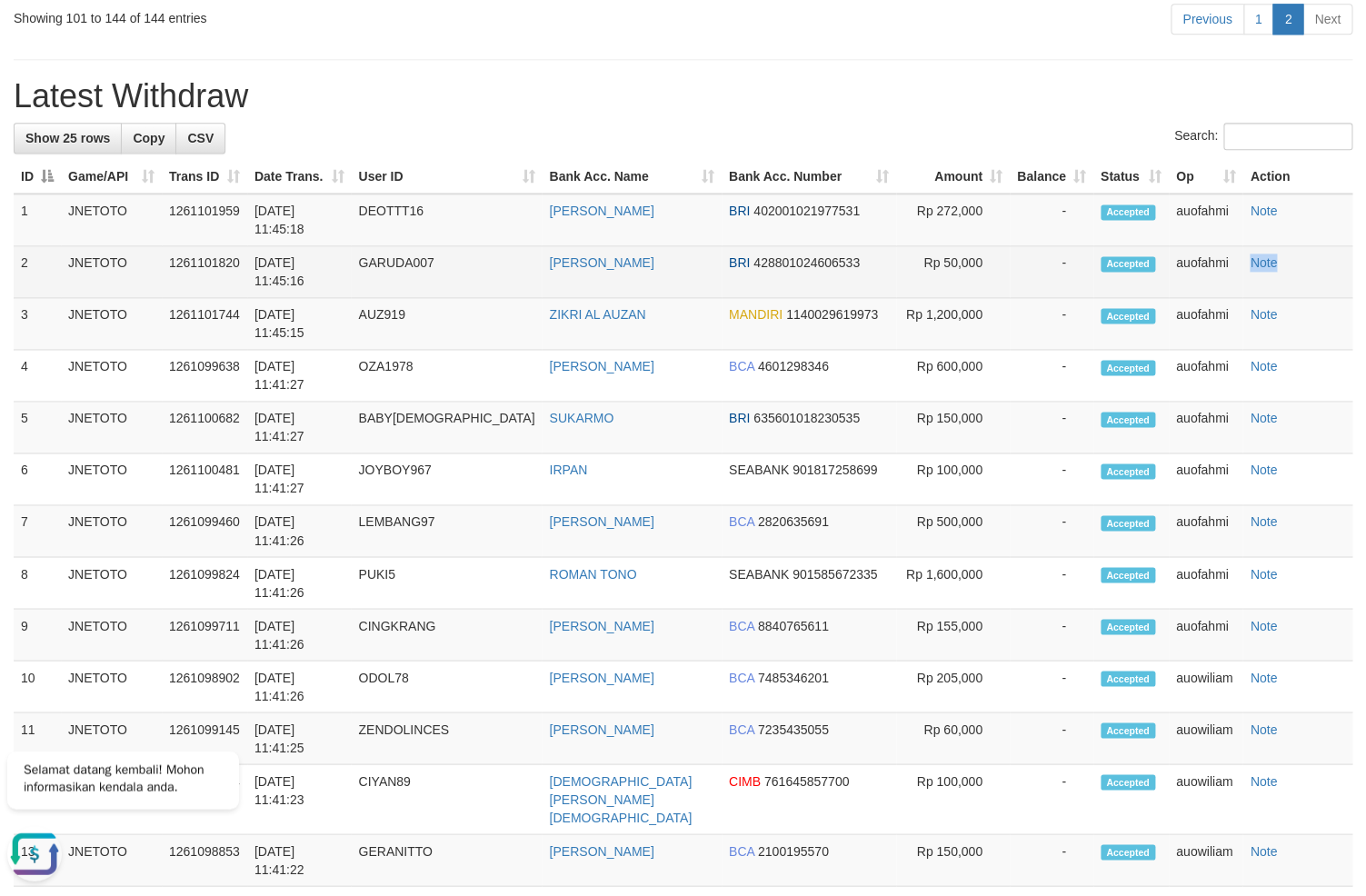 click on "Note" at bounding box center (1297, 273) 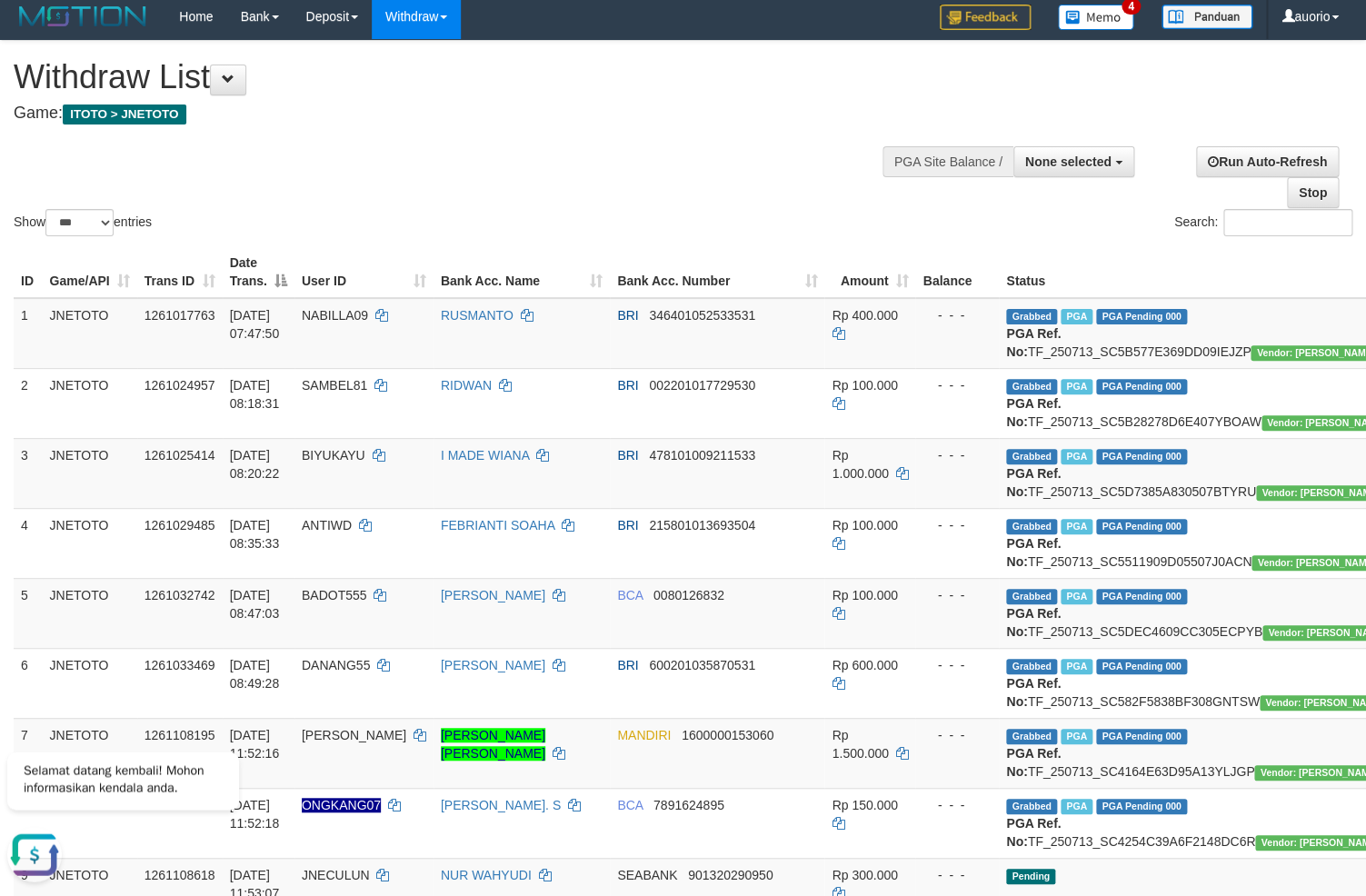 scroll, scrollTop: 0, scrollLeft: 0, axis: both 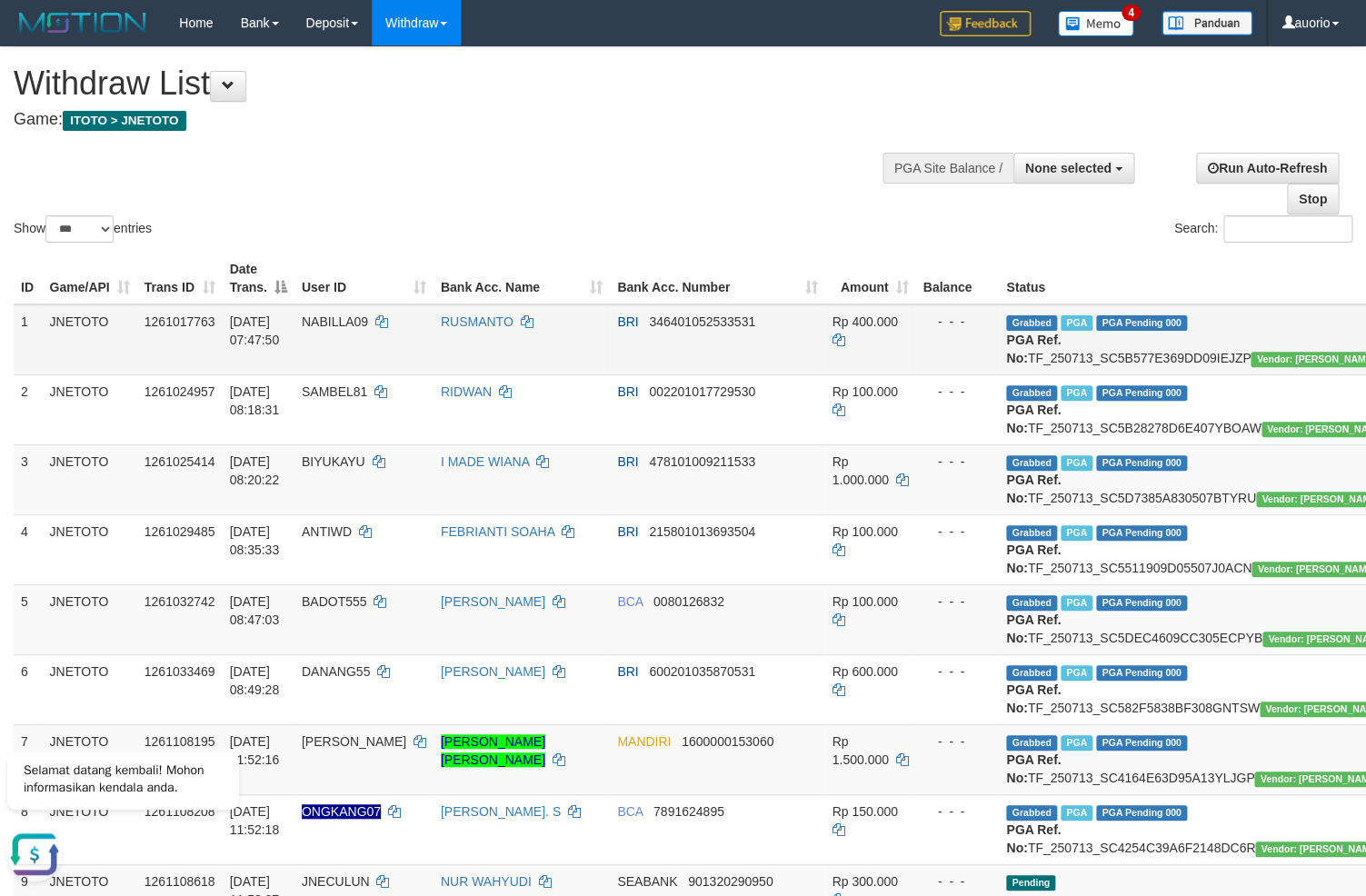 click on "Grabbed   PGA   PGA Pending 000 {"status":"000","data":{"unique_id":"615-1261017763-20250713","reference_no":"TF_250713_SC5B577E369DD09IEJZP","amount":"400000.00","fee":"0.00","merchant_surcharge_rate":"0.00","charge_to":"MERC","payout_amount":"400000.00","disbursement_status":0,"disbursement_description":"ON PROCESS","created_at":"[DATE] 07:51:09","executed_at":"[DATE] 07:51:09","bank":{"code":"002","name":"BANK RAKYAT INDONESIA","account_number":"346401052533531","account_name":"RUSMANTO"},"note":"auoradja","merchant_balance":{"balance_effective":500000000,"balance_pending":0,"balance_disbursement":381649000,"balance_collection":771782779}}} PGA Ref. No:  TF_250713_SC5B577E369DD09IEJZP  Vendor: [PERSON_NAME]" at bounding box center (1199, 340) 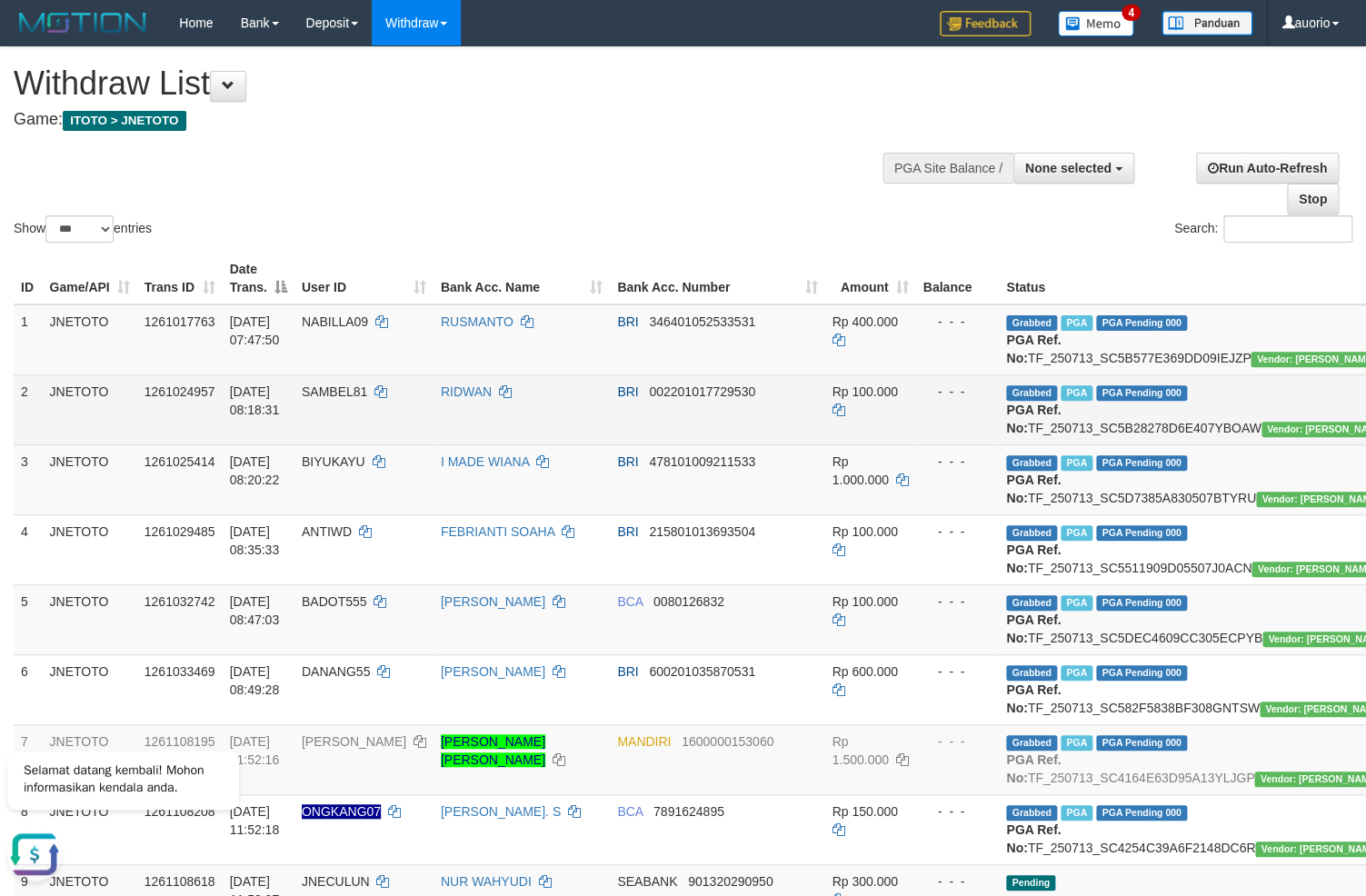 click on "Grabbed   PGA   PGA Pending 000 {"status":"000","data":{"unique_id":"615-1261024957-20250713","reference_no":"TF_250713_SC5B28278D6E407YBOAW","amount":"100000.00","fee":"0.00","merchant_surcharge_rate":"0.00","charge_to":"MERC","payout_amount":"100000.00","disbursement_status":0,"disbursement_description":"ON PROCESS","created_at":"[DATE] 08:21:07","executed_at":"[DATE] 08:21:07","bank":{"code":"002","name":"BANK RAKYAT INDONESIA","account_number":"002201017729530","account_name":"RIDWAN"},"note":"auoradja","merchant_balance":{"balance_effective":500000000,"balance_pending":0,"balance_disbursement":365662000,"balance_collection":771782779}}} PGA Ref. No:  TF_250713_SC5B28278D6E407YBOAW  Vendor: [PERSON_NAME]" at bounding box center [1199, 409] 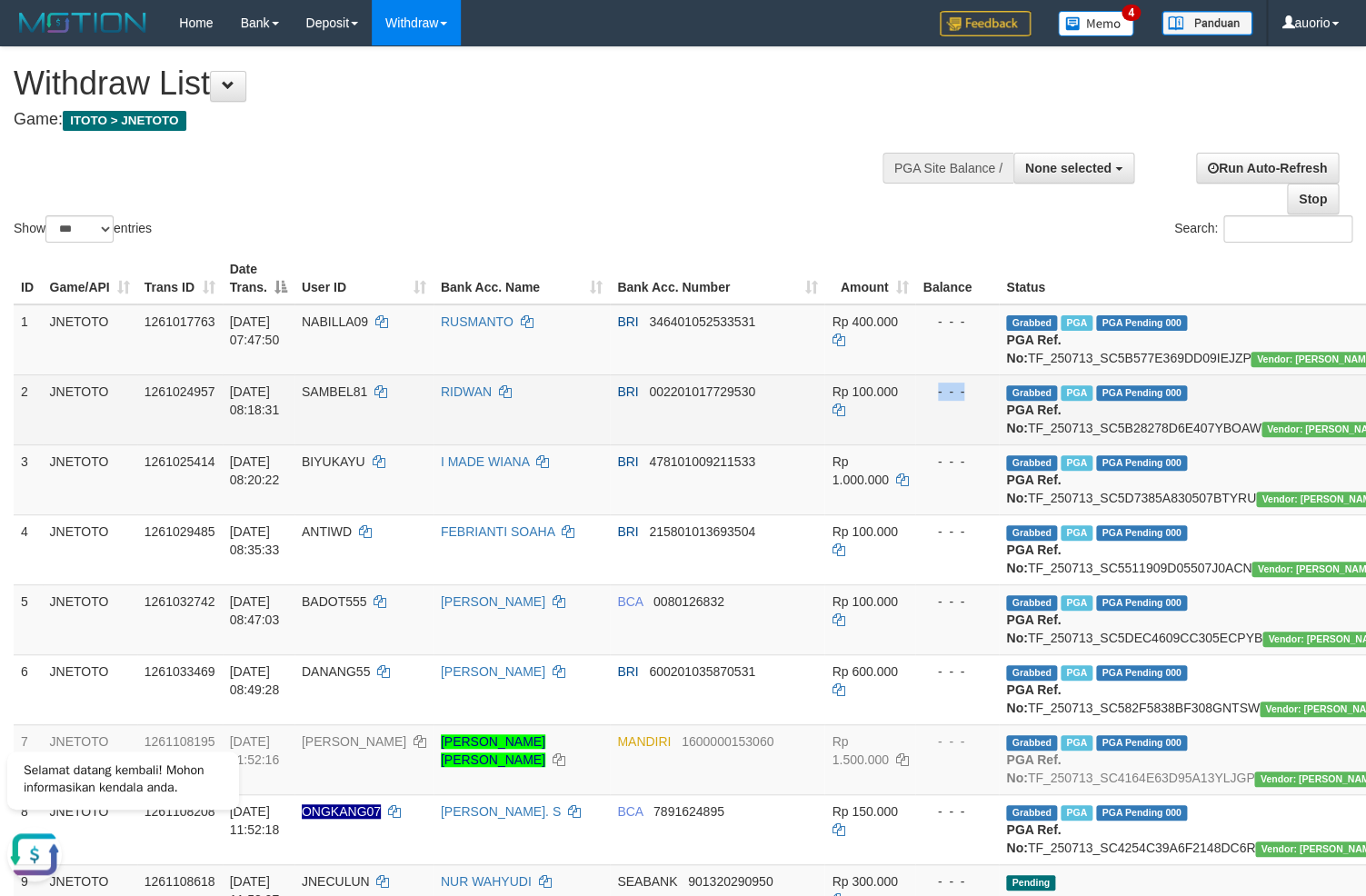 click on "Grabbed   PGA   PGA Pending 000 {"status":"000","data":{"unique_id":"615-1261024957-20250713","reference_no":"TF_250713_SC5B28278D6E407YBOAW","amount":"100000.00","fee":"0.00","merchant_surcharge_rate":"0.00","charge_to":"MERC","payout_amount":"100000.00","disbursement_status":0,"disbursement_description":"ON PROCESS","created_at":"[DATE] 08:21:07","executed_at":"[DATE] 08:21:07","bank":{"code":"002","name":"BANK RAKYAT INDONESIA","account_number":"002201017729530","account_name":"RIDWAN"},"note":"auoradja","merchant_balance":{"balance_effective":500000000,"balance_pending":0,"balance_disbursement":365662000,"balance_collection":771782779}}} PGA Ref. No:  TF_250713_SC5B28278D6E407YBOAW  Vendor: [PERSON_NAME]" at bounding box center [1199, 409] 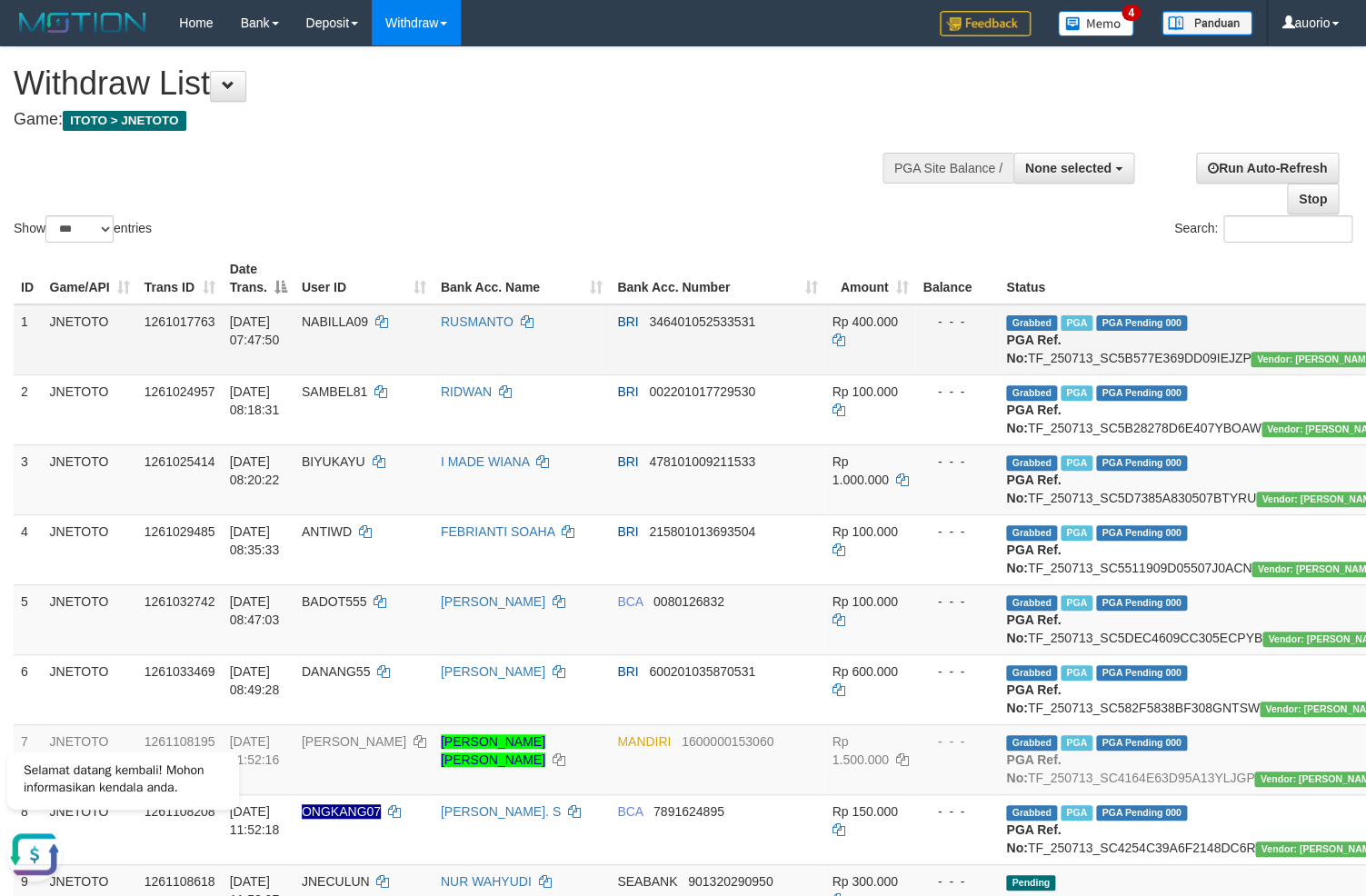 click on "Grabbed   PGA   PGA Pending 000 {"status":"000","data":{"unique_id":"615-1261017763-20250713","reference_no":"TF_250713_SC5B577E369DD09IEJZP","amount":"400000.00","fee":"0.00","merchant_surcharge_rate":"0.00","charge_to":"MERC","payout_amount":"400000.00","disbursement_status":0,"disbursement_description":"ON PROCESS","created_at":"[DATE] 07:51:09","executed_at":"[DATE] 07:51:09","bank":{"code":"002","name":"BANK RAKYAT INDONESIA","account_number":"346401052533531","account_name":"RUSMANTO"},"note":"auoradja","merchant_balance":{"balance_effective":500000000,"balance_pending":0,"balance_disbursement":381649000,"balance_collection":771782779}}} PGA Ref. No:  TF_250713_SC5B577E369DD09IEJZP  Vendor: [PERSON_NAME]" at bounding box center [1199, 340] 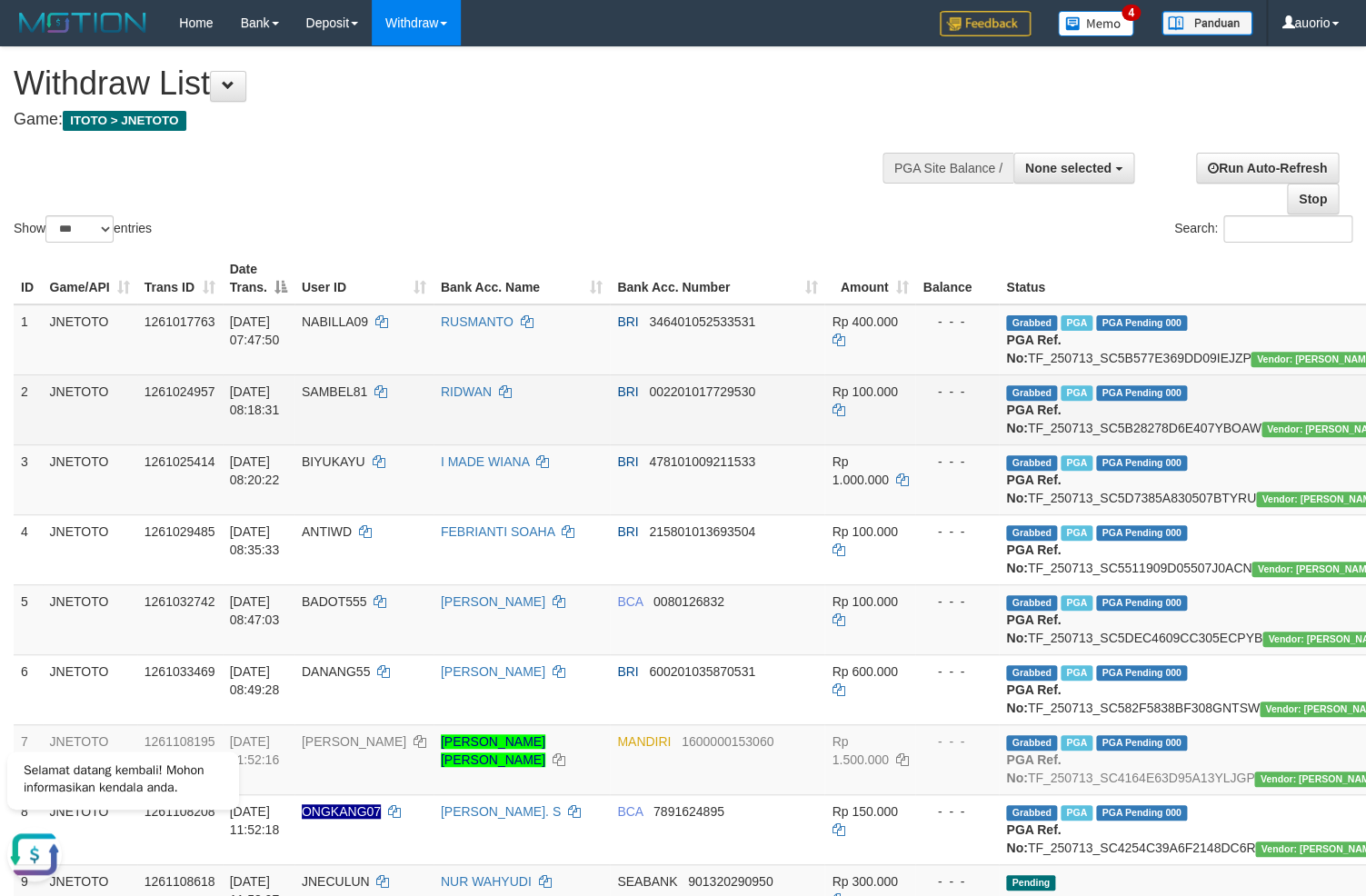 click on "Grabbed   PGA   PGA Pending 000 {"status":"000","data":{"unique_id":"615-1261024957-20250713","reference_no":"TF_250713_SC5B28278D6E407YBOAW","amount":"100000.00","fee":"0.00","merchant_surcharge_rate":"0.00","charge_to":"MERC","payout_amount":"100000.00","disbursement_status":0,"disbursement_description":"ON PROCESS","created_at":"[DATE] 08:21:07","executed_at":"[DATE] 08:21:07","bank":{"code":"002","name":"BANK RAKYAT INDONESIA","account_number":"002201017729530","account_name":"RIDWAN"},"note":"auoradja","merchant_balance":{"balance_effective":500000000,"balance_pending":0,"balance_disbursement":365662000,"balance_collection":771782779}}} PGA Ref. No:  TF_250713_SC5B28278D6E407YBOAW  Vendor: [PERSON_NAME]" at bounding box center [1199, 409] 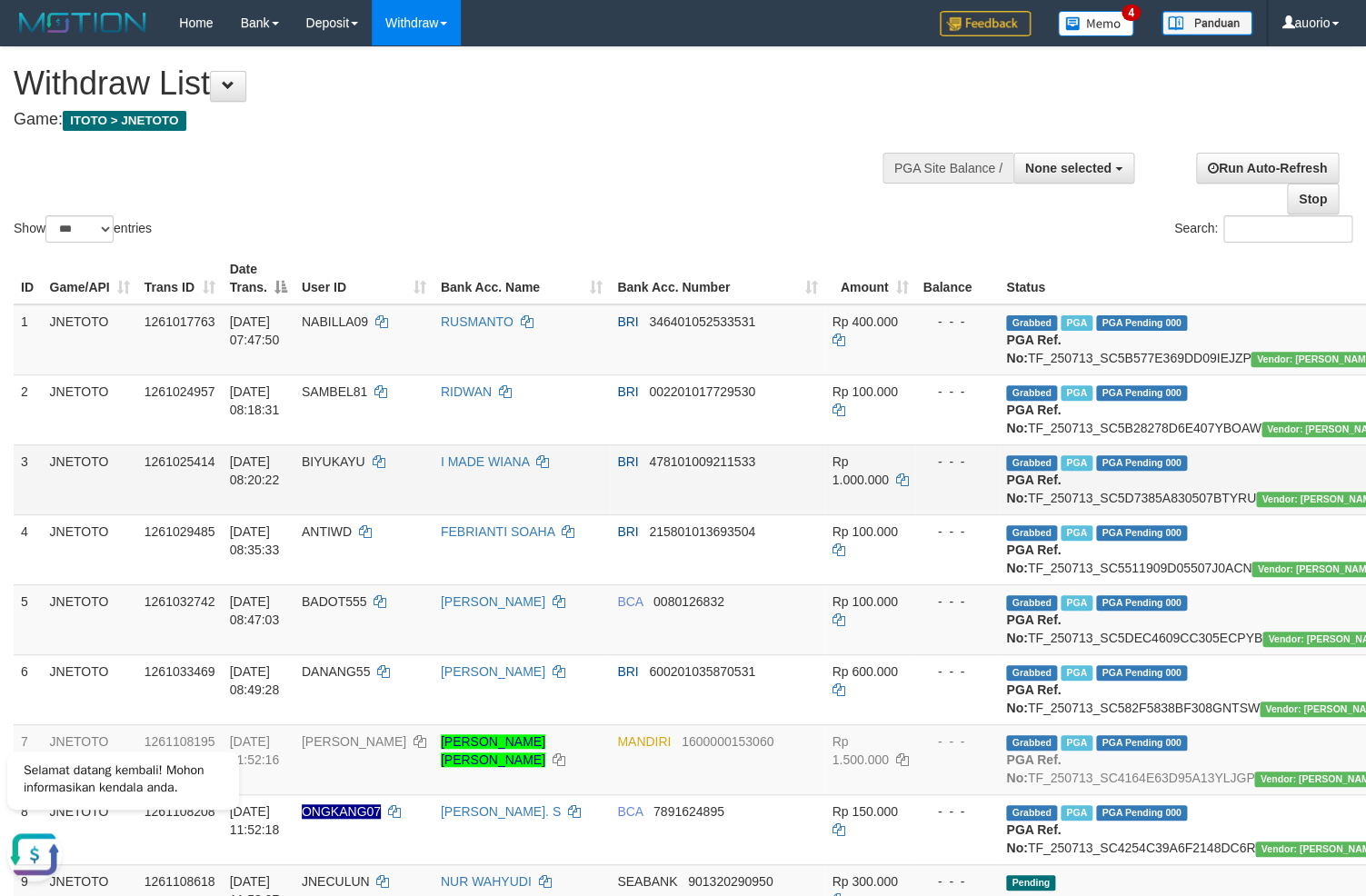 click on "Grabbed   PGA   PGA Pending 000 {"status":"000","data":{"unique_id":"615-1261025414-20250713","reference_no":"TF_250713_SC5D7385A830507BTYRU","amount":"1000000.00","fee":"0.00","merchant_surcharge_rate":"0.00","charge_to":"MERC","payout_amount":"1000000.00","disbursement_status":0,"disbursement_description":"ON PROCESS","created_at":"[DATE] 08:24:07","executed_at":"[DATE] 08:24:07","bank":{"code":"002","name":"BANK RAKYAT INDONESIA","account_number":"478101009211533","account_name":"I MADE WIANA"},"note":"auofahmi","merchant_balance":{"balance_effective":500000000,"balance_pending":0,"balance_disbursement":362893000,"balance_collection":771782779}}} PGA Ref. No:  TF_250713_SC5D7385A830507BTYRU  Vendor: [PERSON_NAME]" at bounding box center [1199, 479] 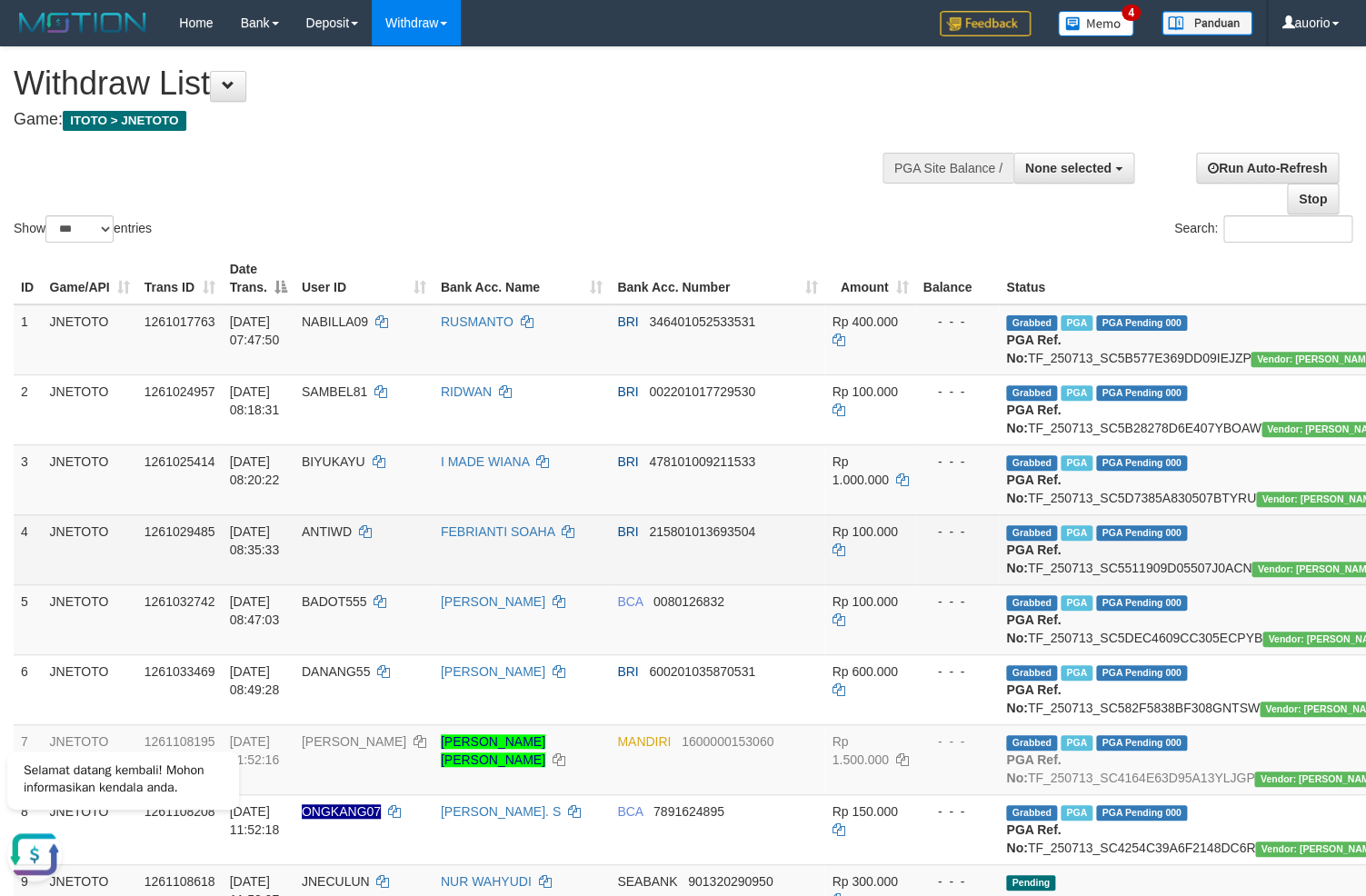 click on "Grabbed   PGA   PGA Pending 000 {"status":"000","data":{"unique_id":"615-1261029485-20250713","reference_no":"TF_250713_SC5511909D05507J0ACN","amount":"100000.00","fee":"0.00","merchant_surcharge_rate":"0.00","charge_to":"MERC","payout_amount":"100000.00","disbursement_status":0,"disbursement_description":"ON PROCESS","created_at":"[DATE] 08:39:07","executed_at":"[DATE] 08:39:07","bank":{"code":"002","name":"BANK RAKYAT INDONESIA","account_number":"215801013693504","account_name":"FEBRIANTI SOAHA"},"note":"auoradja","merchant_balance":{"balance_effective":500000000,"balance_pending":0,"balance_disbursement":349279000,"balance_collection":771782779}}} PGA Ref. No:  TF_250713_SC5511909D05507J0ACN  Vendor: [PERSON_NAME]" at bounding box center [1199, 549] 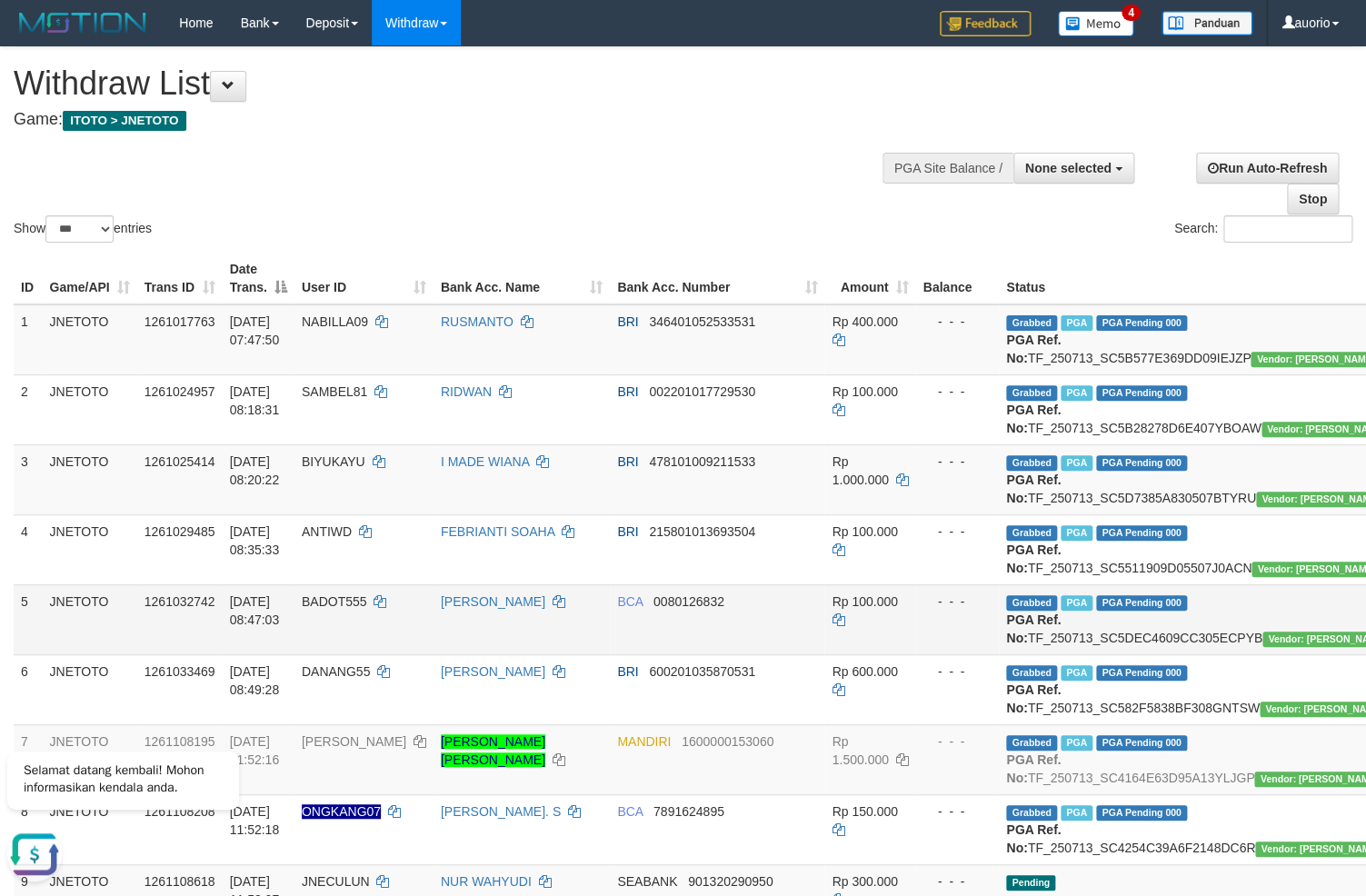 click on "Grabbed   PGA   PGA Pending 000 {"status":"000","data":{"unique_id":"615-1261032742-20250713","reference_no":"TF_250713_SC5DEC4609CC305ECPYB","amount":"100000.00","fee":"0.00","merchant_surcharge_rate":"0.00","charge_to":"MERC","payout_amount":"100000.00","disbursement_status":0,"disbursement_description":"ON PROCESS","created_at":"[DATE] 08:51:05","executed_at":"[DATE] 08:51:05","bank":{"code":"014","name":"BANK CENTRAL ASIA","account_number":"0080126832","account_name":"ASEP CAHYA"},"note":"auoradja","merchant_balance":{"balance_effective":500000000,"balance_pending":0,"balance_disbursement":331449000,"balance_collection":771782779}}} PGA Ref. No:  TF_250713_SC5DEC4609CC305ECPYB  Vendor: [PERSON_NAME]" at bounding box center [1199, 619] 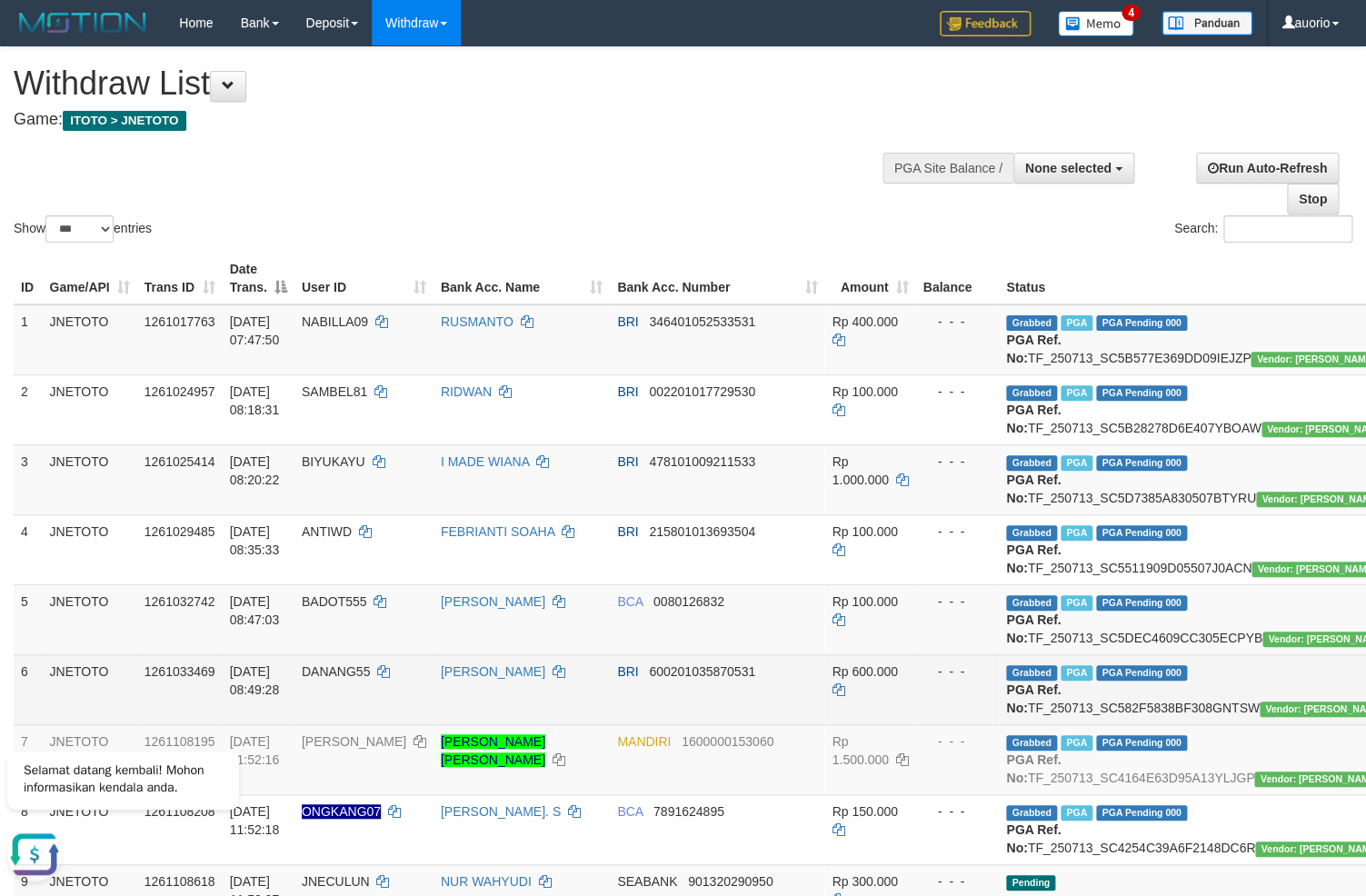 click on "Grabbed   PGA   PGA Pending 000 {"status":"000","data":{"unique_id":"615-1261033469-20250713","reference_no":"TF_250713_SC582F5838BF308GNTSW","amount":"600000.00","fee":"0.00","merchant_surcharge_rate":"0.00","charge_to":"MERC","payout_amount":"600000.00","disbursement_status":0,"disbursement_description":"ON PROCESS","created_at":"[DATE] 08:54:08","executed_at":"[DATE] 08:54:08","bank":{"code":"002","name":"BANK RAKYAT INDONESIA","account_number":"600201035870531","account_name":"[PERSON_NAME]"},"note":"auofahmi","merchant_balance":{"balance_effective":500000000,"balance_pending":0,"balance_disbursement":324035000,"balance_collection":771782779}}} PGA Ref. No:  TF_250713_SC582F5838BF308GNTSW  Vendor: [PERSON_NAME]" at bounding box center [1199, 689] 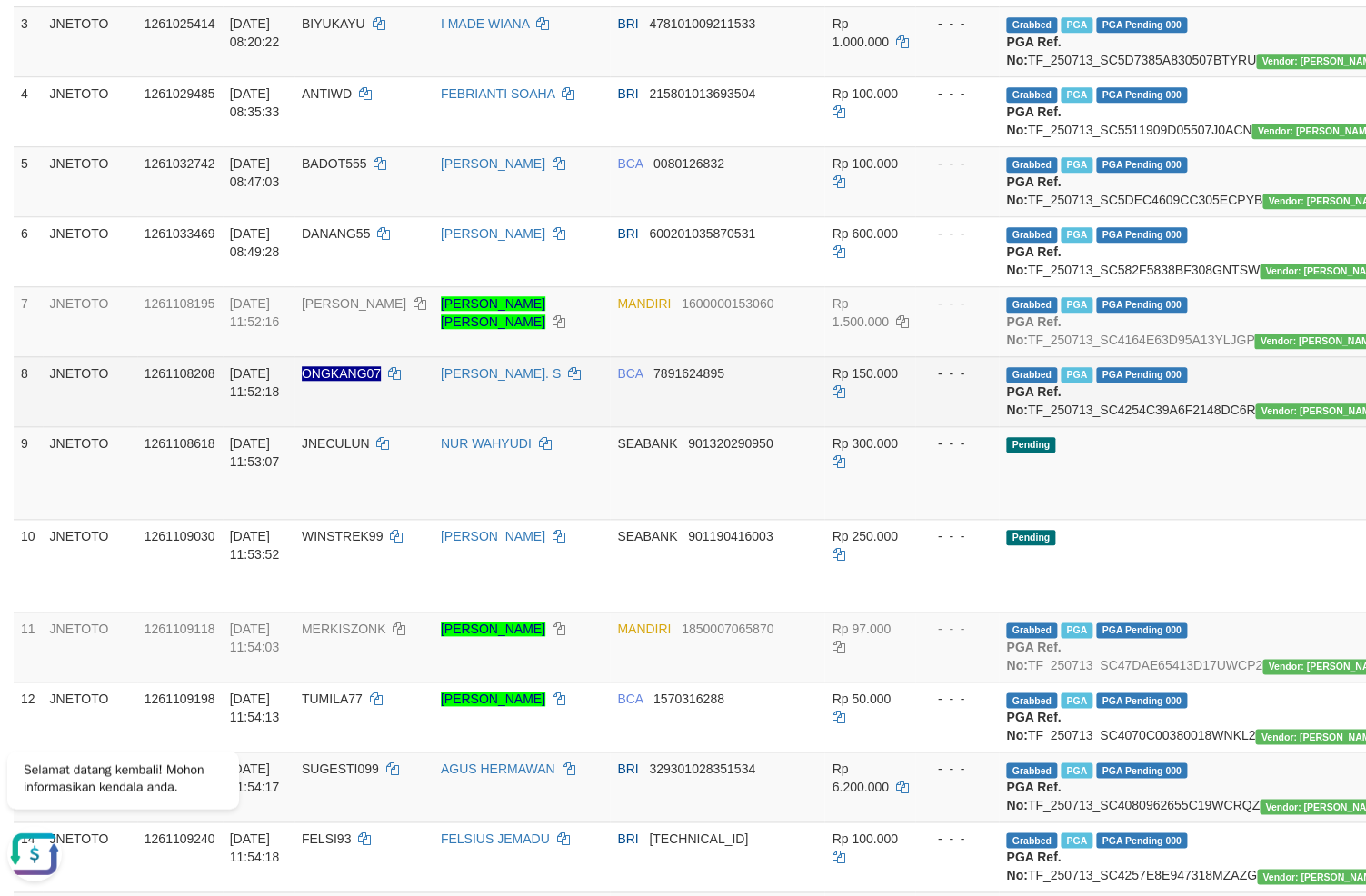scroll, scrollTop: 445, scrollLeft: 0, axis: vertical 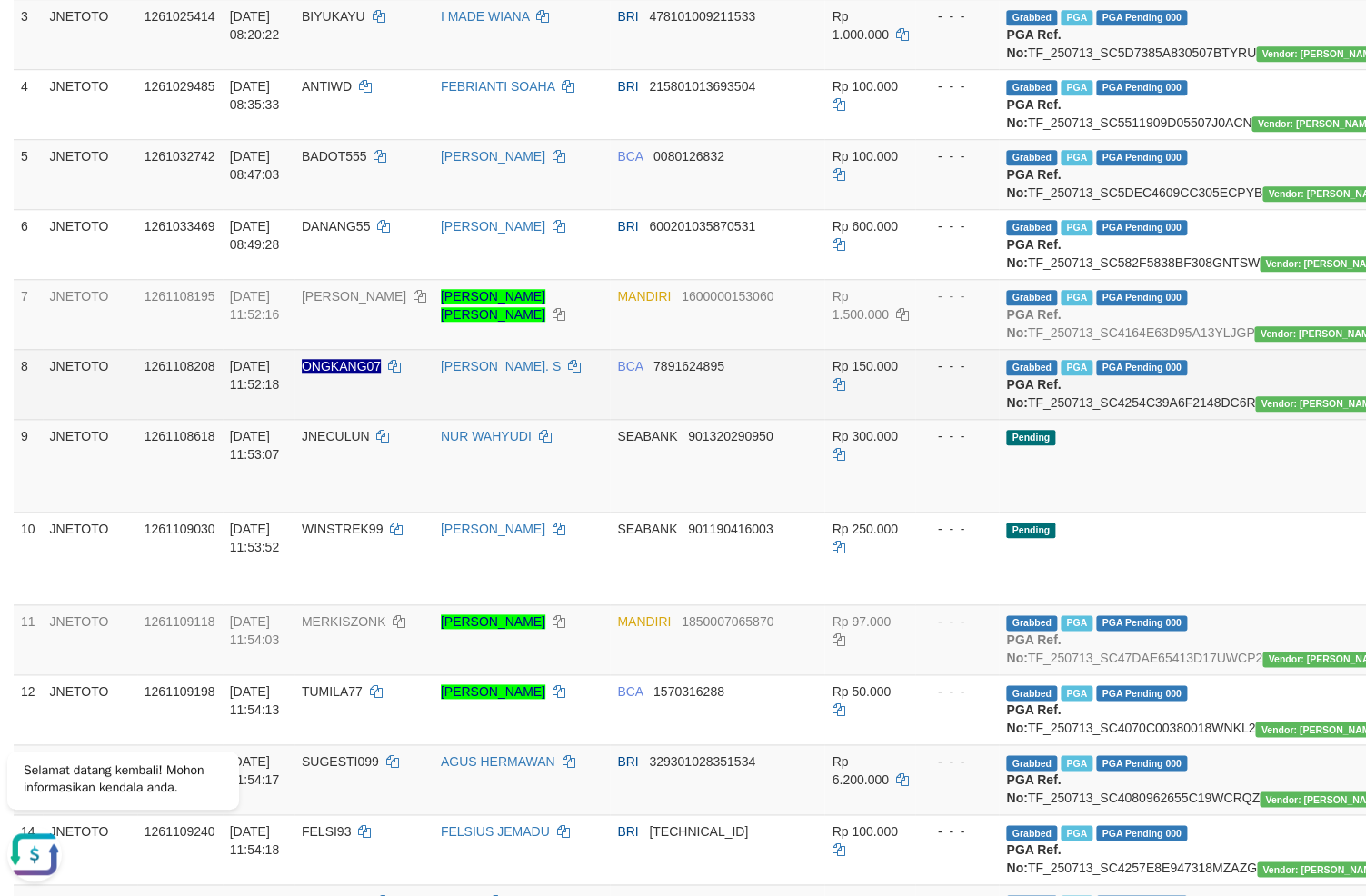 click on "Grabbed   PGA   PGA Pending 000 {"status":"000","data":{"unique_id":"615-1261108208-20250713","reference_no":"TF_250713_SC4254C39A6F2148DC6R","amount":"150000.00","fee":"0.00","merchant_surcharge_rate":"0.00","charge_to":"MERC","payout_amount":"150000.00","disbursement_status":0,"disbursement_description":"ON PROCESS","created_at":"[DATE] 12:00:14","executed_at":"[DATE] 12:00:14","bank":{"code":"014","name":"BANK CENTRAL ASIA","account_number":"7891624895","account_name":"[PERSON_NAME]. S"},"note":"auofahmi","merchant_balance":{"balance_effective":500000001,"balance_pending":0,"balance_disbursement":220182000,"balance_collection":2290044679}}} PGA Ref. No:  TF_250713_SC4254C39A6F2148DC6R  Vendor: [PERSON_NAME]" at bounding box center (1199, 383) 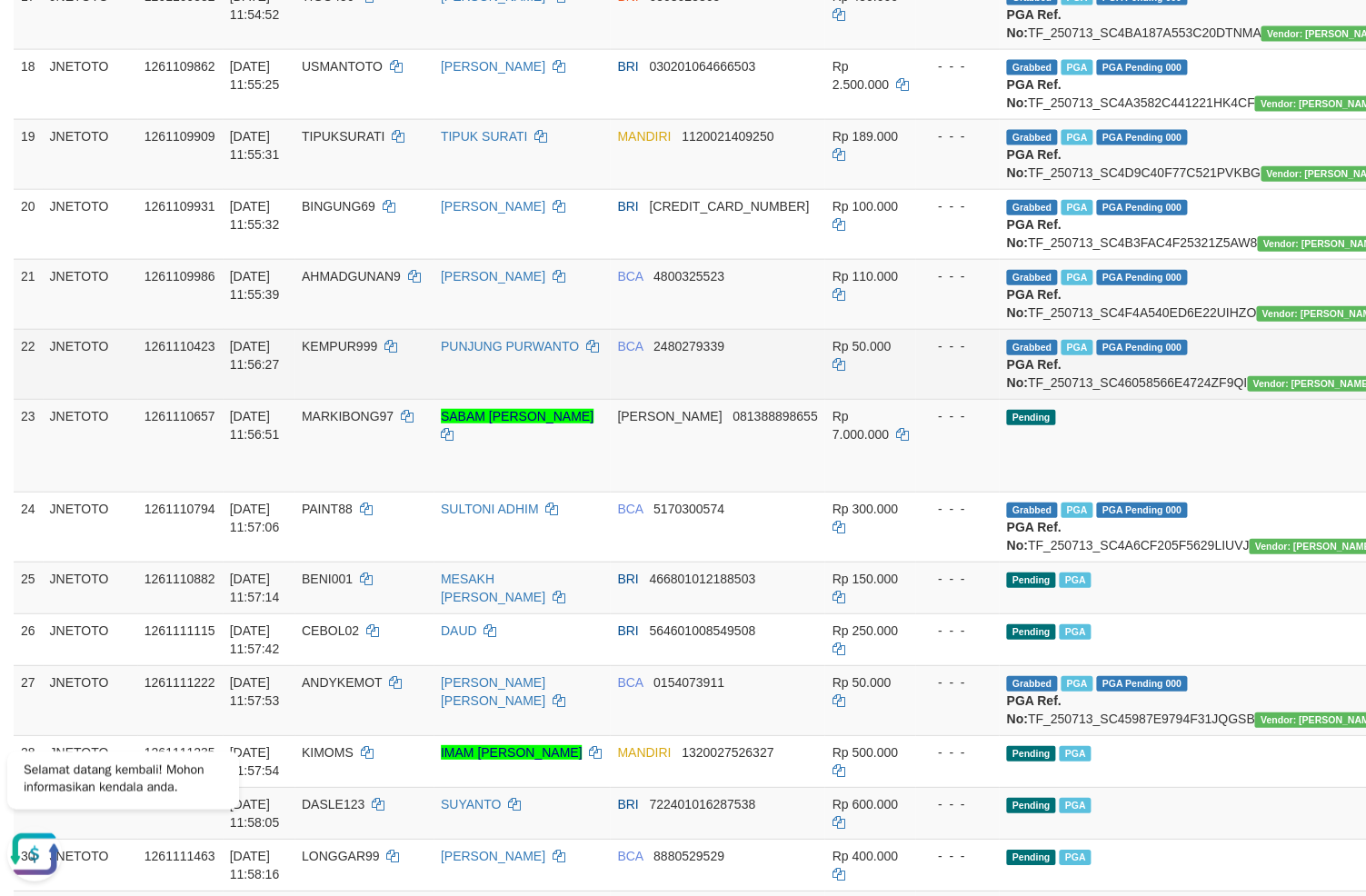 scroll, scrollTop: 1558, scrollLeft: 0, axis: vertical 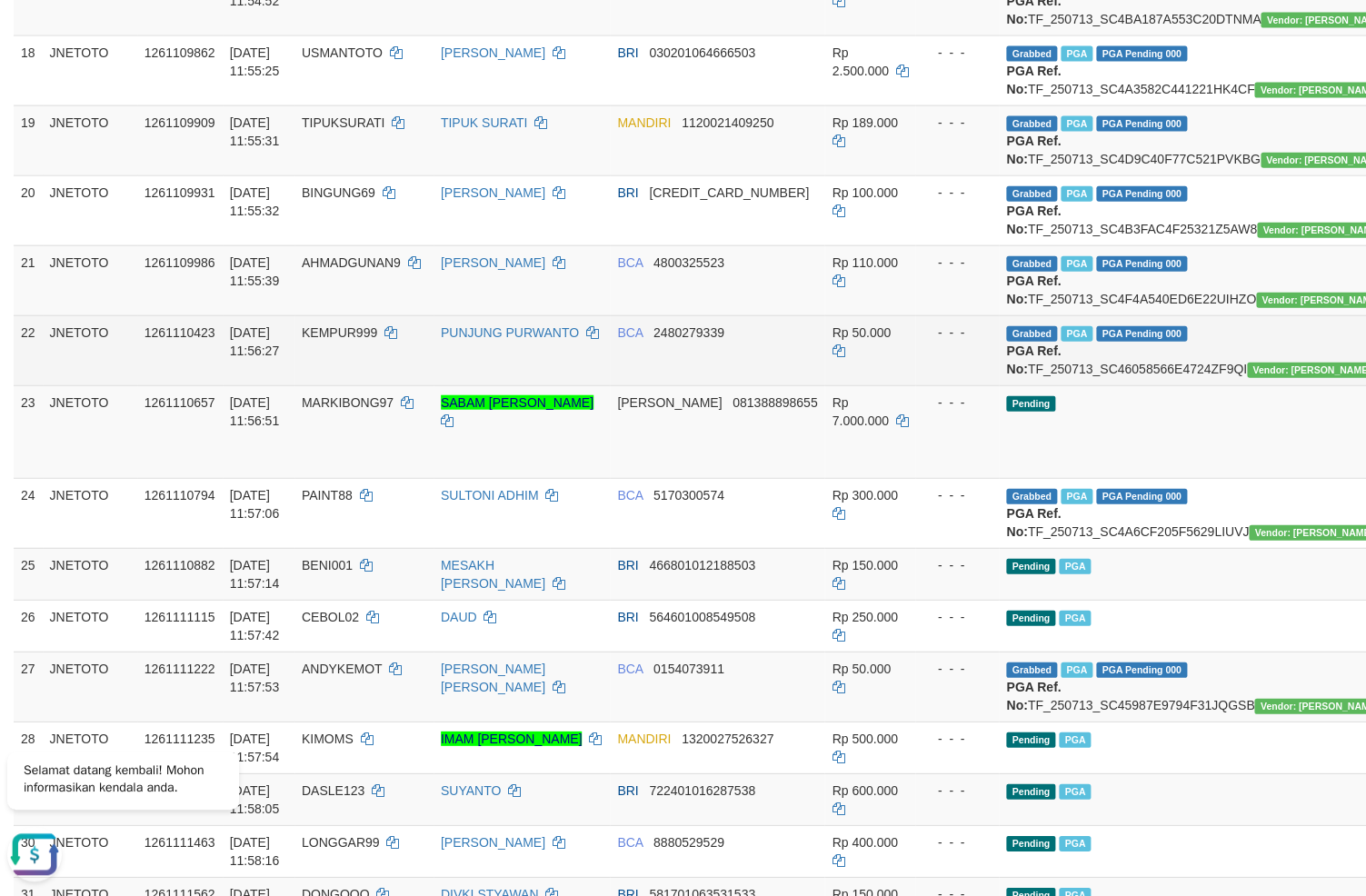 click on "Reject ·    Check Trans    ·    Note" at bounding box center (1529, 350) 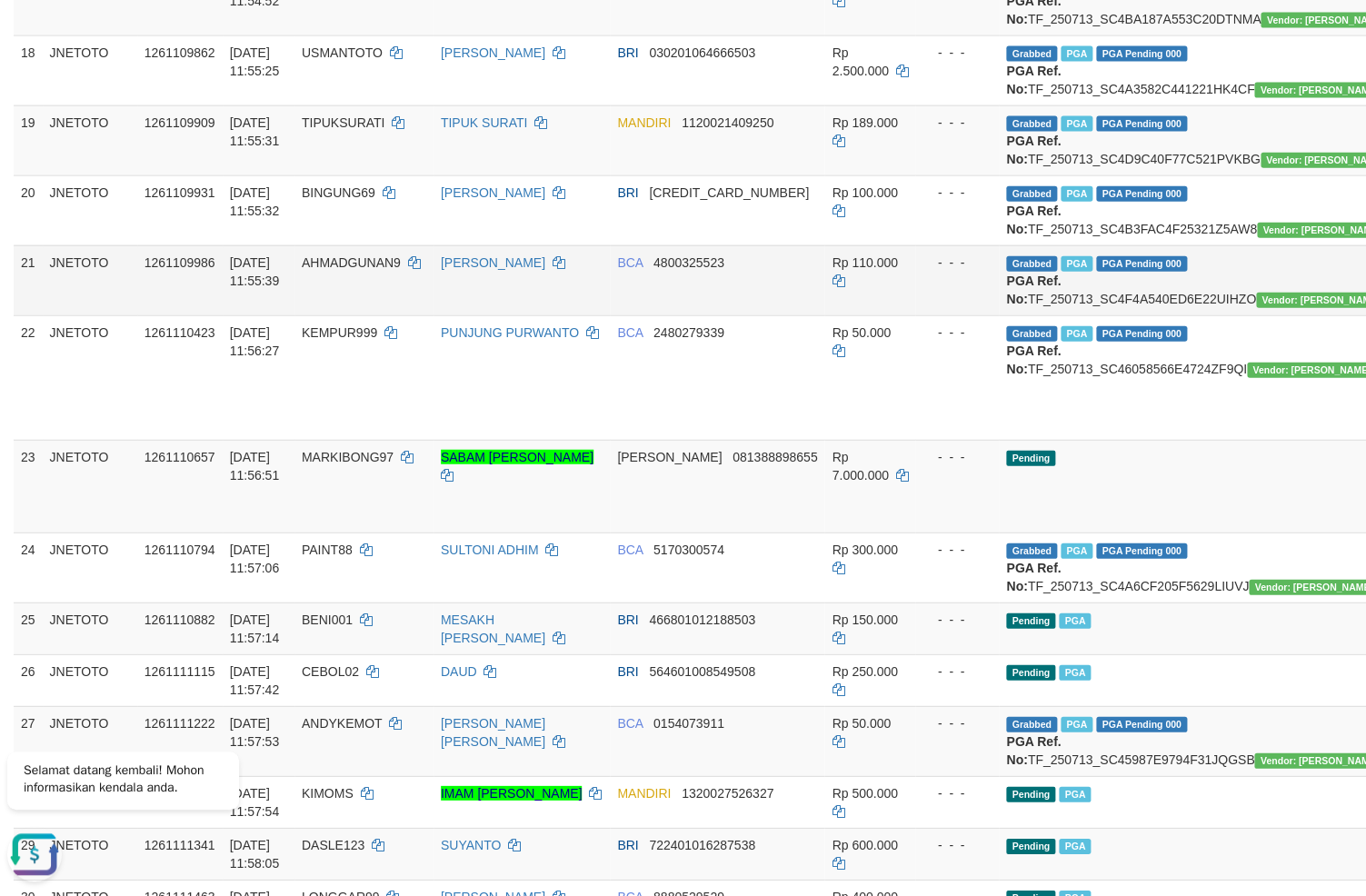 click on "Check Trans" at bounding box center [1519, 272] 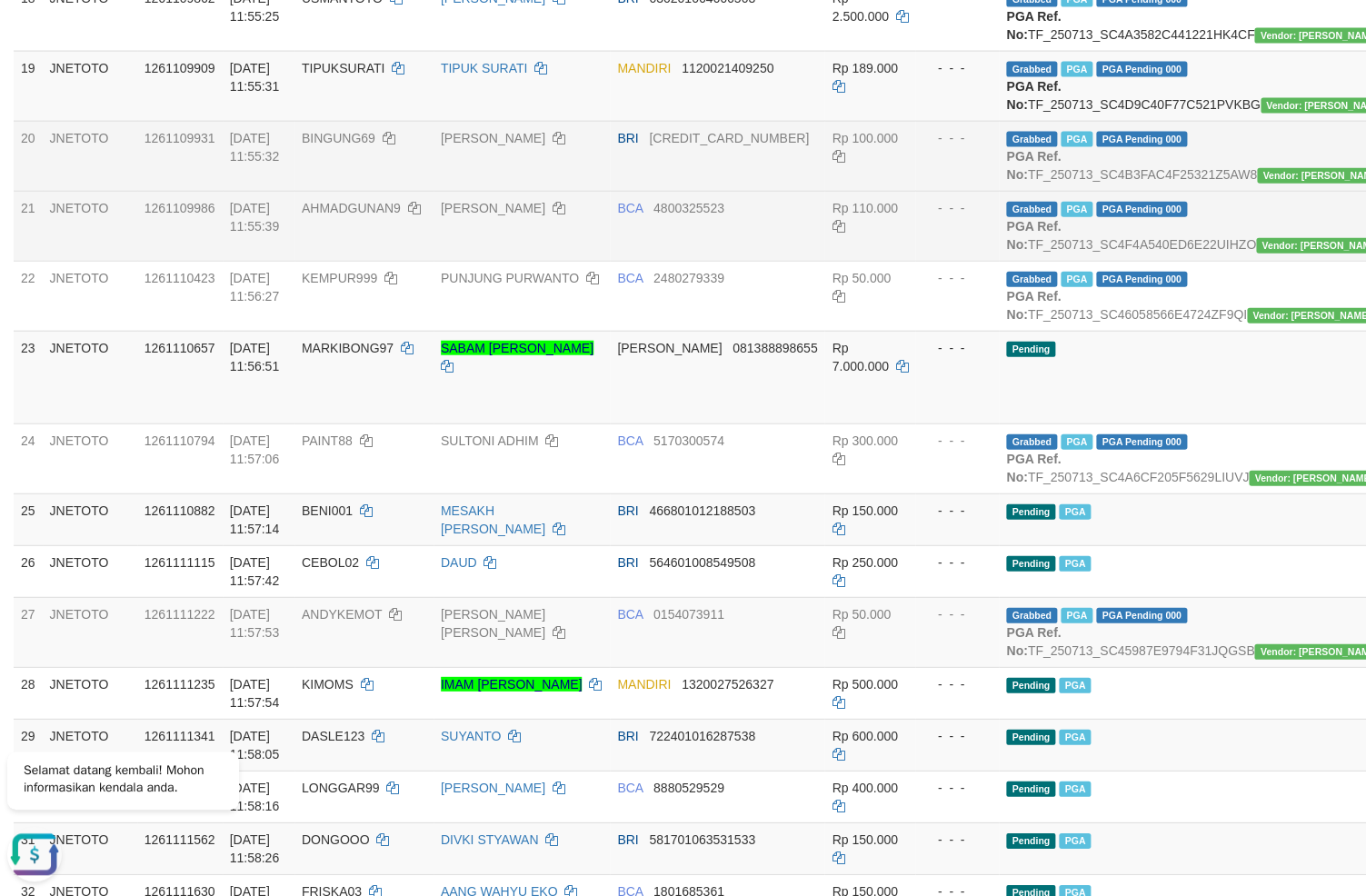 scroll, scrollTop: 1504, scrollLeft: 0, axis: vertical 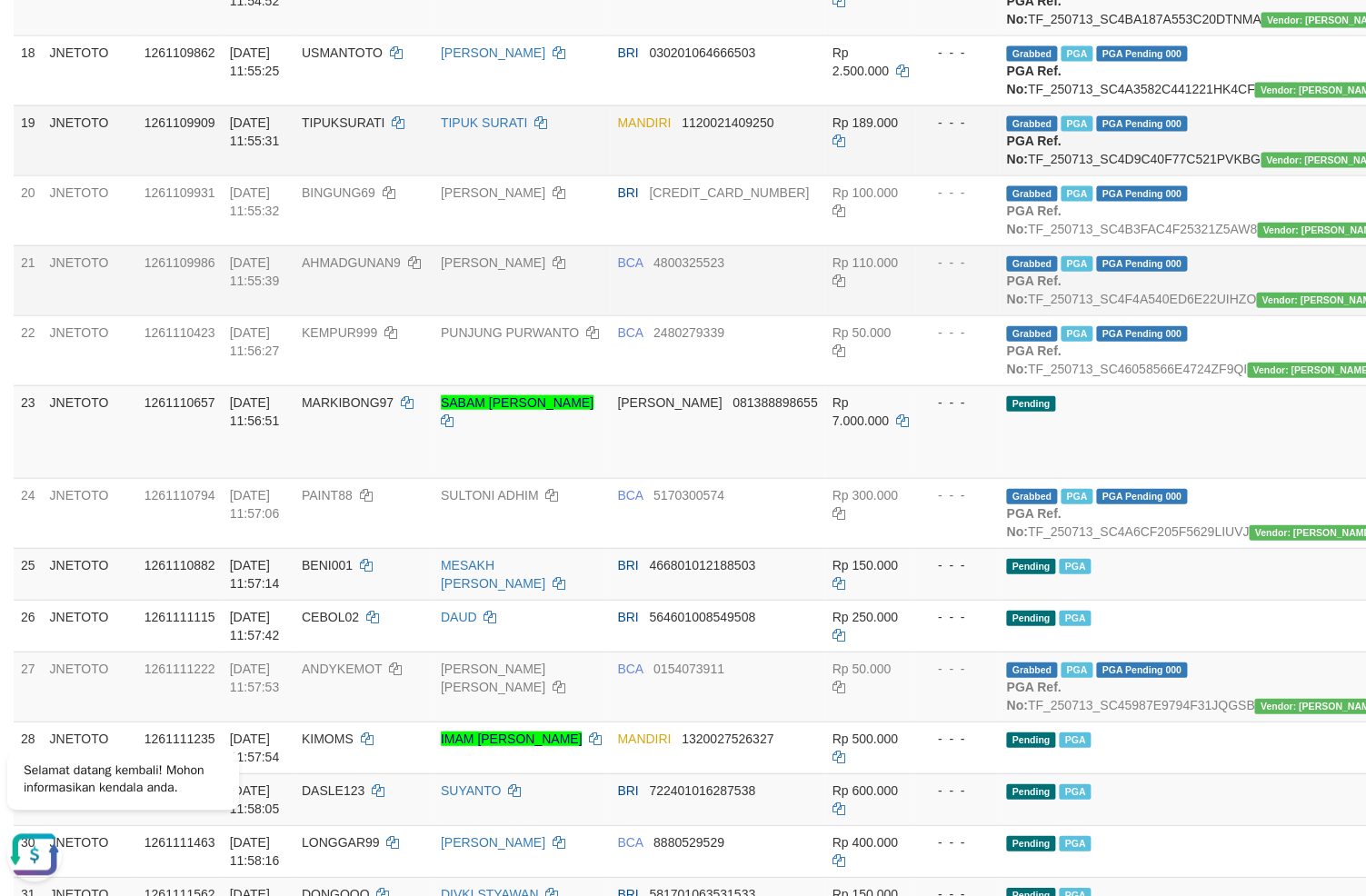click on "Check Trans" at bounding box center [1519, 132] 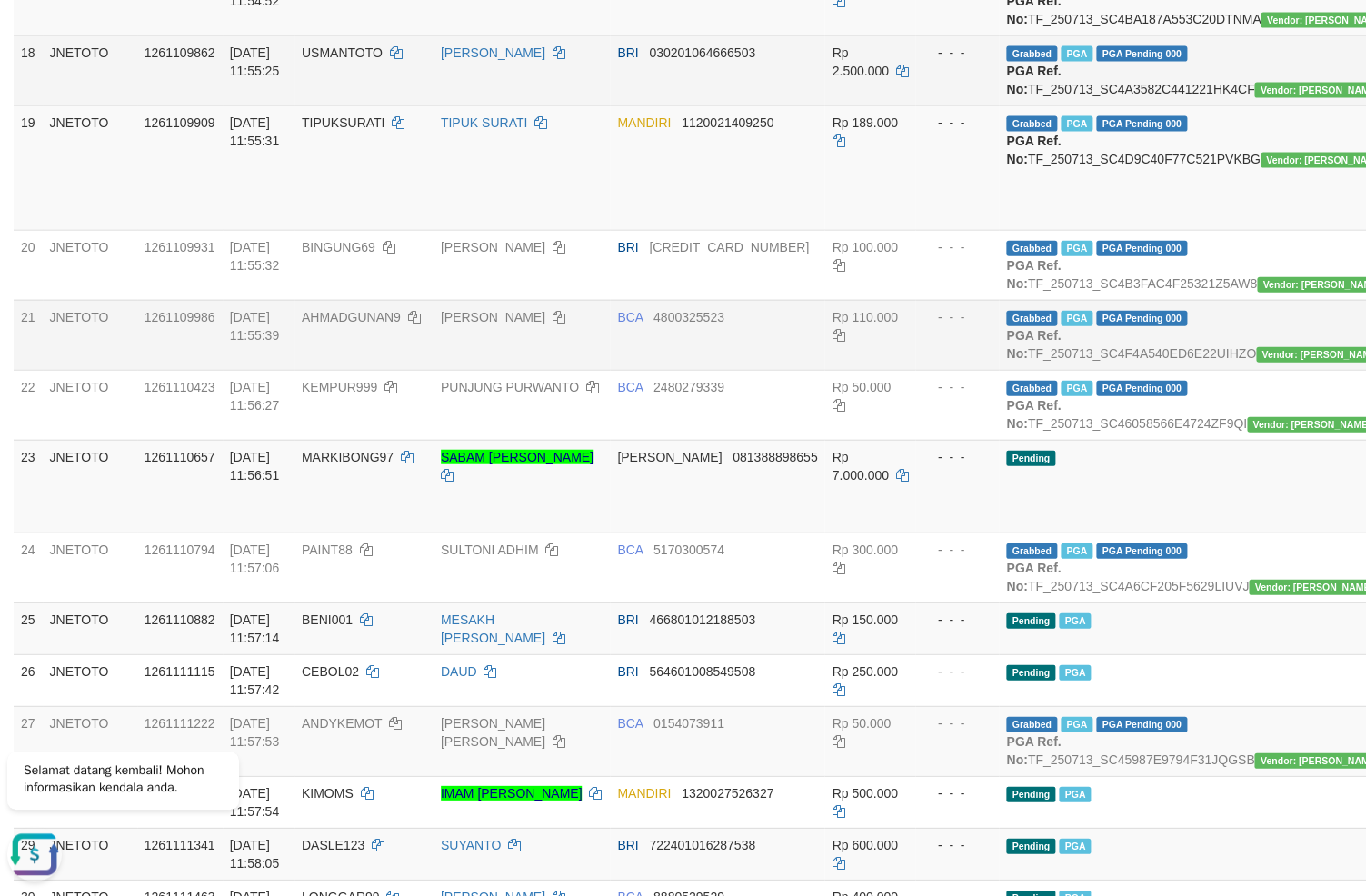 click on "Check Trans" at bounding box center (1519, 62) 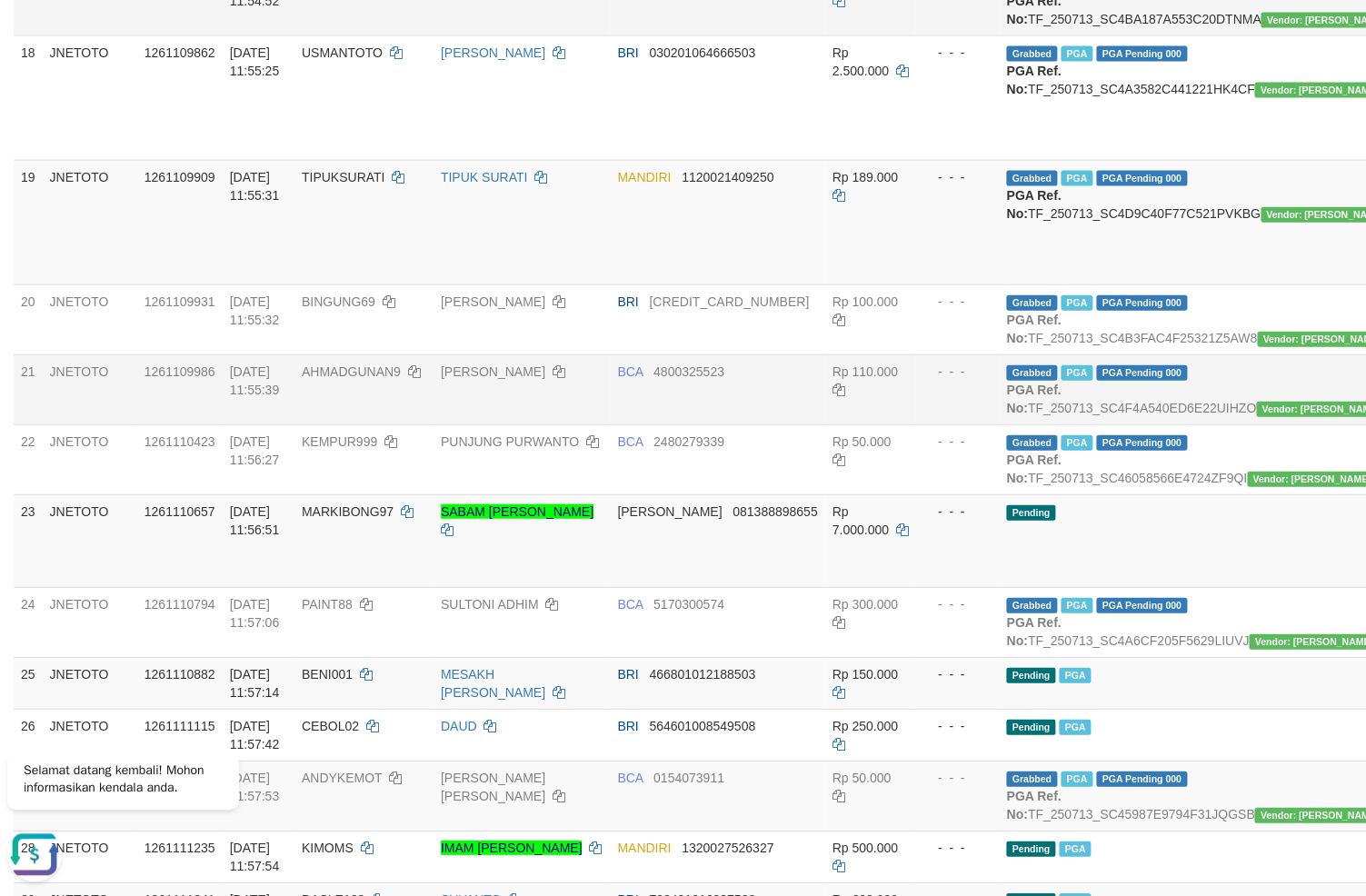 click on "Check Trans" at bounding box center (1519, -8) 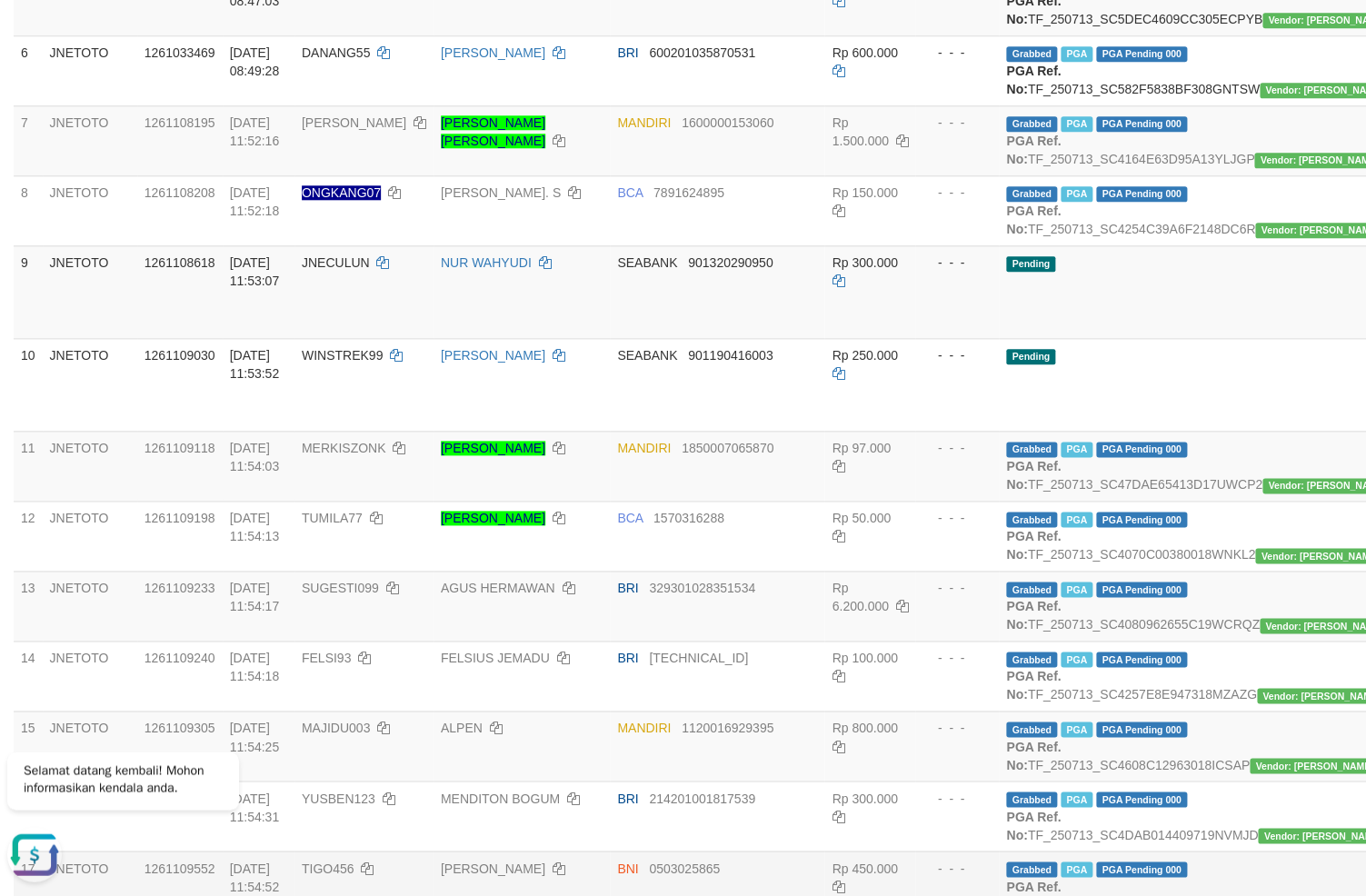 scroll, scrollTop: 613, scrollLeft: 0, axis: vertical 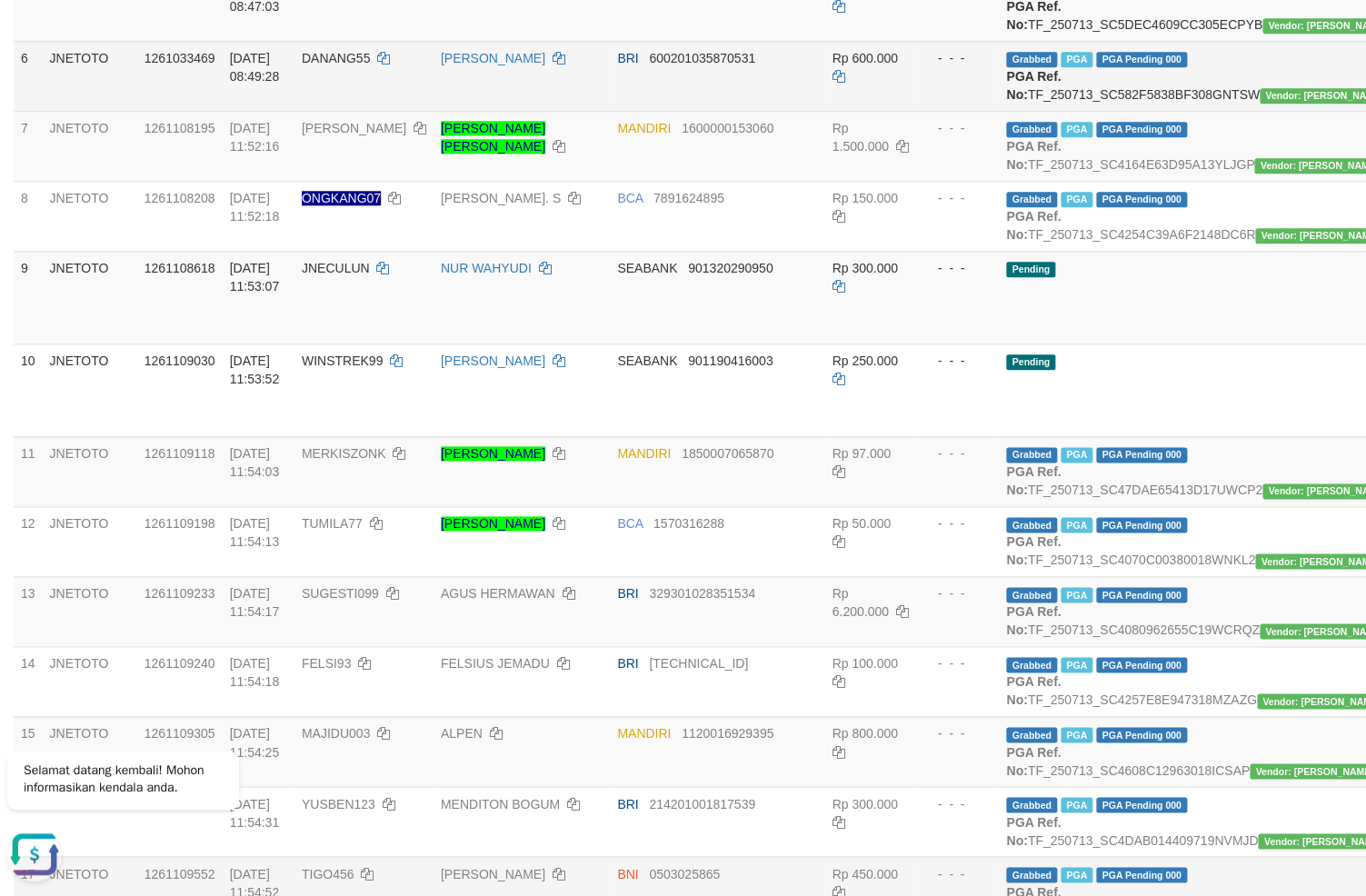 click on "Check Trans" at bounding box center [1519, 67] 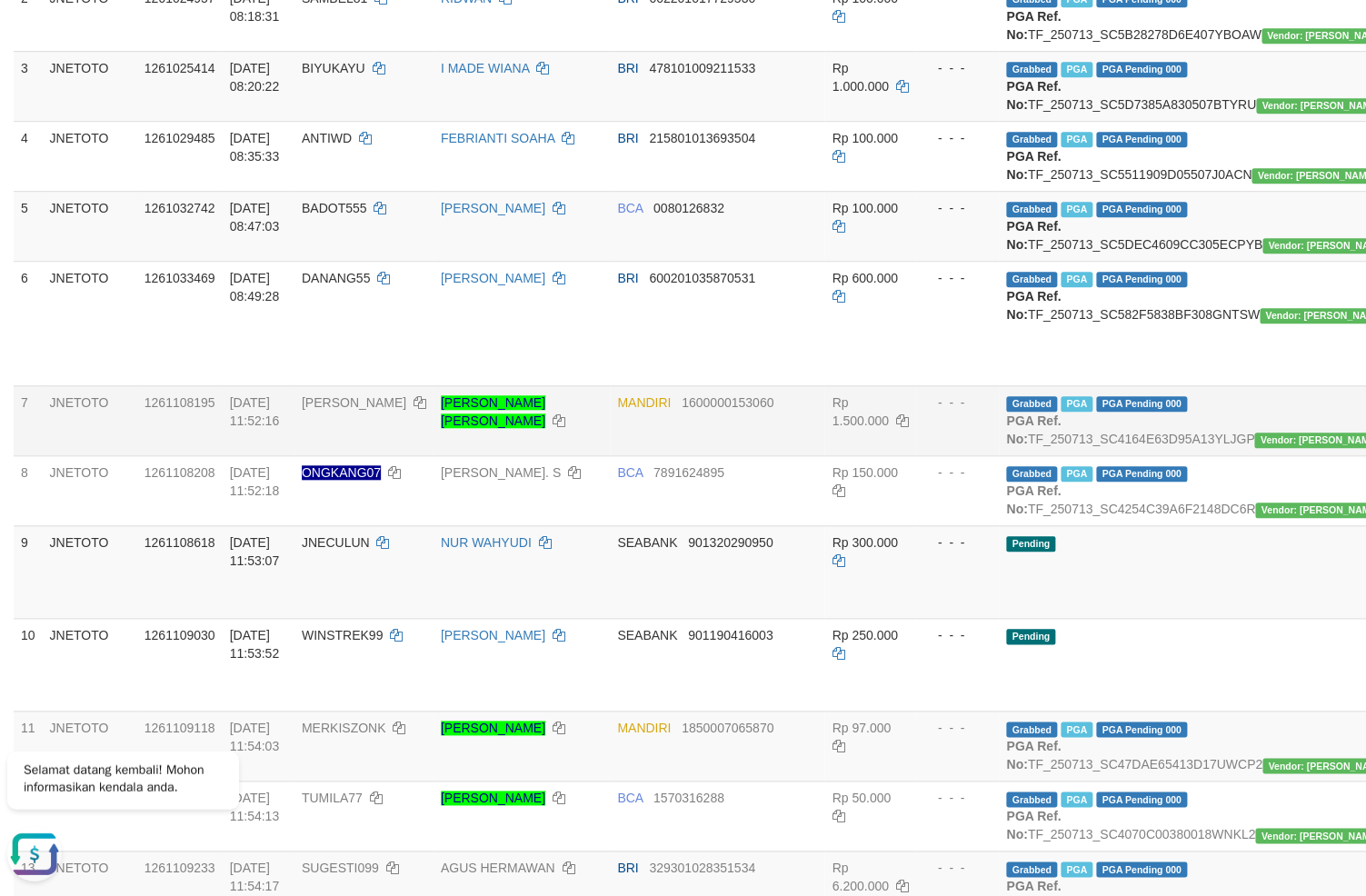 scroll, scrollTop: 391, scrollLeft: 0, axis: vertical 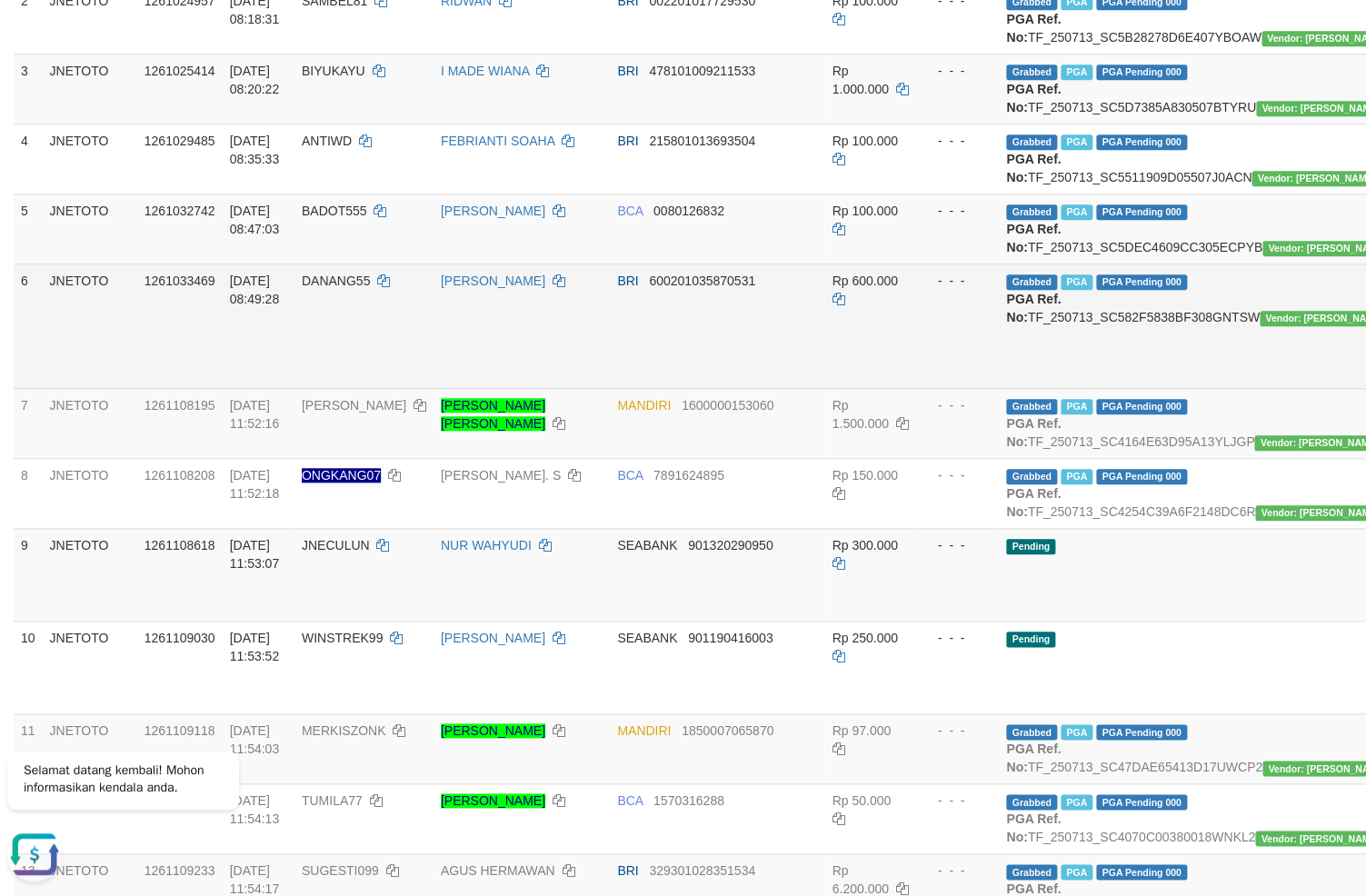 click on "Grabbed   PGA   PGA Pending 000 {"status":"000","data":{"unique_id":"615-1261033469-20250713","reference_no":"TF_250713_SC582F5838BF308GNTSW","amount":"600000.00","fee":"0.00","merchant_surcharge_rate":"0.00","charge_to":"MERC","payout_amount":"600000.00","disbursement_status":0,"disbursement_description":"ON PROCESS","created_at":"[DATE] 08:54:08","executed_at":"[DATE] 08:54:08","bank":{"code":"002","name":"BANK RAKYAT INDONESIA","account_number":"600201035870531","account_name":"[PERSON_NAME]"},"note":"auofahmi","merchant_balance":{"balance_effective":500000000,"balance_pending":0,"balance_disbursement":324035000,"balance_collection":771782779}}} PGA Ref. No:  TF_250713_SC582F5838BF308GNTSW  Vendor: [PERSON_NAME]" at bounding box center (1199, 325) 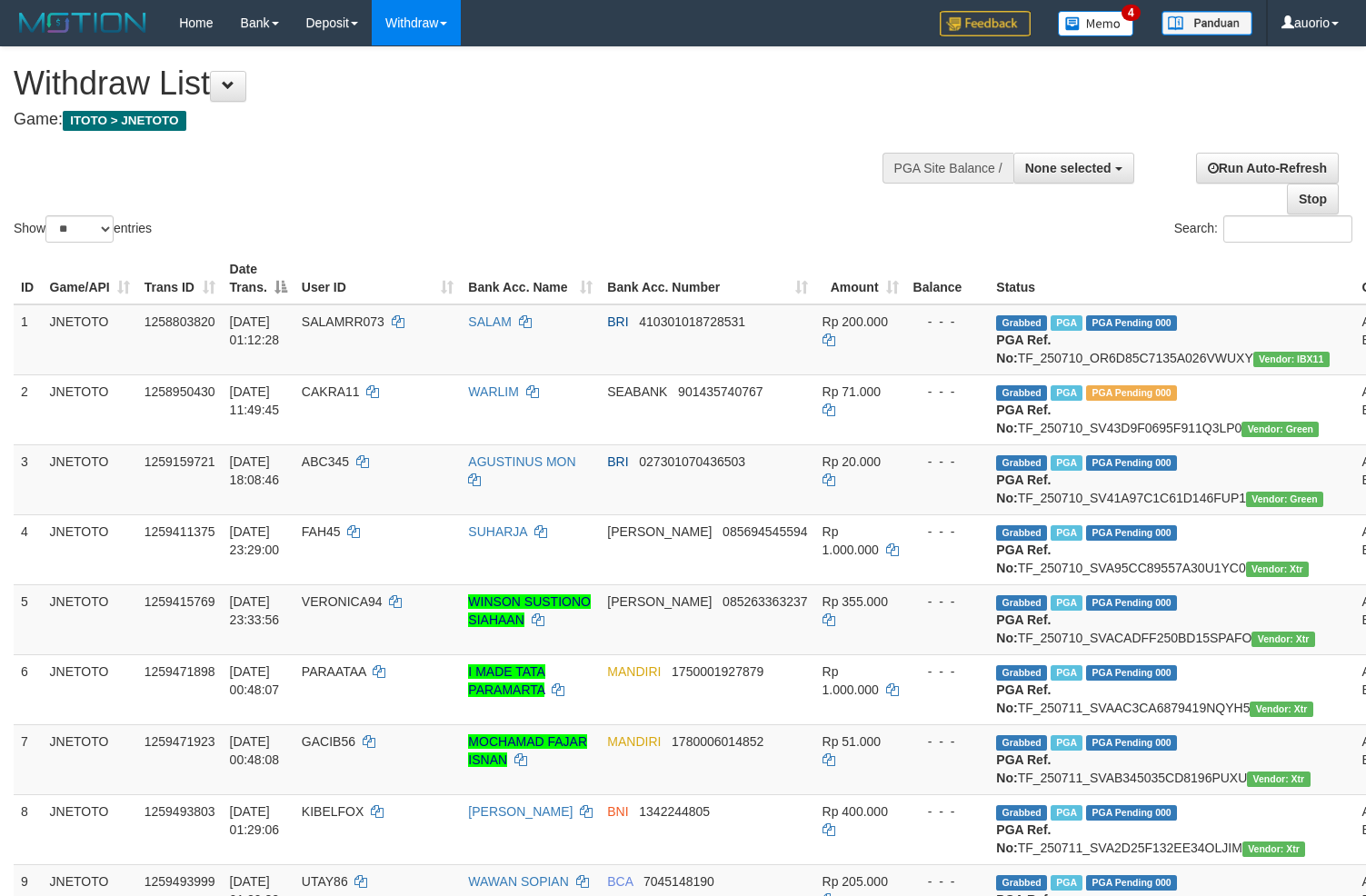 select 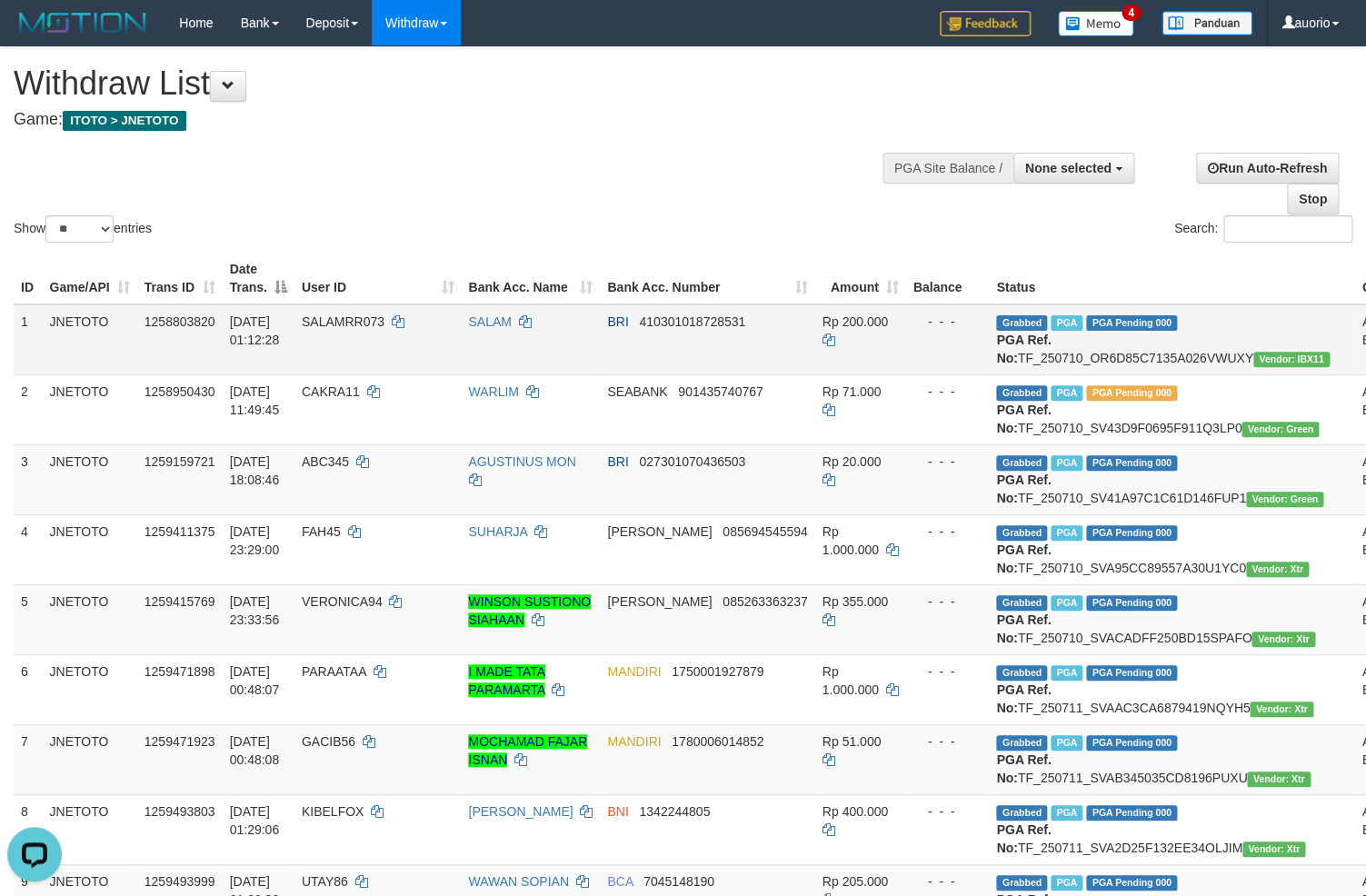 scroll, scrollTop: 0, scrollLeft: 0, axis: both 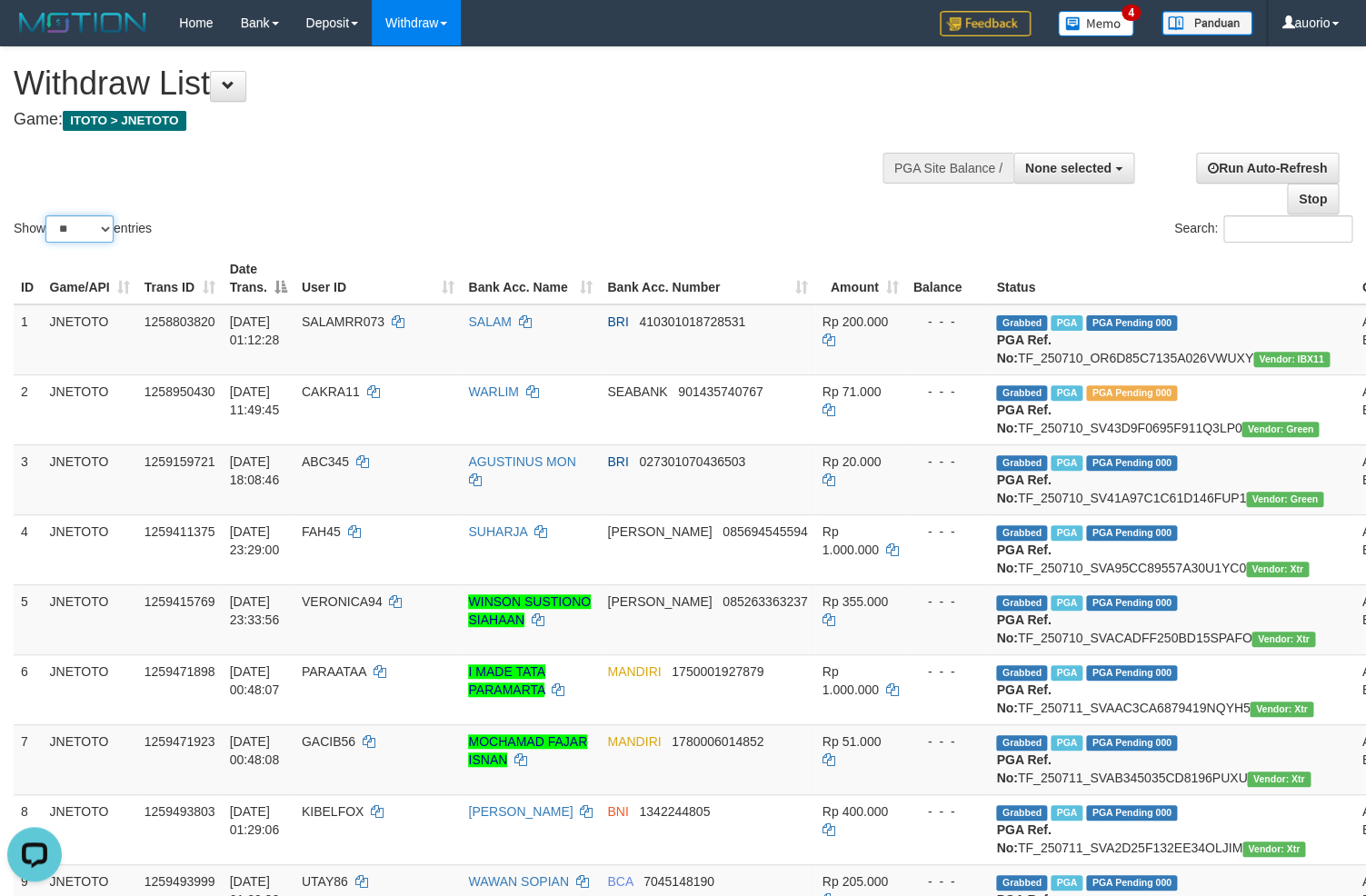 click on "** ** ** ***" at bounding box center [79, 229] 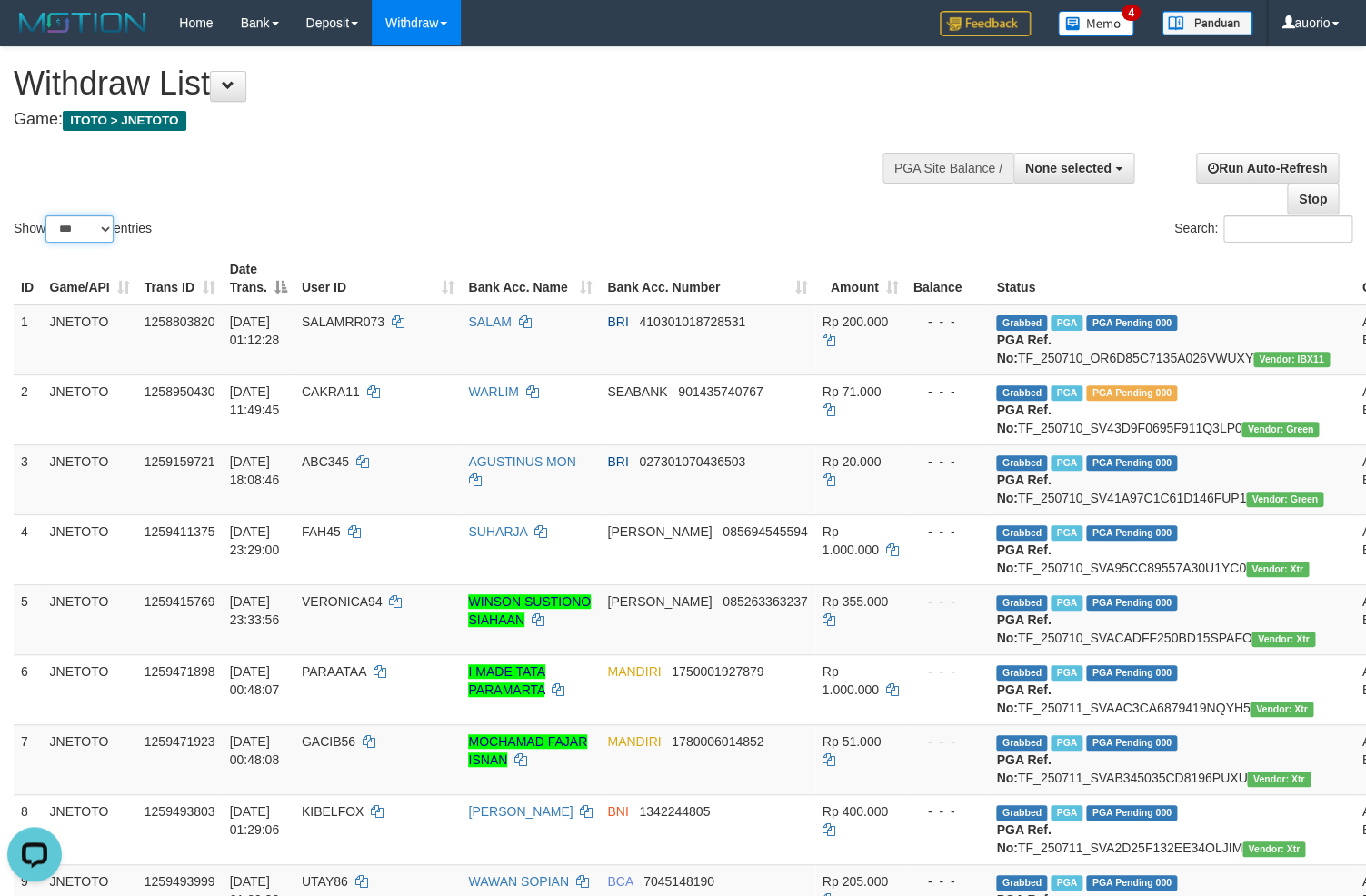 click on "***" at bounding box center [0, 0] 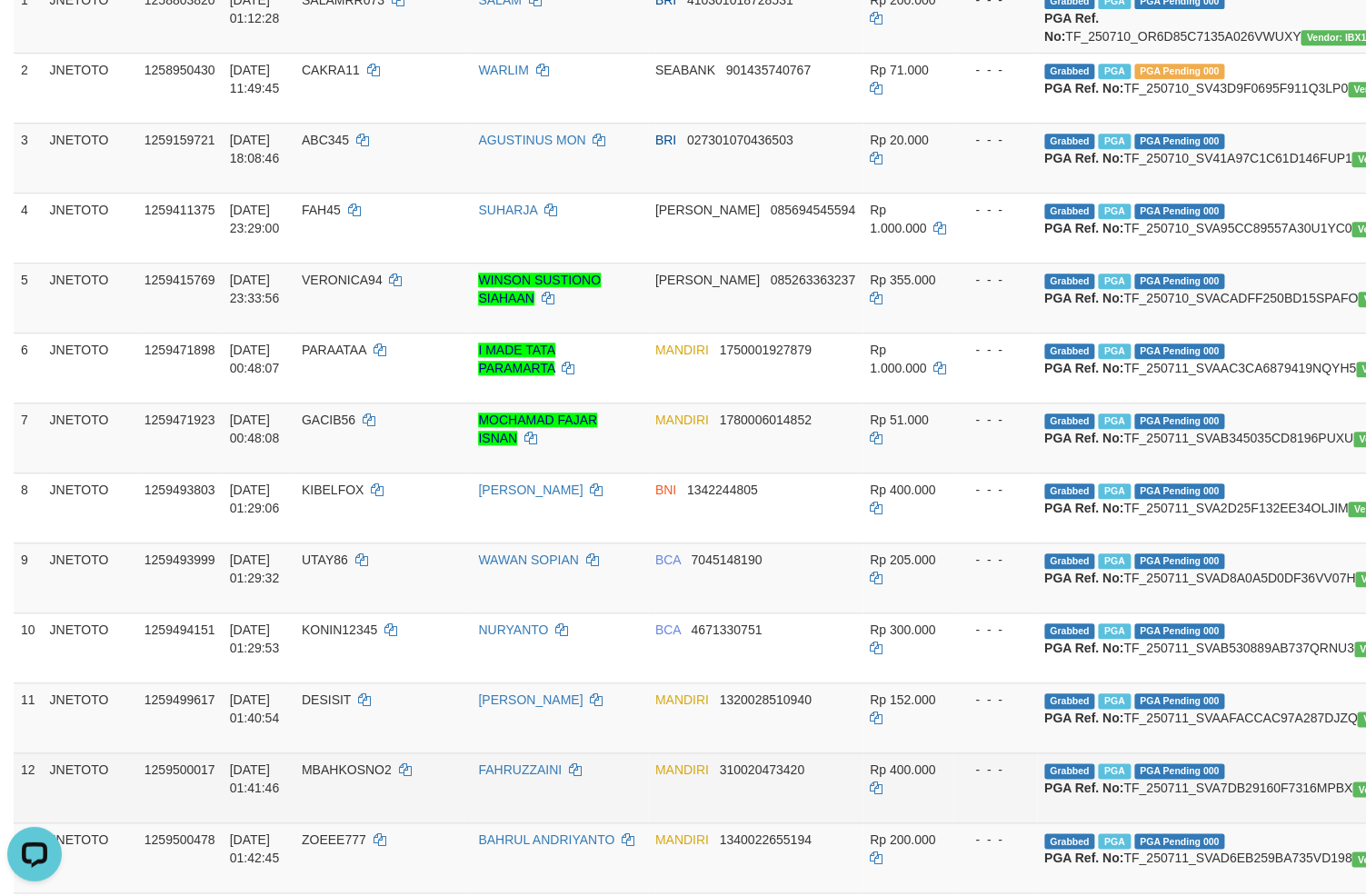 scroll, scrollTop: 0, scrollLeft: 0, axis: both 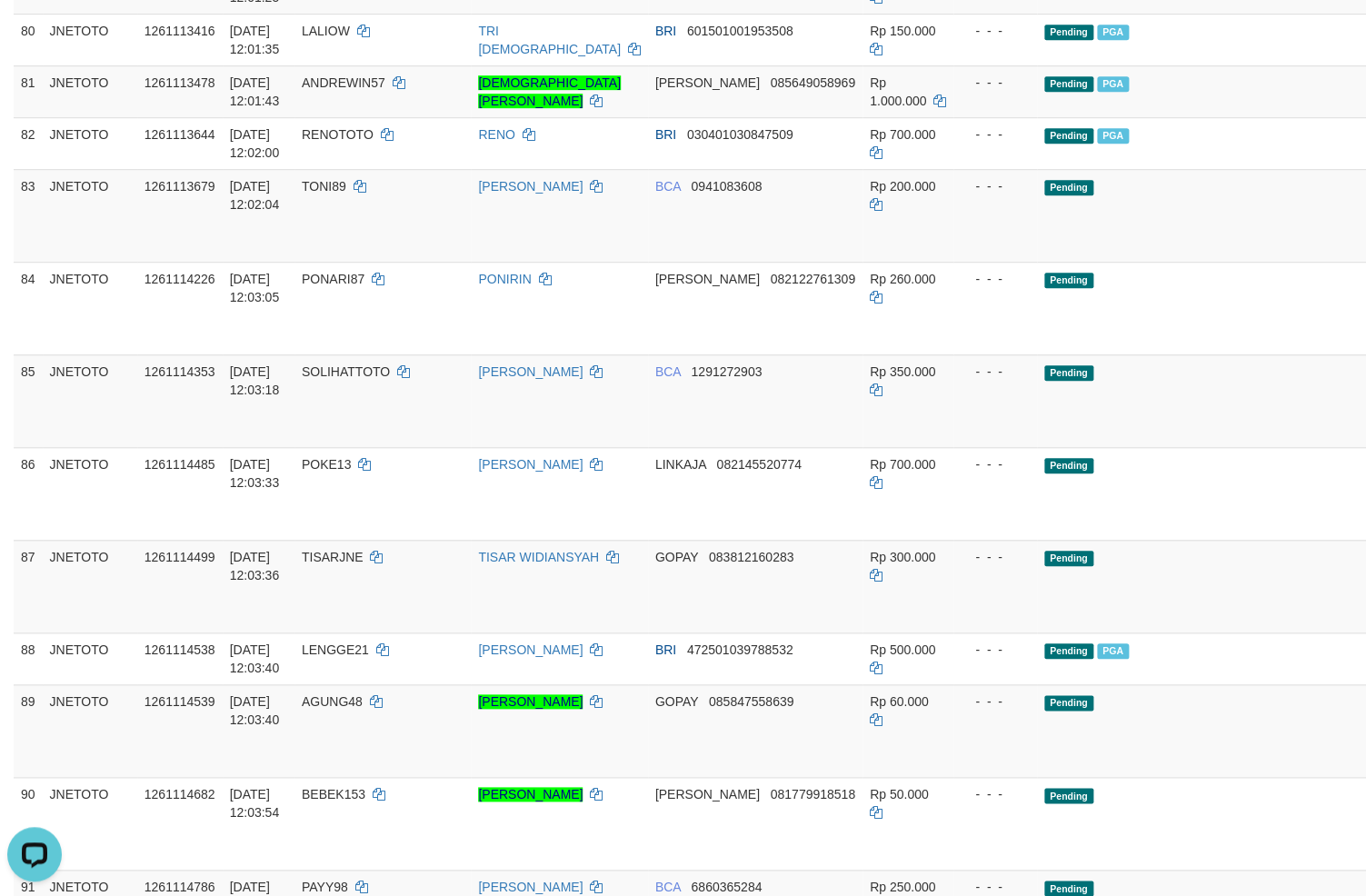 drag, startPoint x: 371, startPoint y: 339, endPoint x: 366, endPoint y: 310, distance: 29.42788 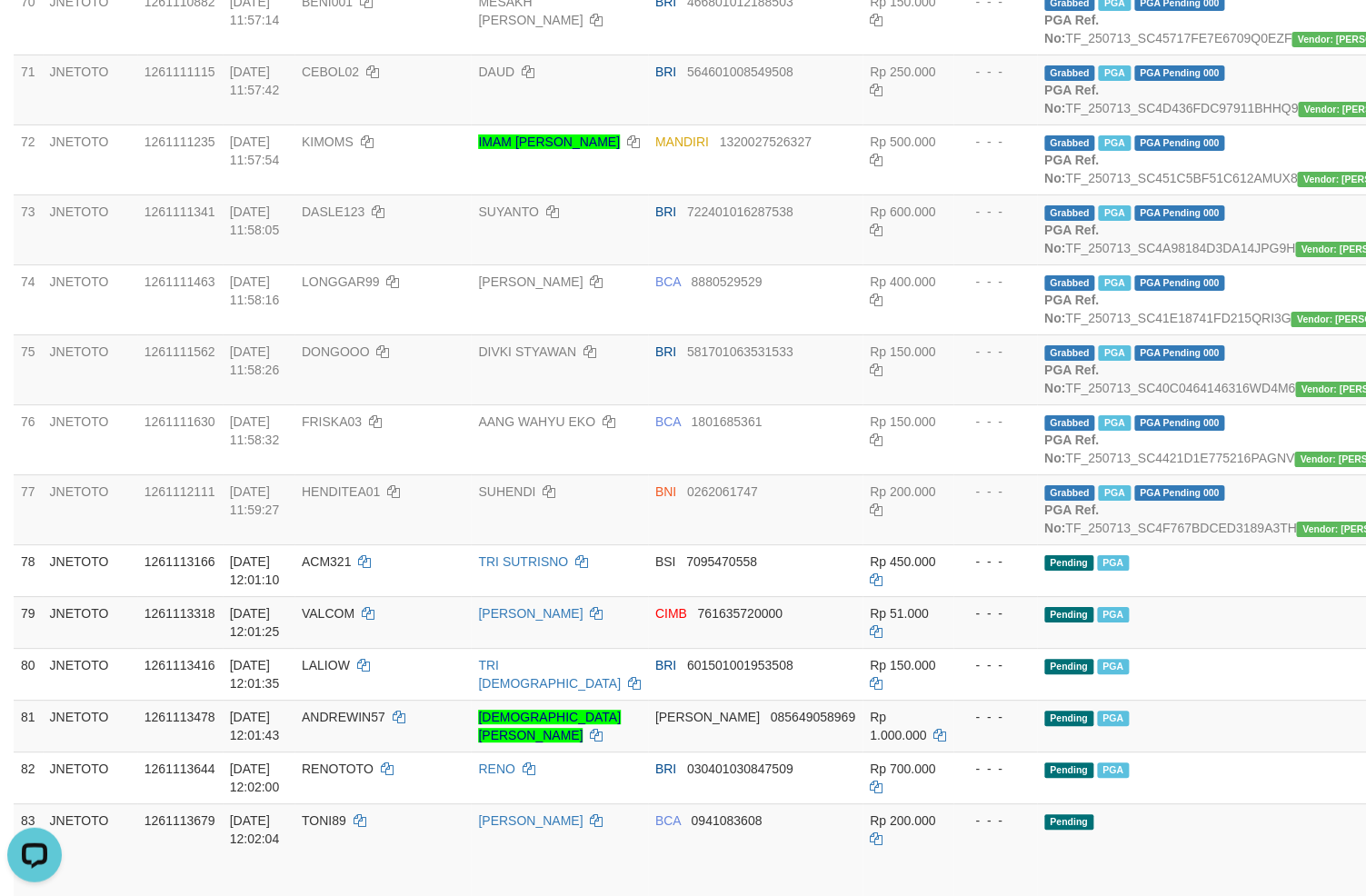 scroll, scrollTop: 5582, scrollLeft: 0, axis: vertical 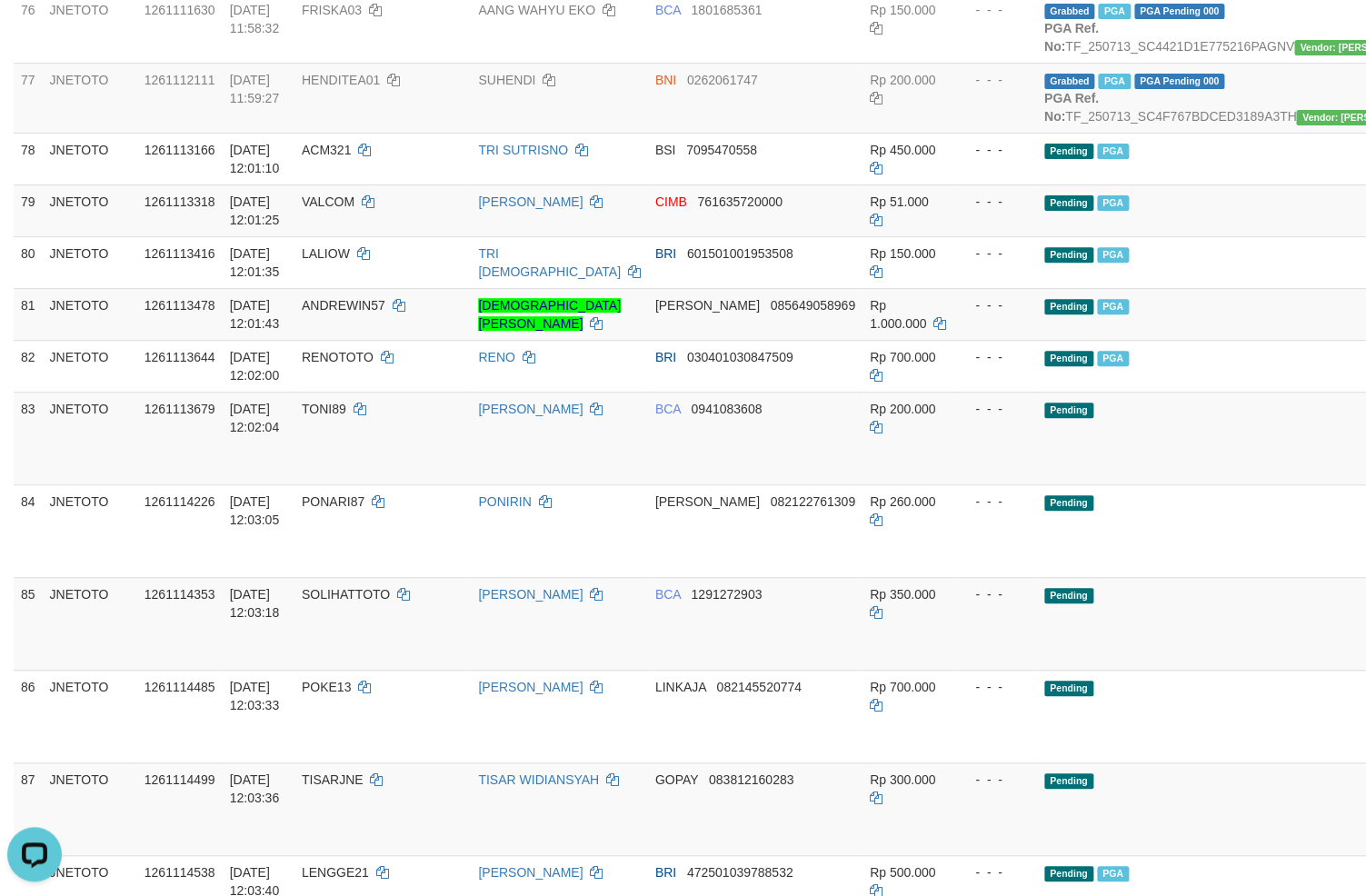 click on "RIDWAN" at bounding box center [559, -975] 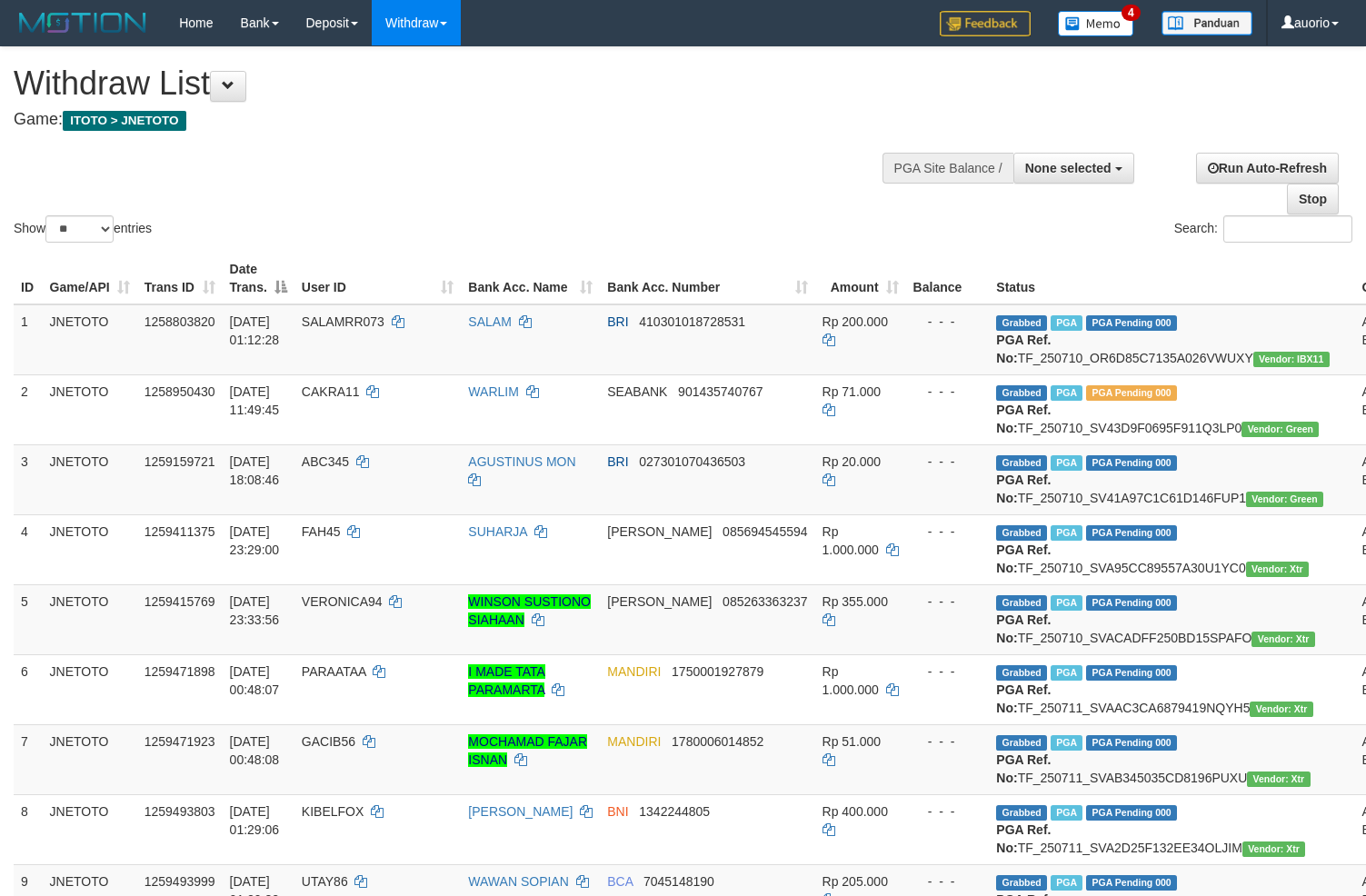 select 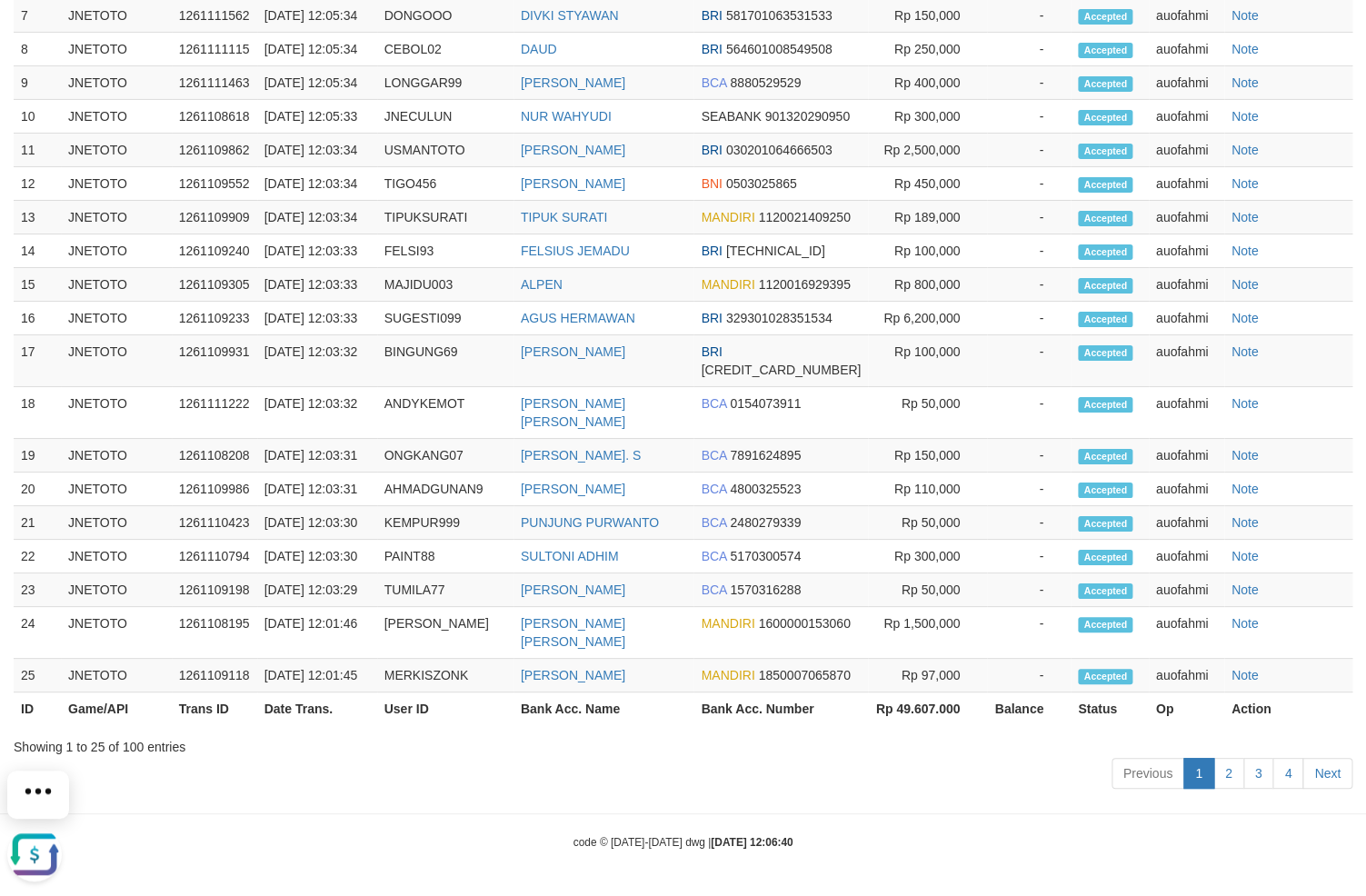 scroll, scrollTop: 0, scrollLeft: 0, axis: both 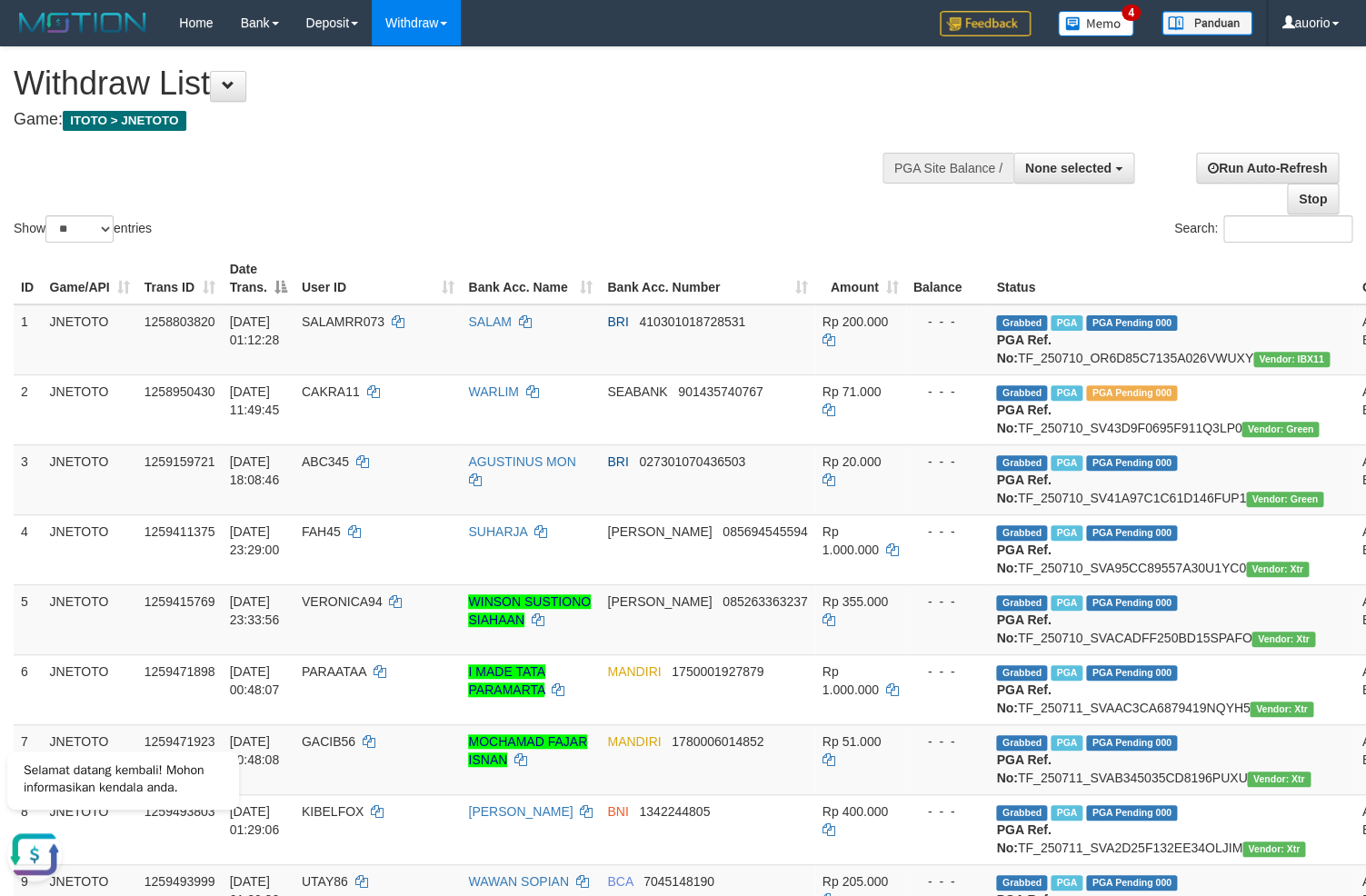 drag, startPoint x: 405, startPoint y: 423, endPoint x: 42, endPoint y: 209, distance: 421.3846 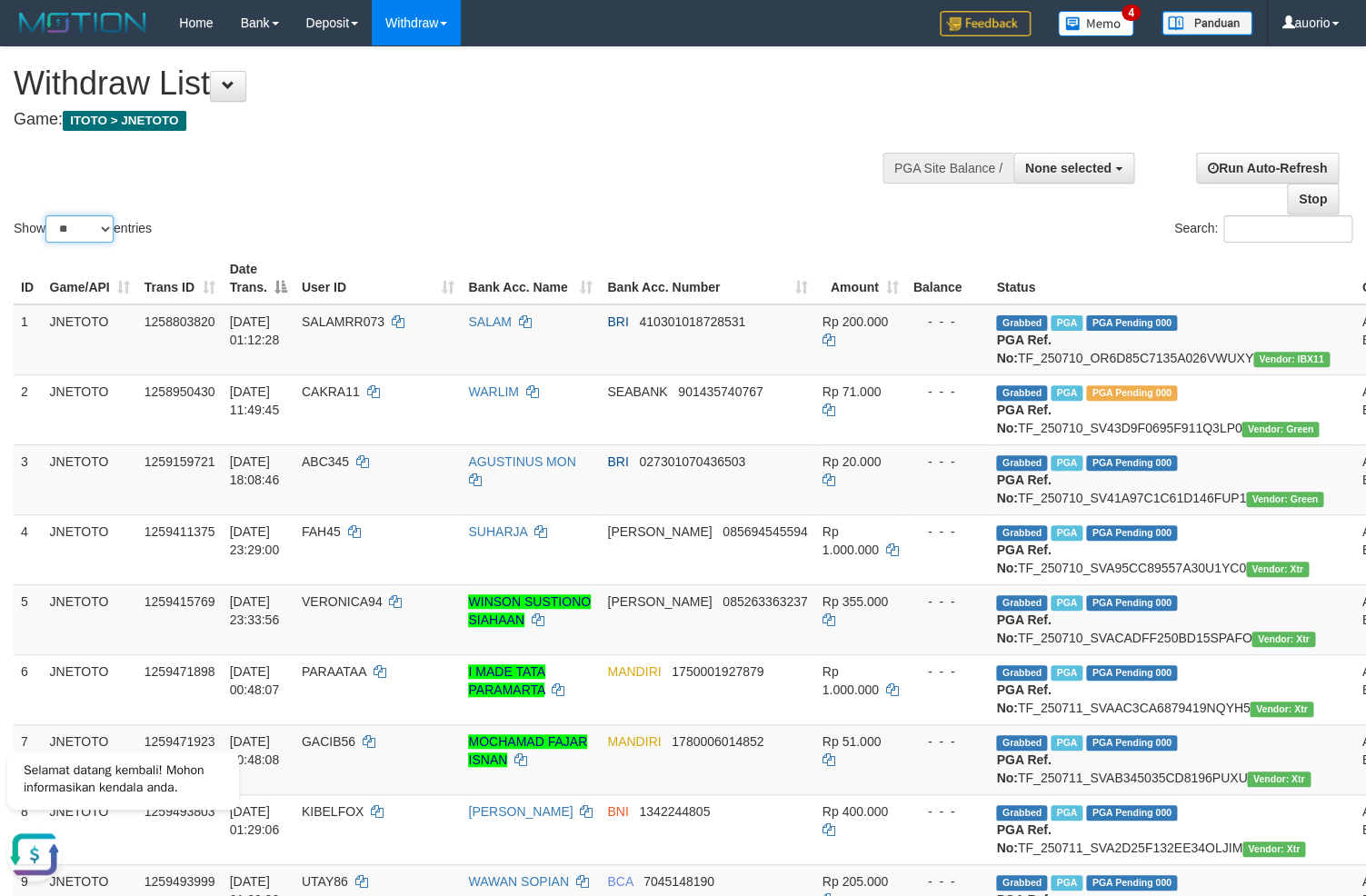 click on "** ** ** ***" at bounding box center [79, 229] 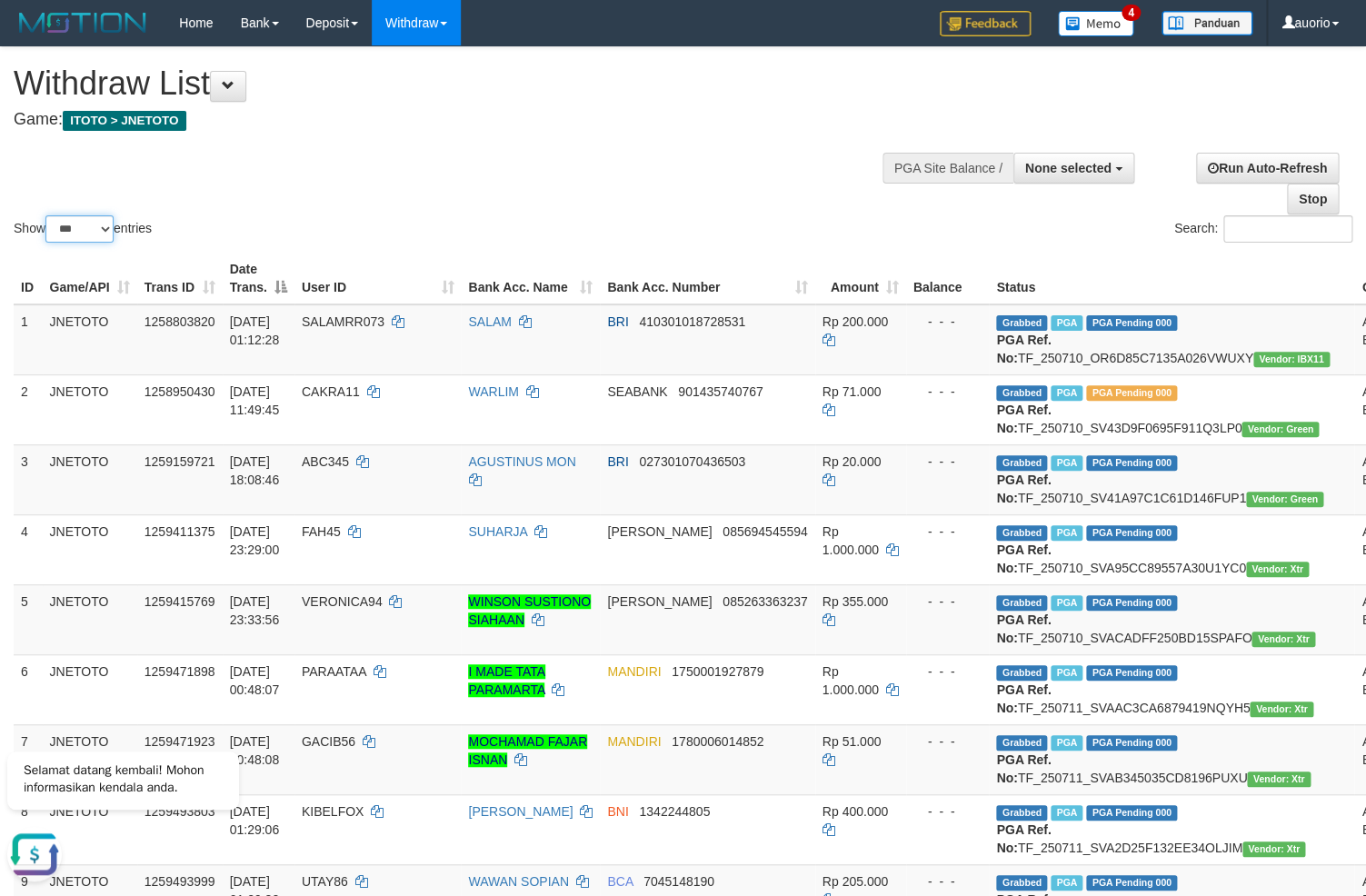 click on "***" at bounding box center (0, 0) 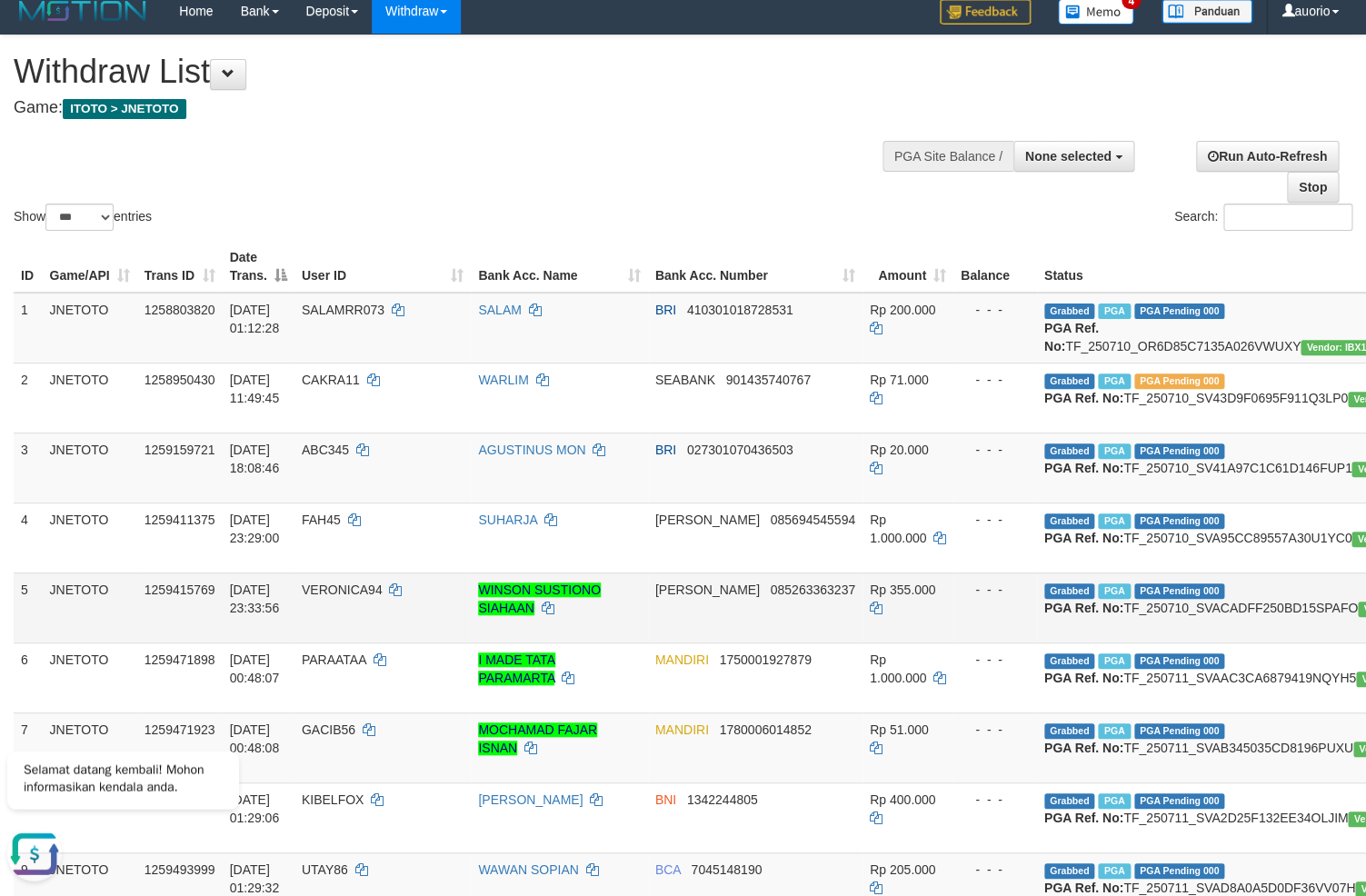 scroll, scrollTop: 223, scrollLeft: 0, axis: vertical 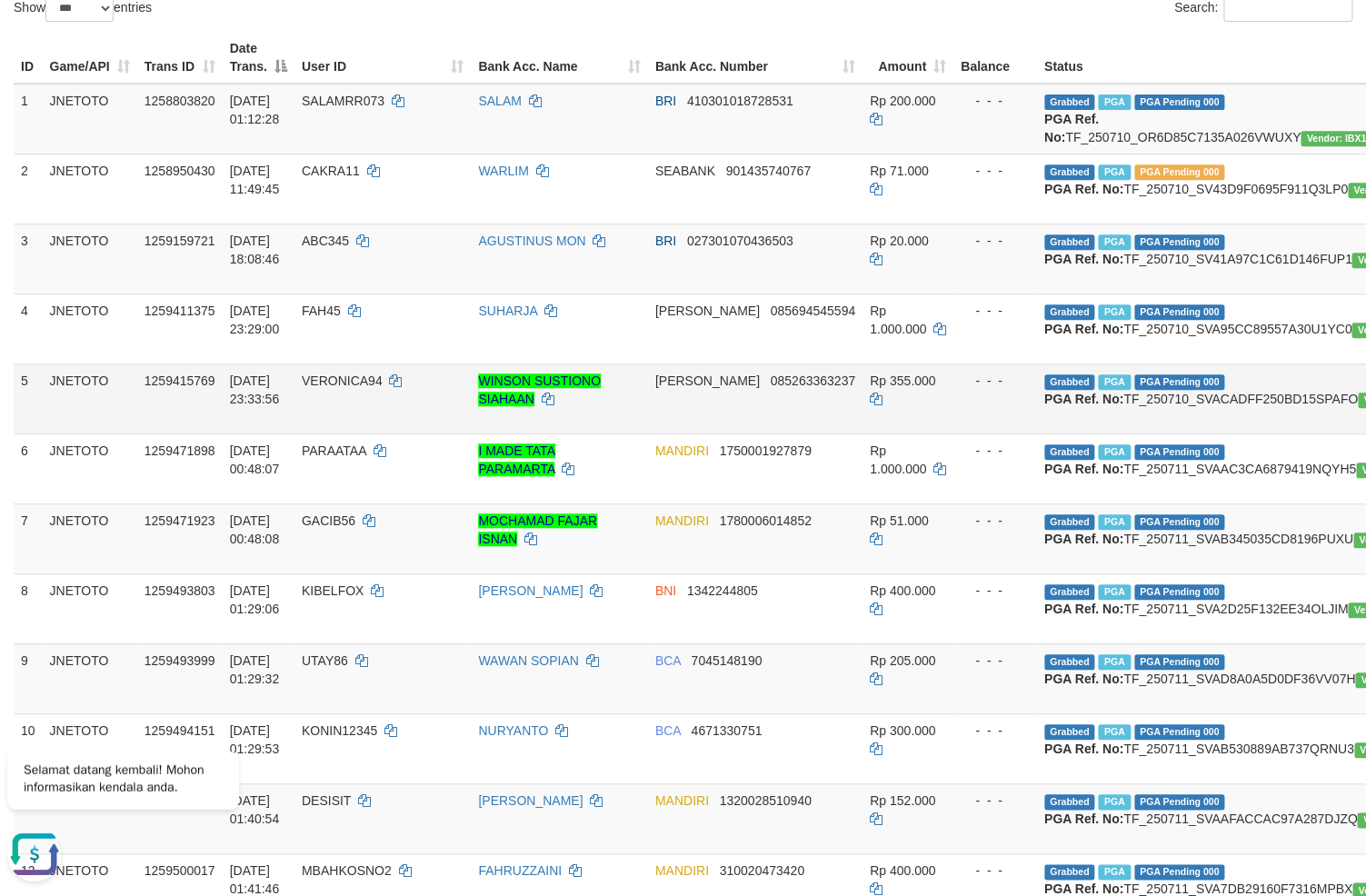 drag, startPoint x: 331, startPoint y: 328, endPoint x: 374, endPoint y: 444, distance: 123.71338 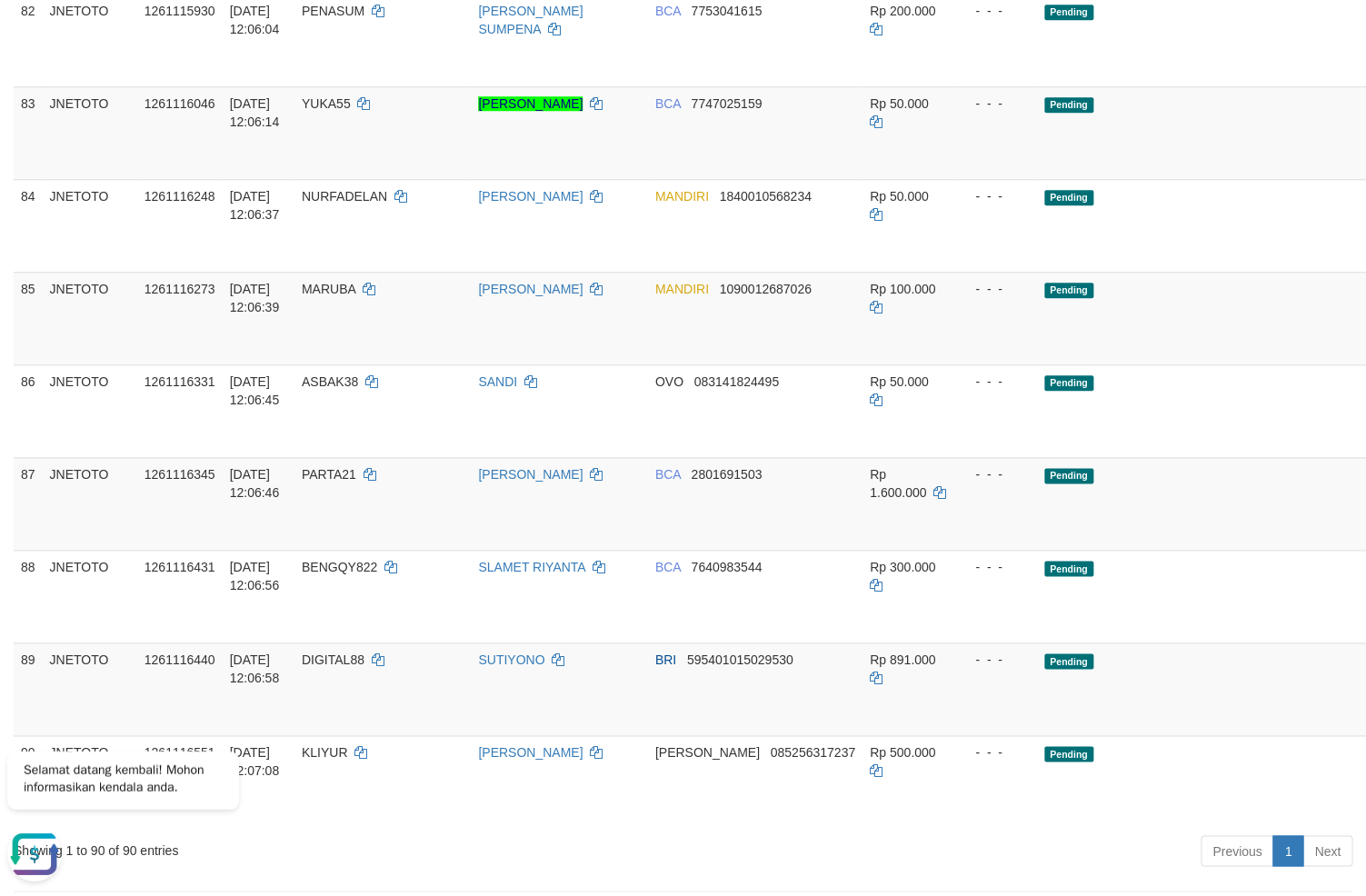 scroll, scrollTop: 6072, scrollLeft: 0, axis: vertical 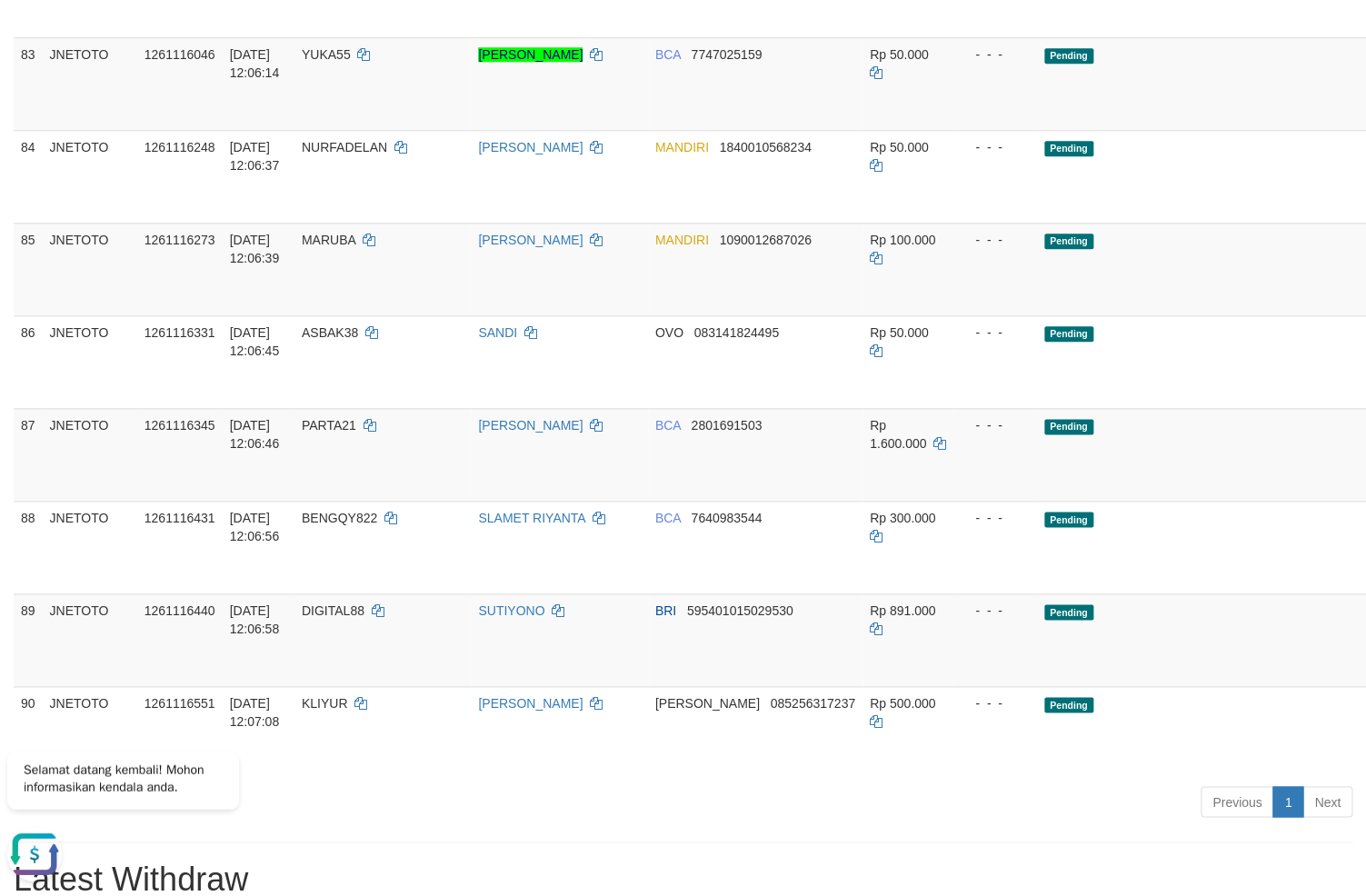 copy on "13/07/2025 12:03:40" 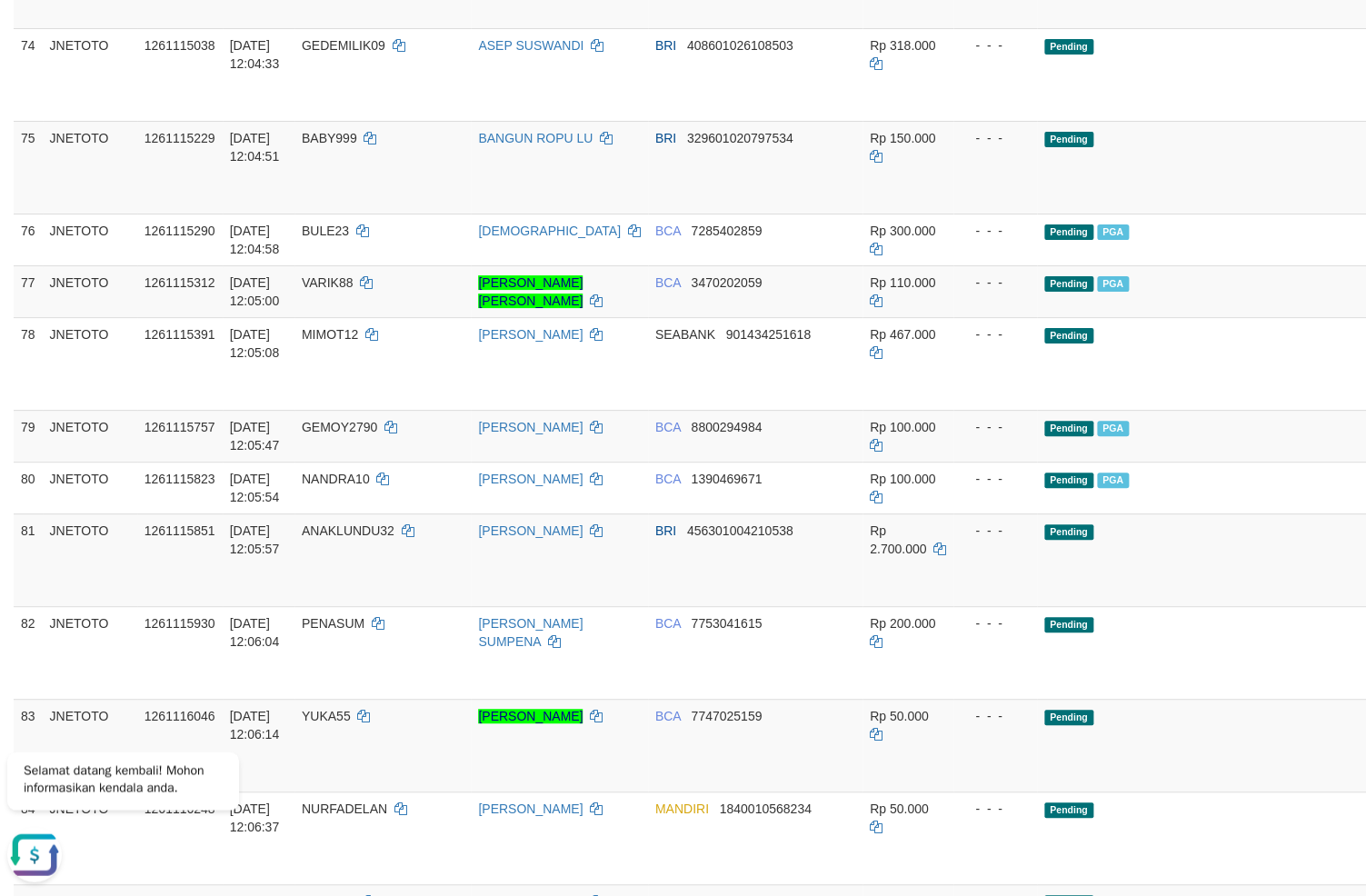 scroll, scrollTop: 5404, scrollLeft: 0, axis: vertical 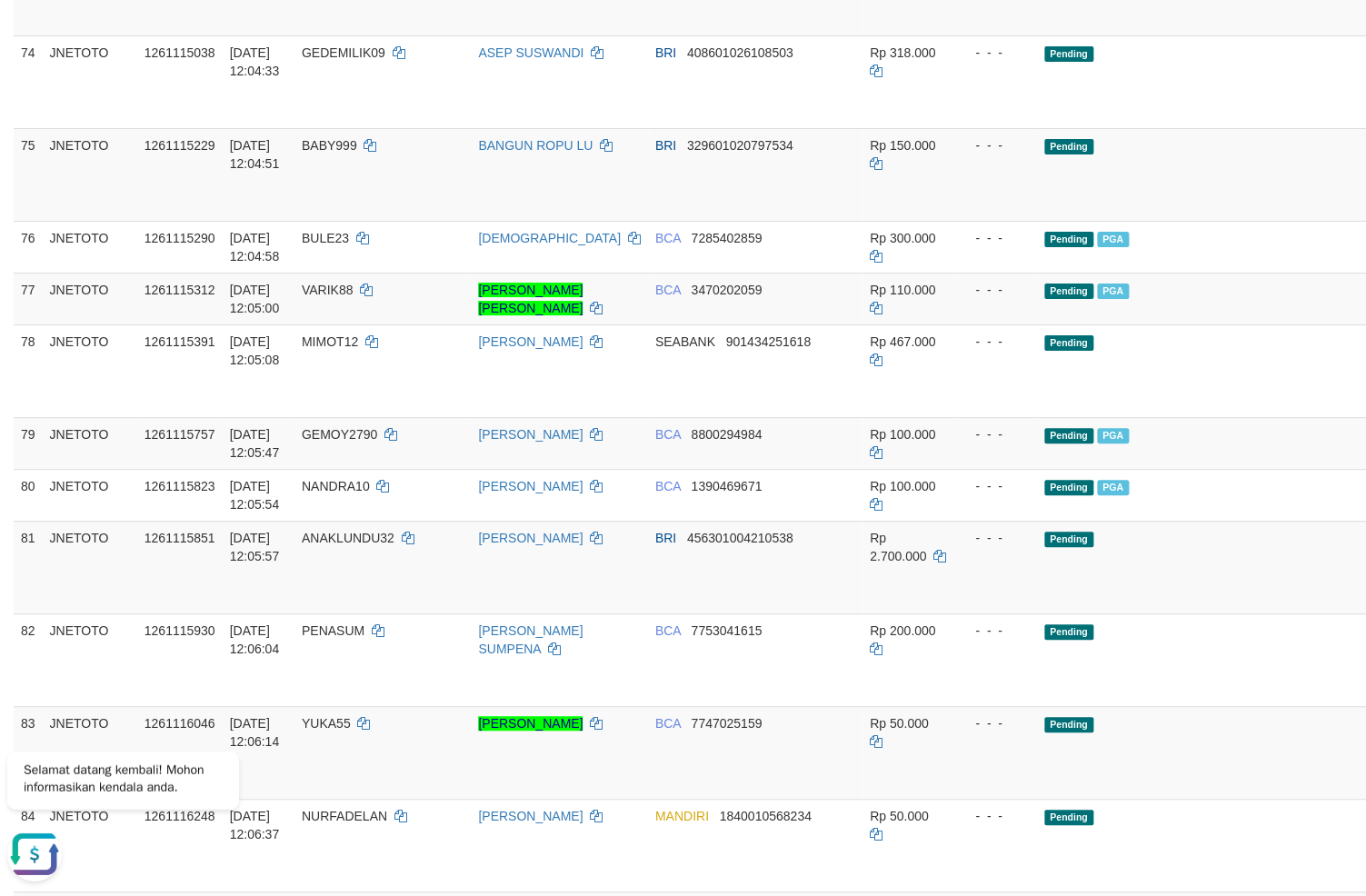 click on "MARKIBONG97" at bounding box center [383, -715] 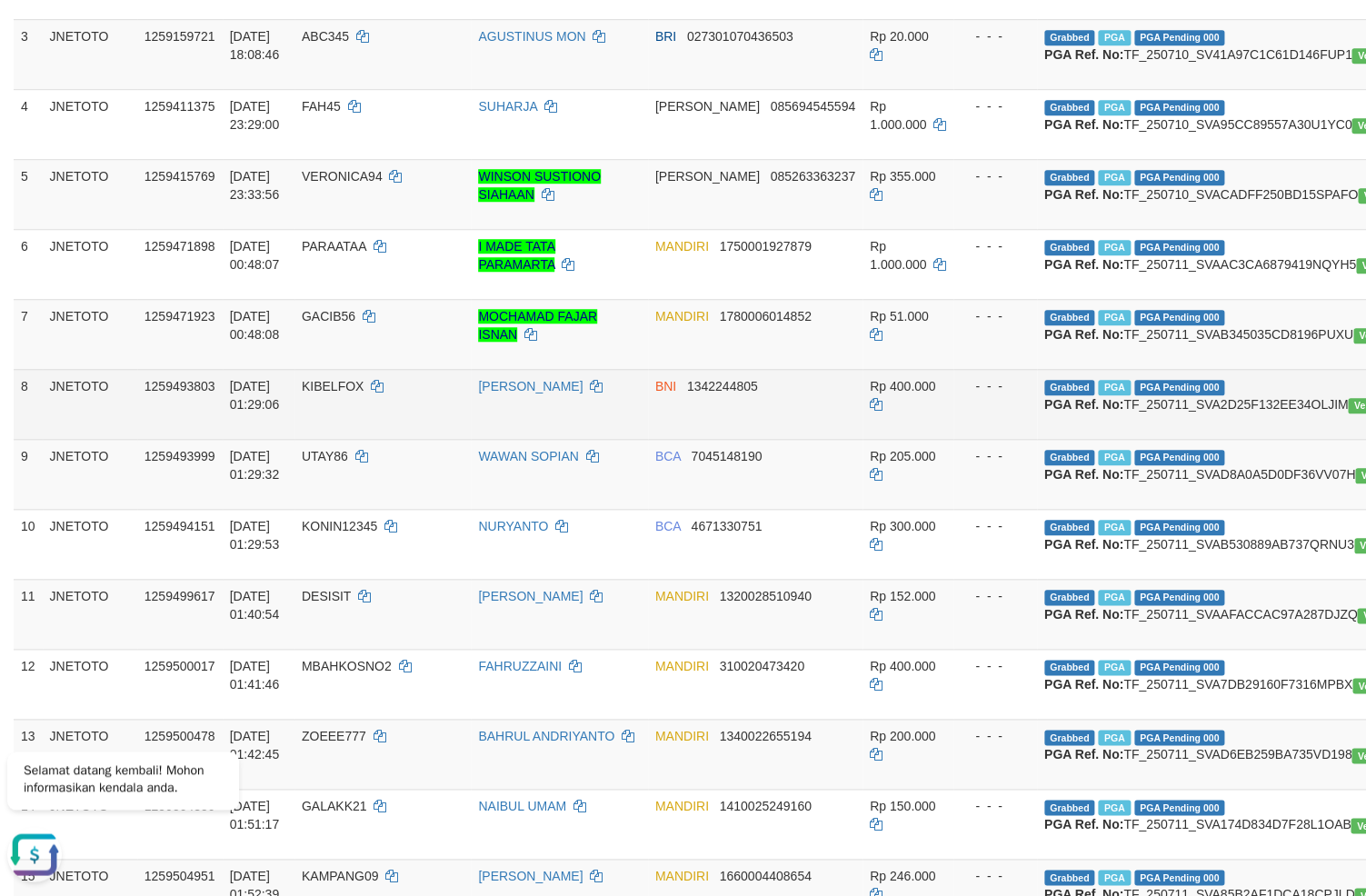 scroll, scrollTop: 445, scrollLeft: 0, axis: vertical 